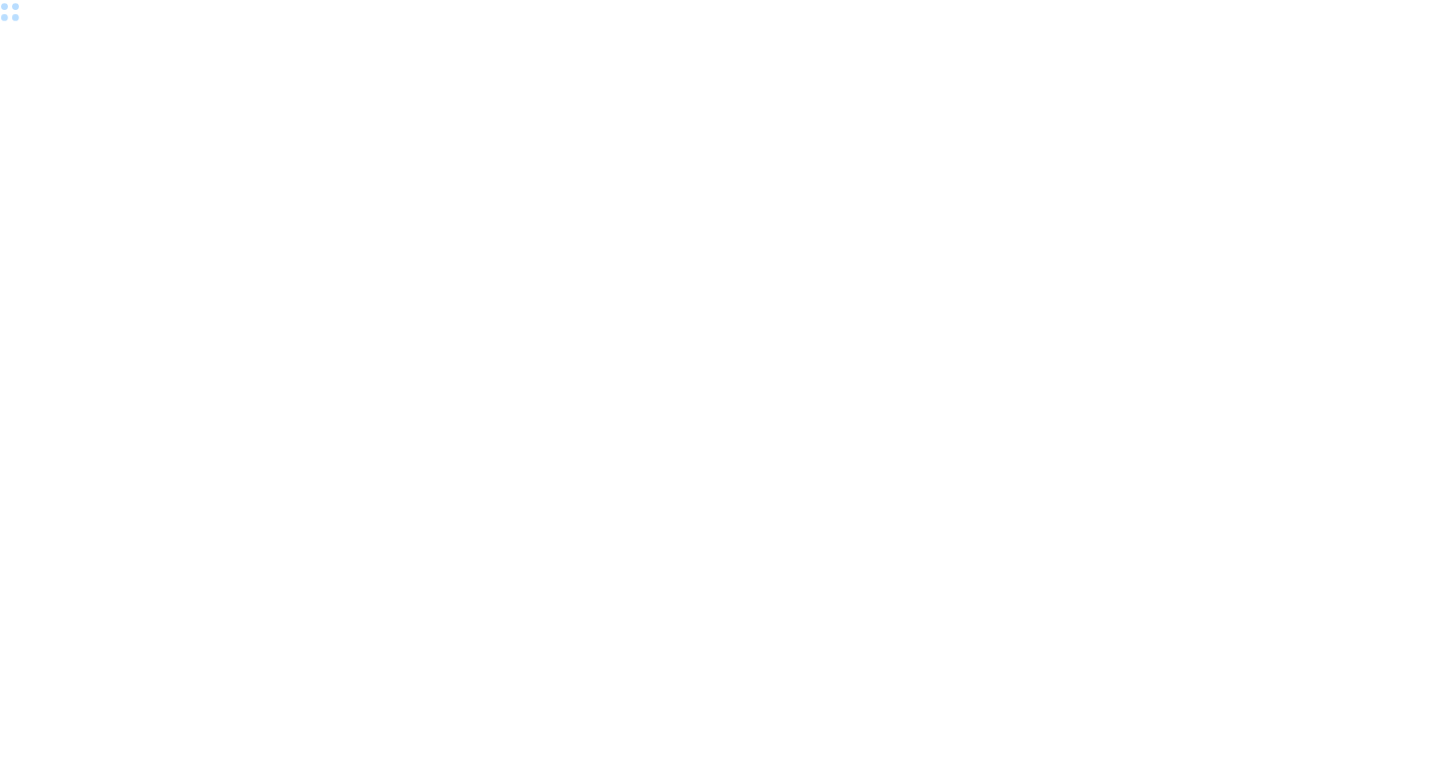 scroll, scrollTop: 0, scrollLeft: 0, axis: both 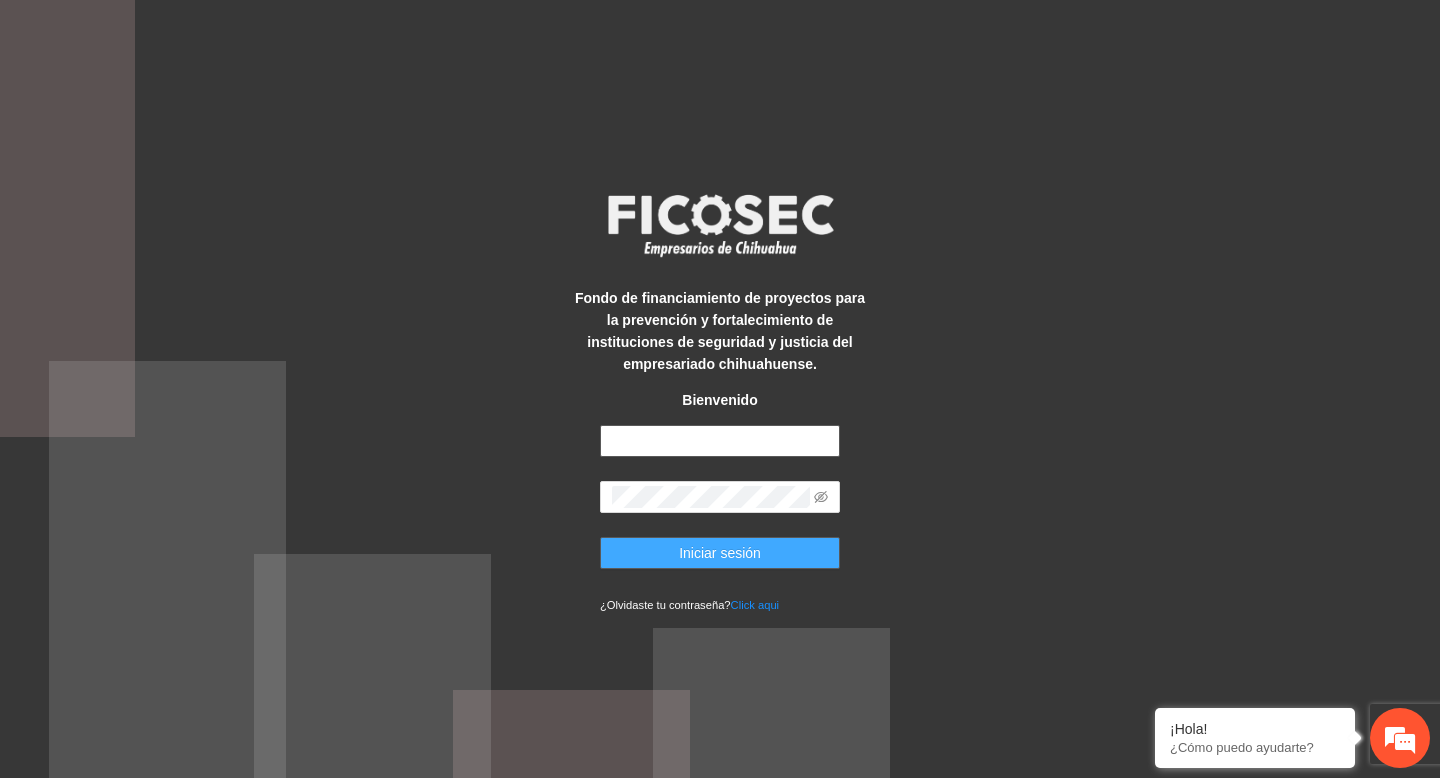 type on "**********" 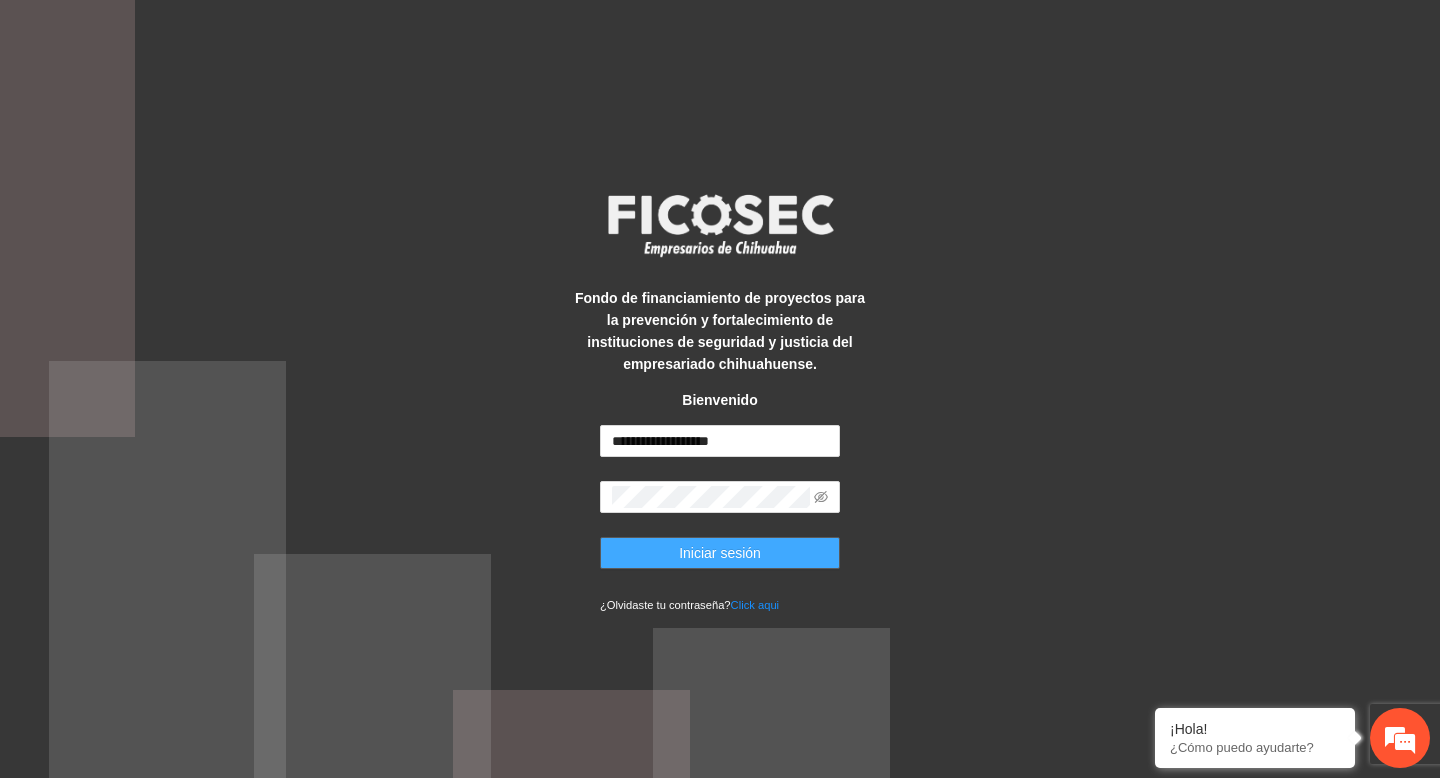 click on "Iniciar sesión" at bounding box center [720, 553] 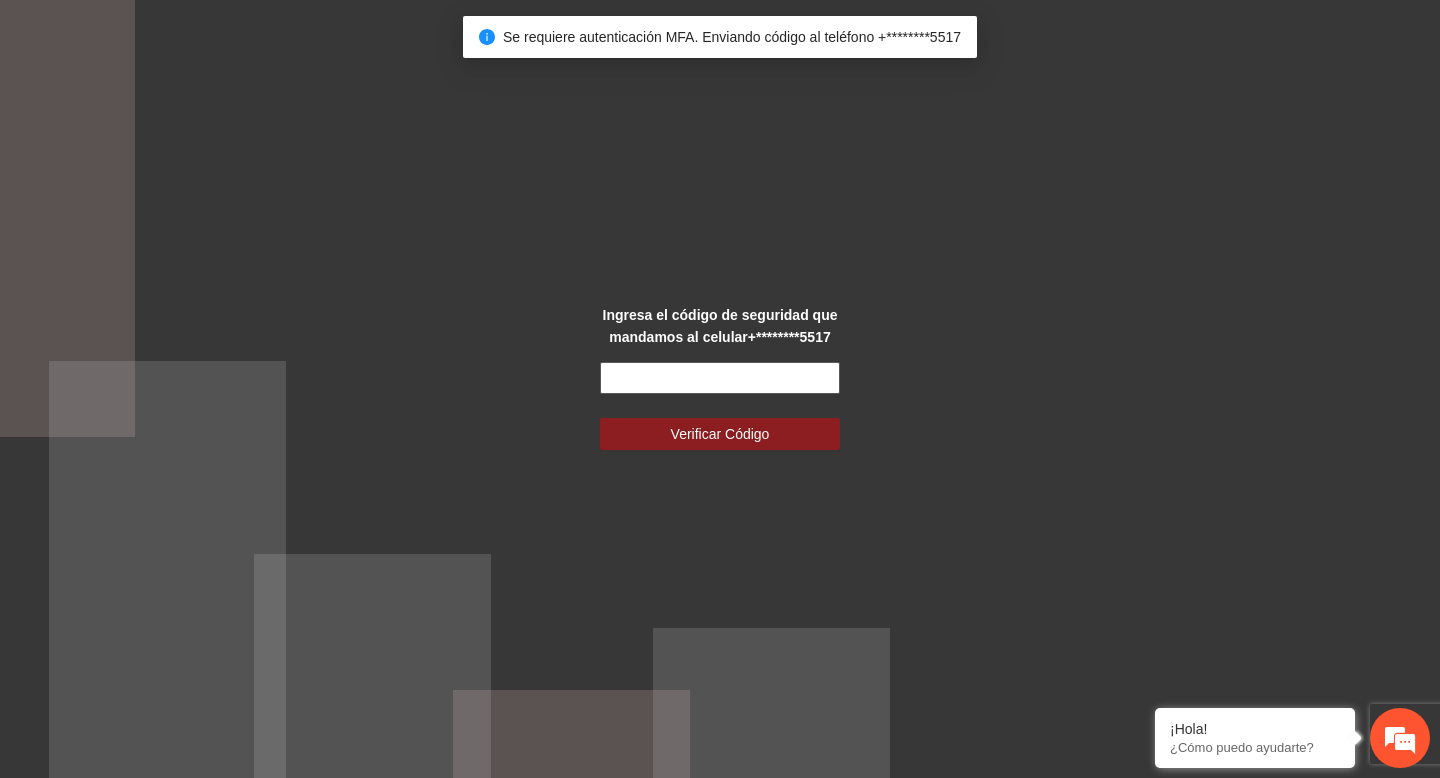 click at bounding box center [720, 378] 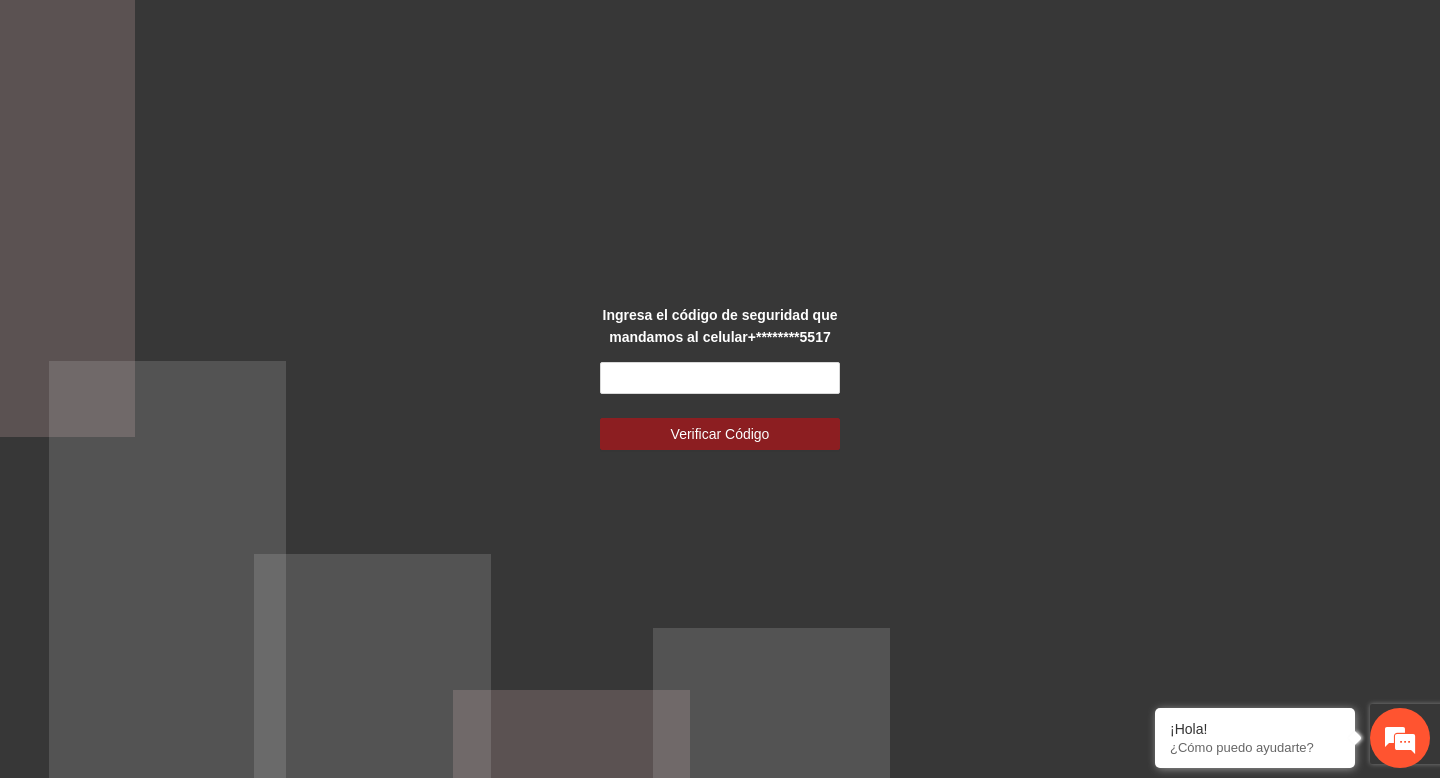 click on "Ingresa el código de seguridad que mandamos al celular  +********5517 Verificar Código" at bounding box center [720, 389] 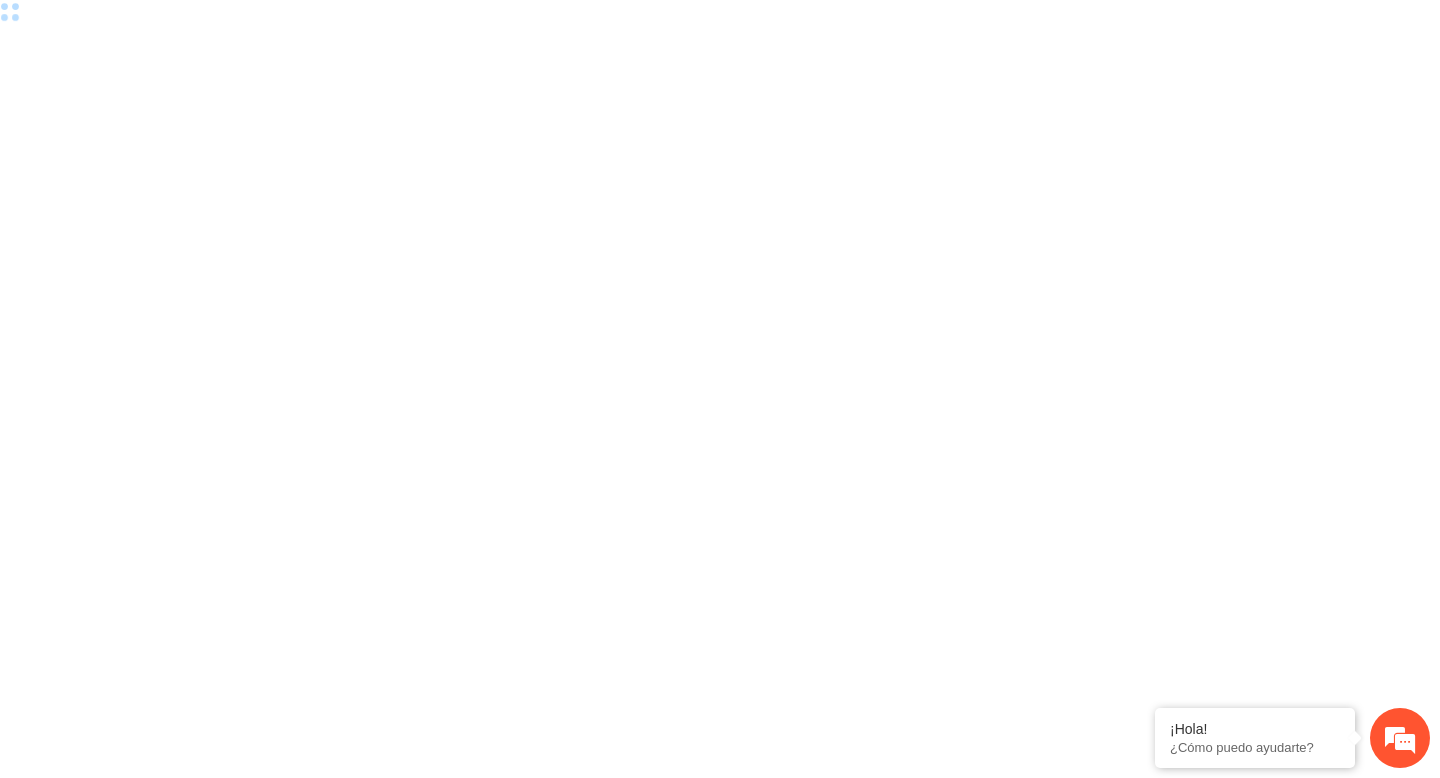 scroll, scrollTop: 0, scrollLeft: 0, axis: both 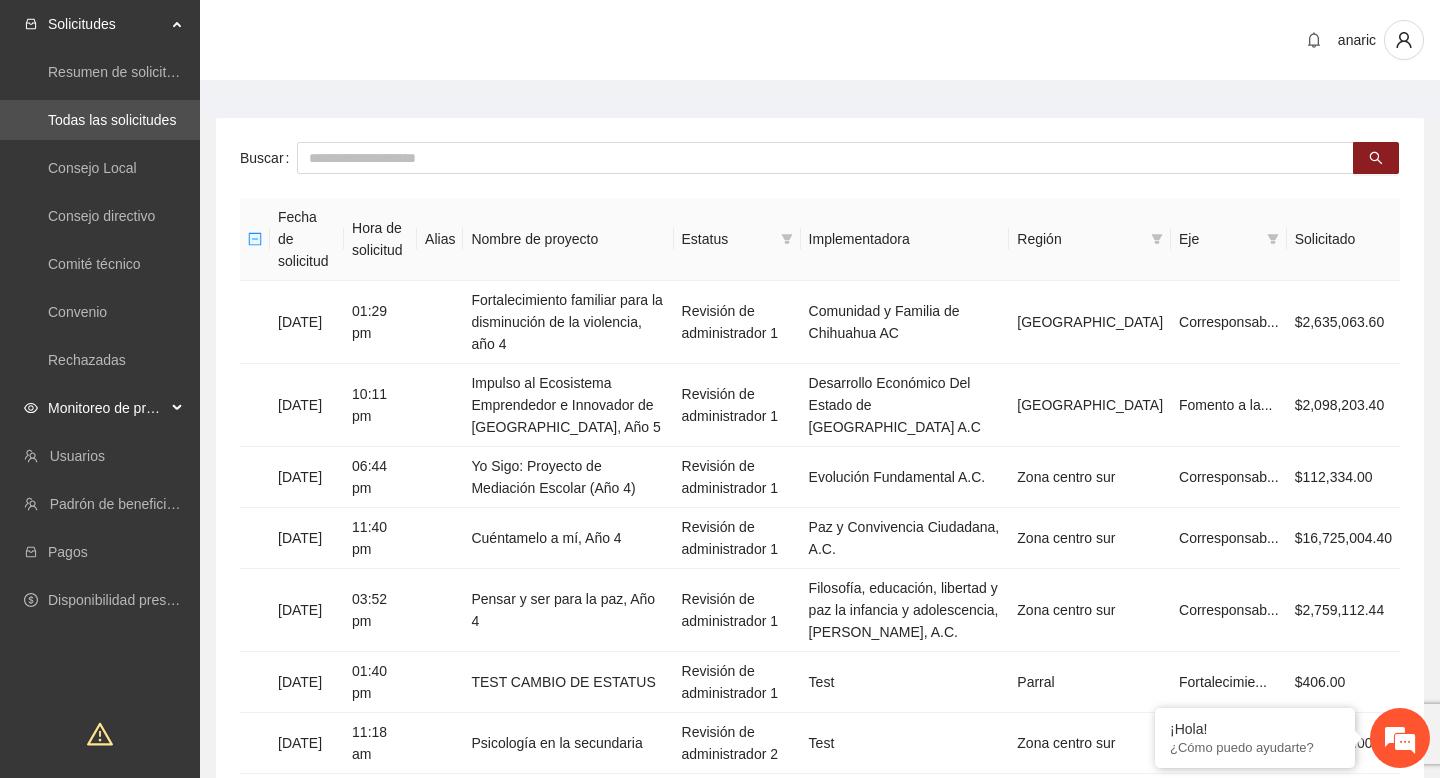 click on "Monitoreo de proyectos" at bounding box center (107, 408) 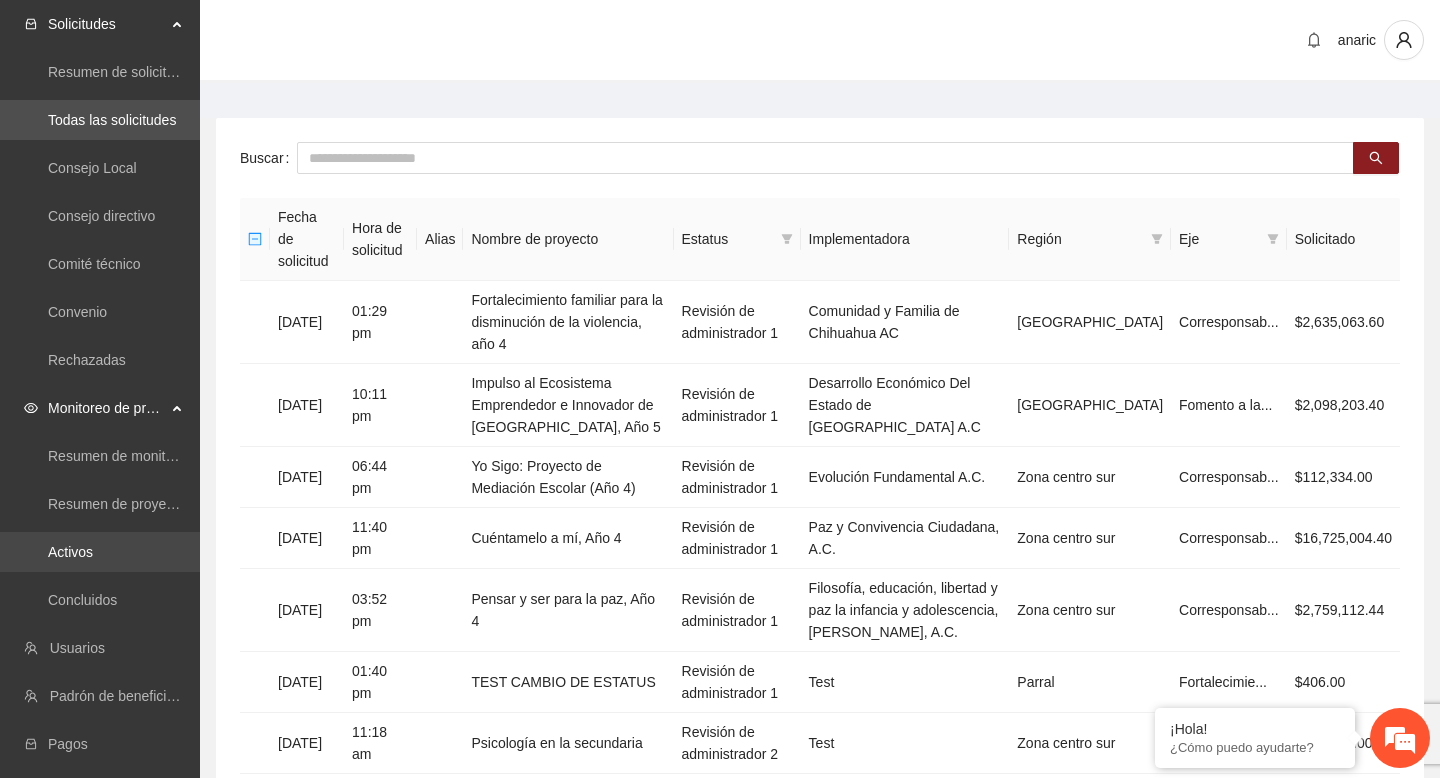 click on "Activos" at bounding box center [70, 552] 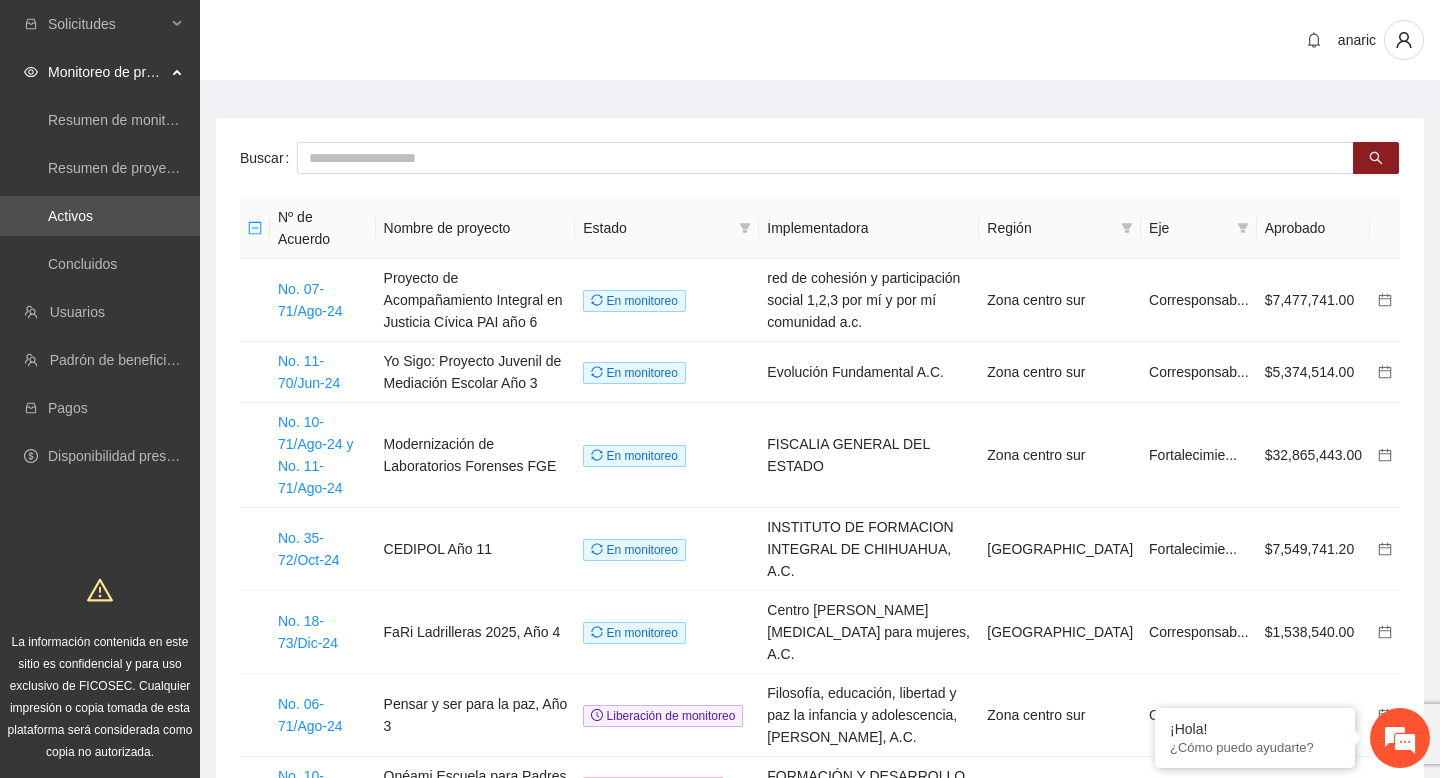 scroll, scrollTop: 0, scrollLeft: 0, axis: both 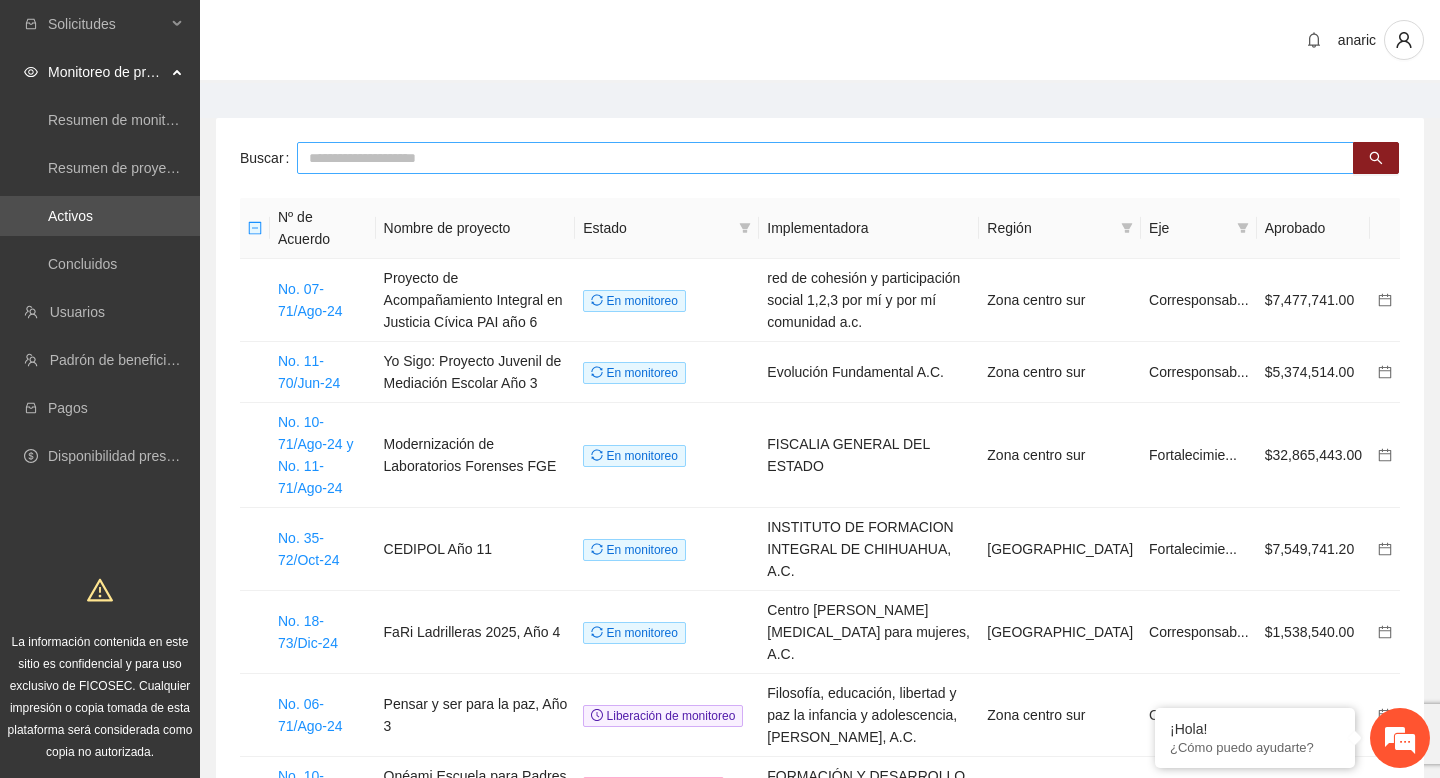click at bounding box center (825, 158) 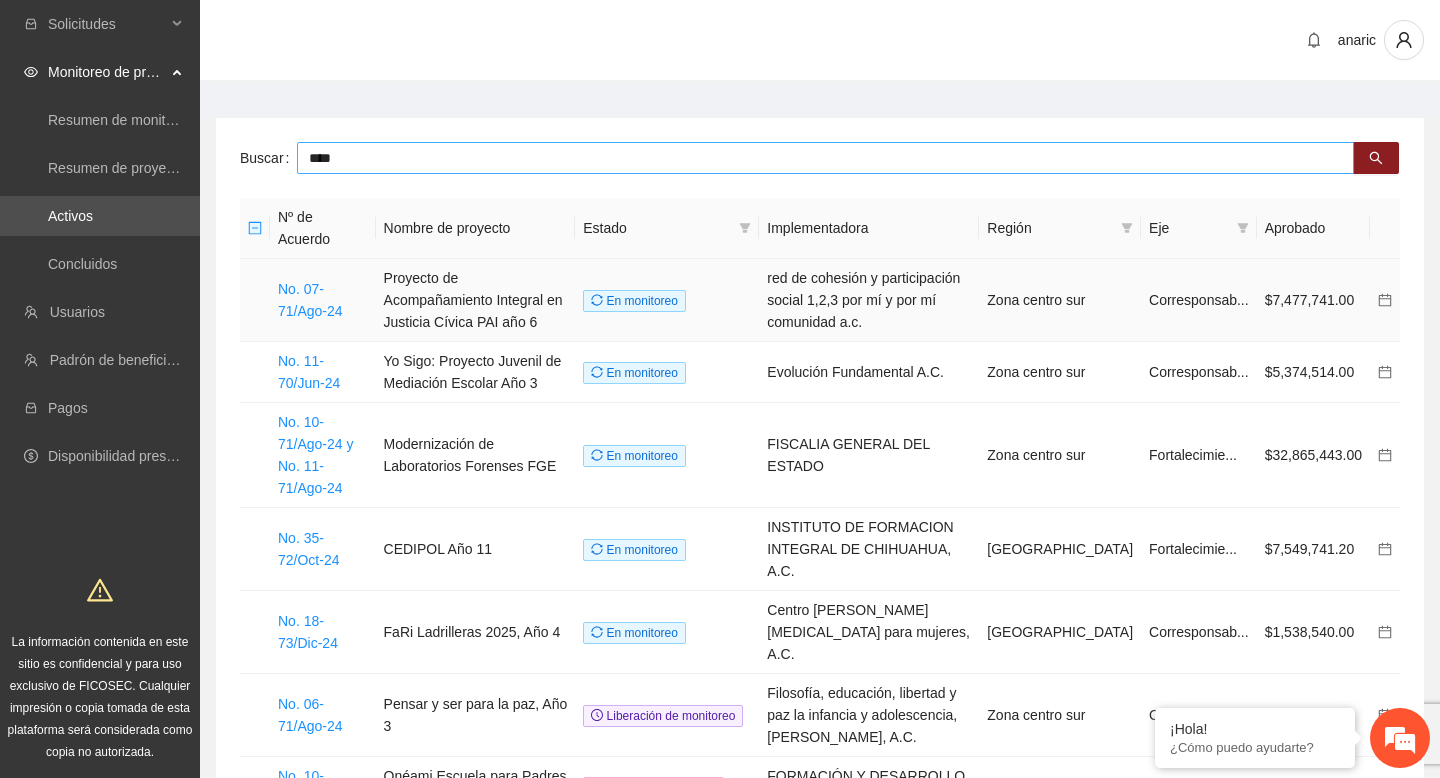 type on "****" 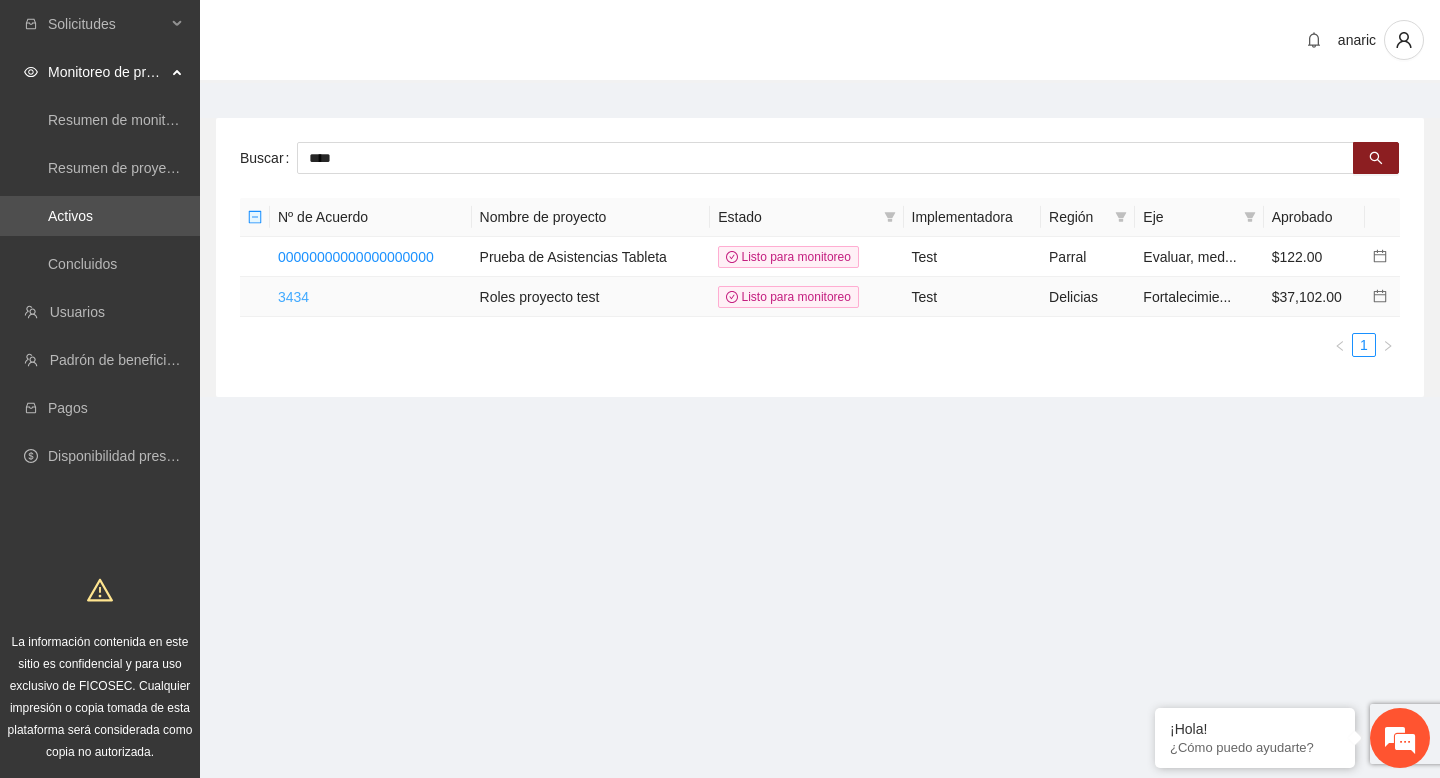 click on "3434" at bounding box center (293, 297) 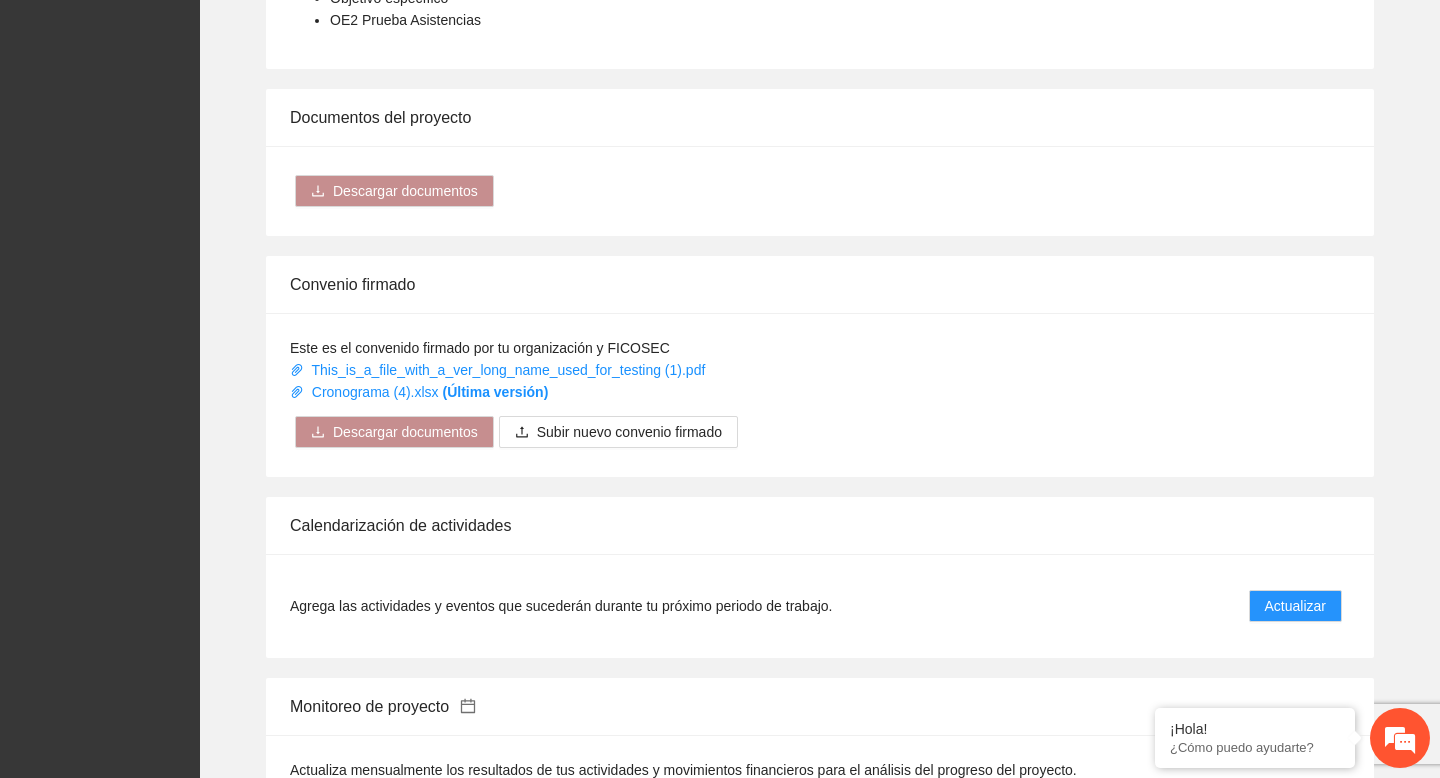 scroll, scrollTop: 941, scrollLeft: 0, axis: vertical 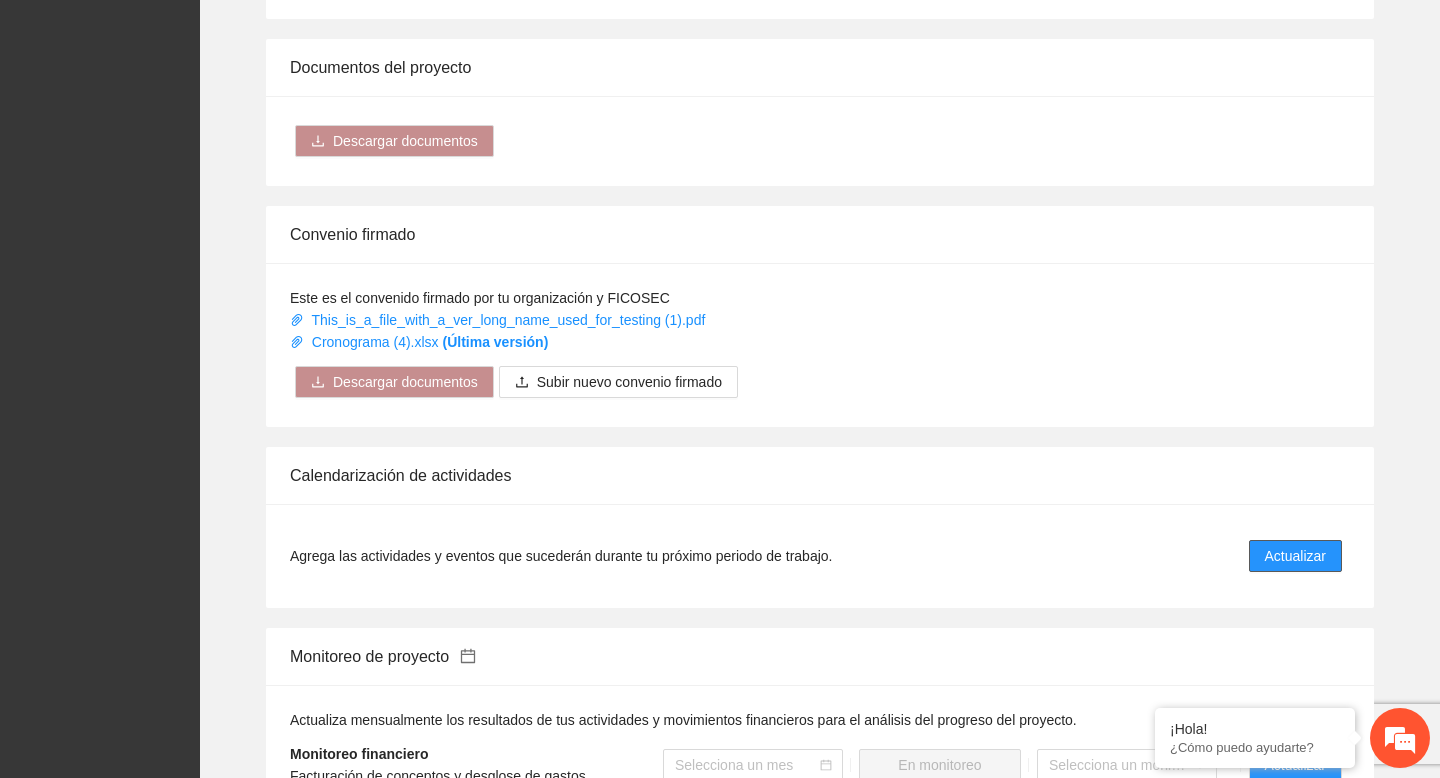 click on "Actualizar" at bounding box center [1295, 556] 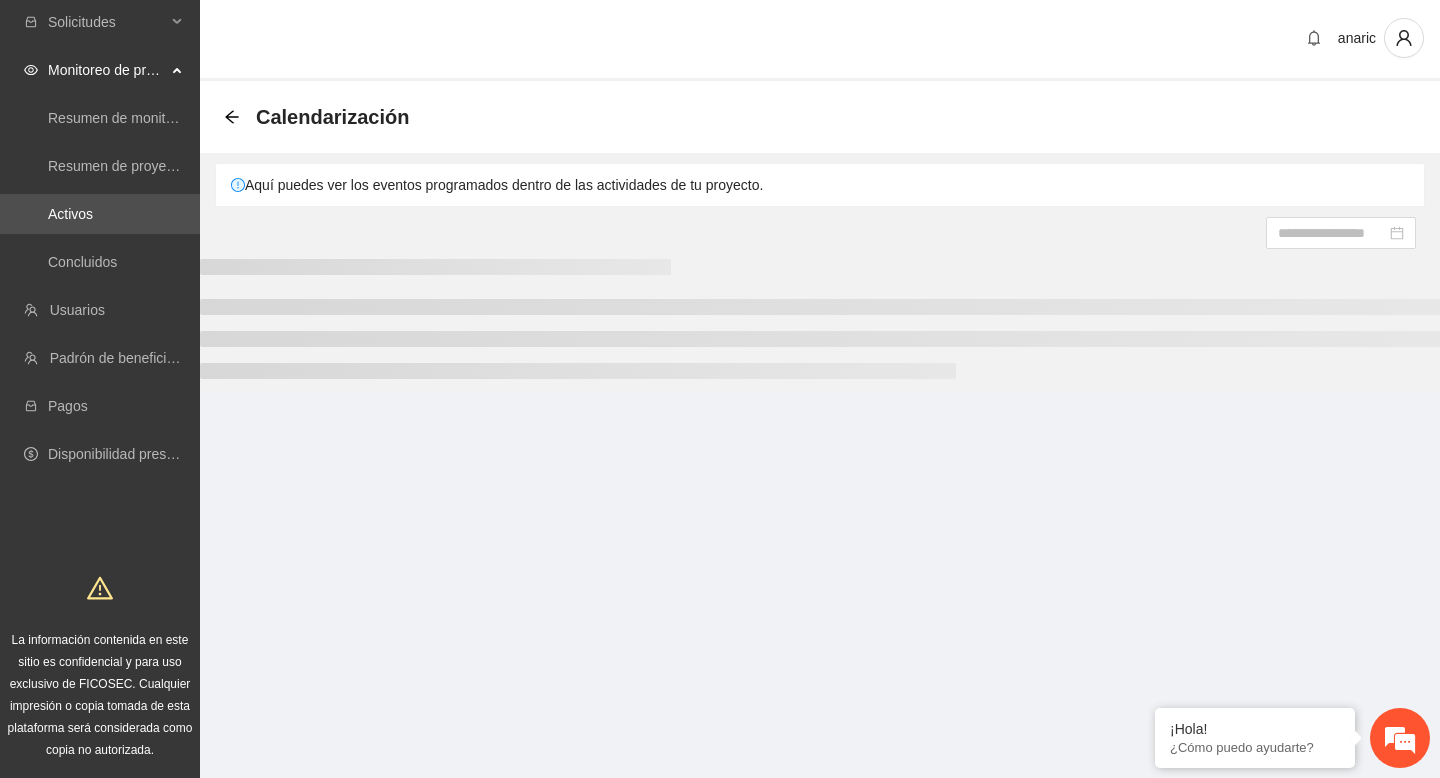 scroll, scrollTop: 0, scrollLeft: 0, axis: both 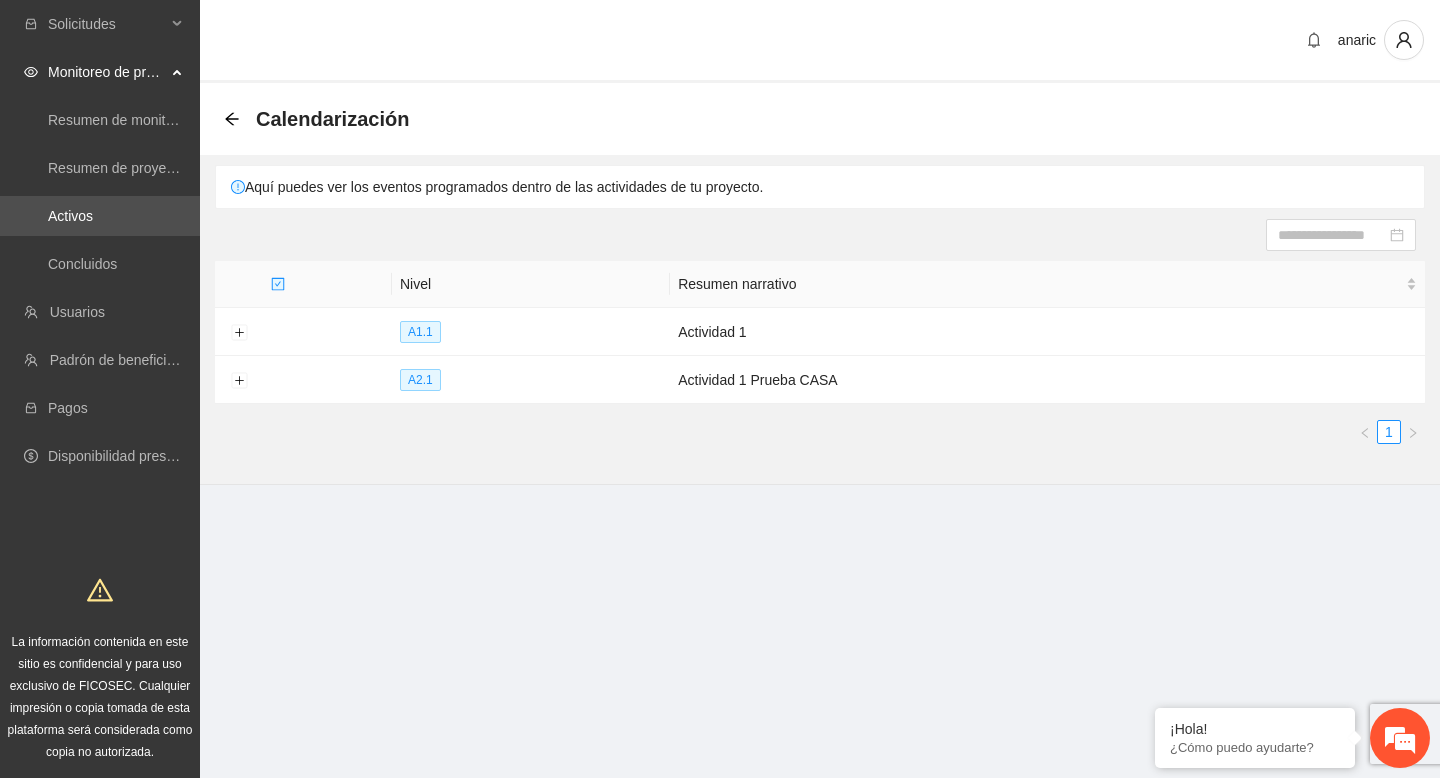 click at bounding box center [820, 235] 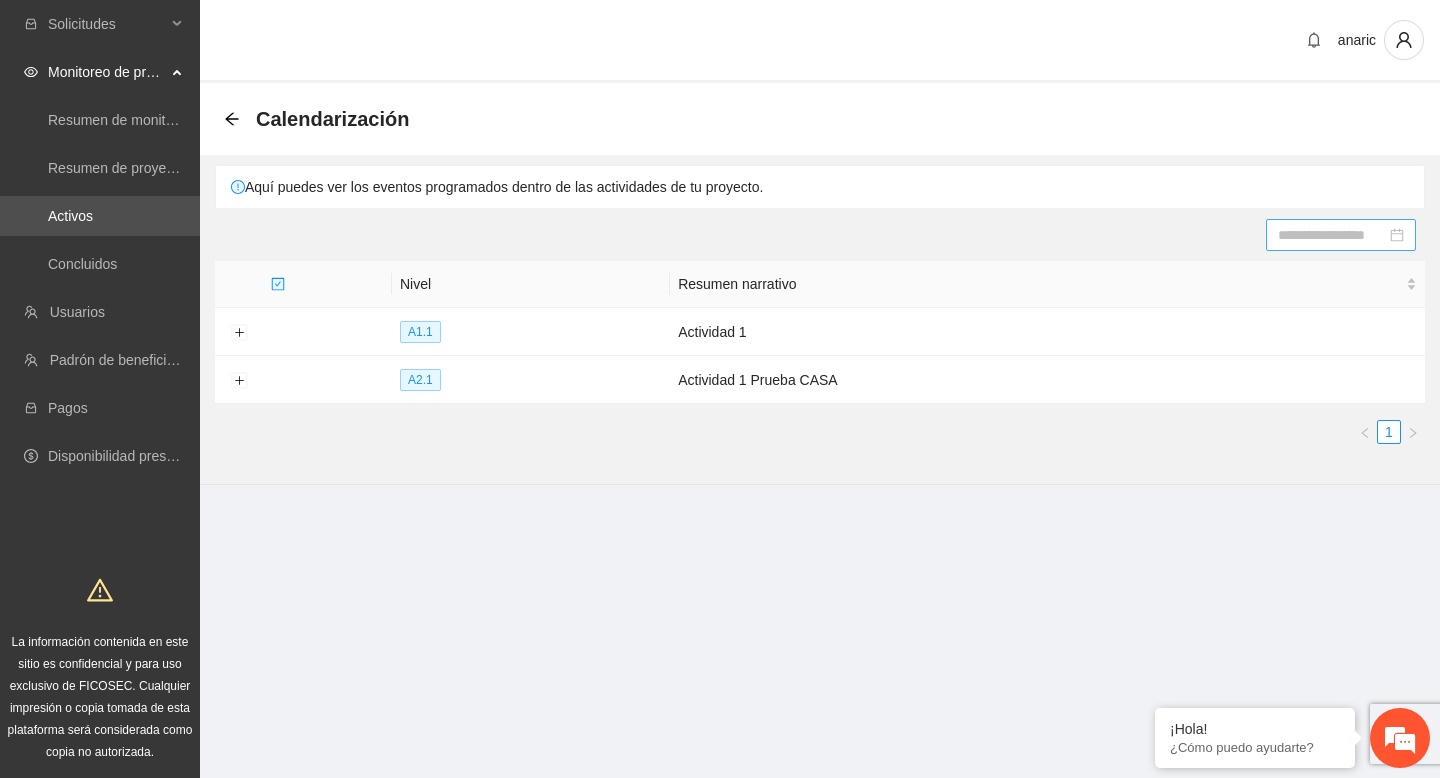 click at bounding box center [1332, 235] 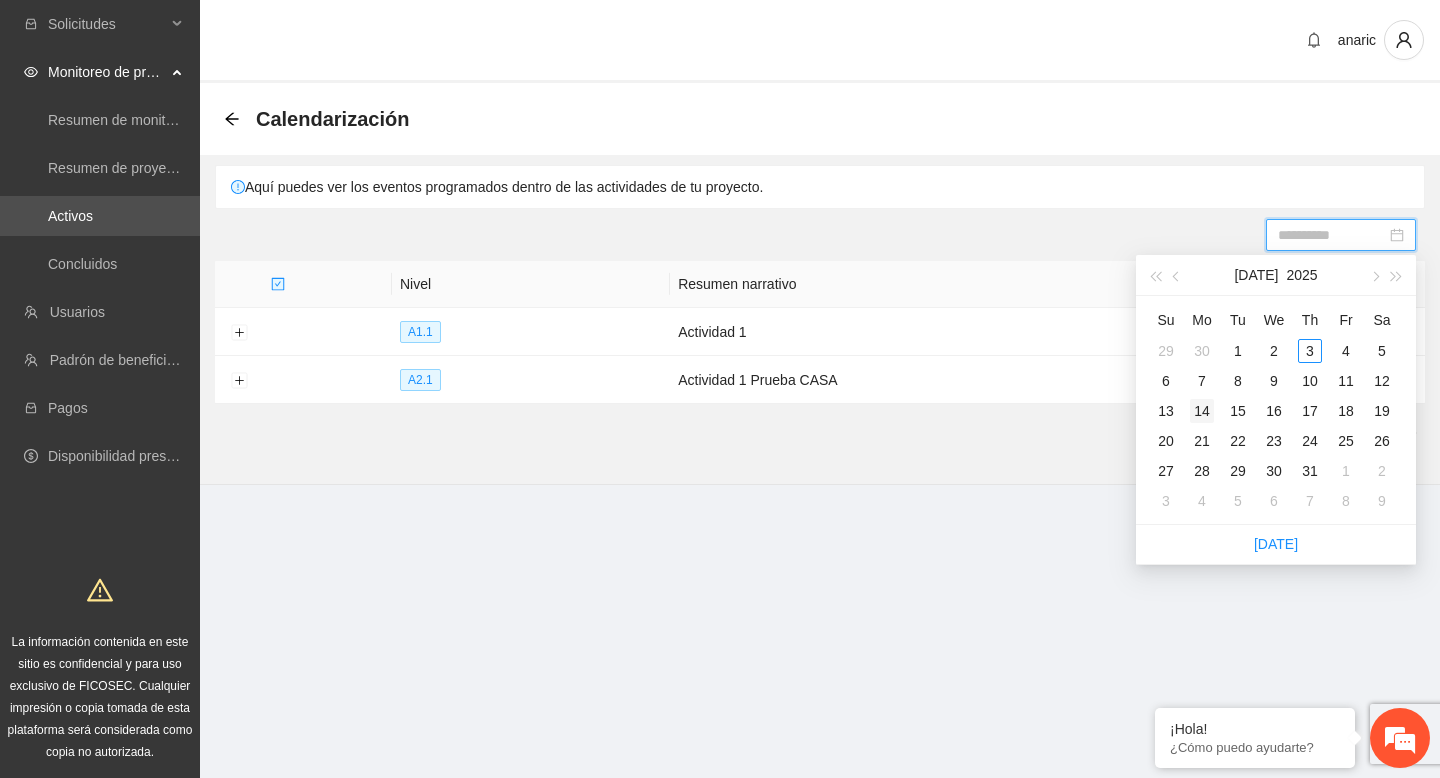 type on "**********" 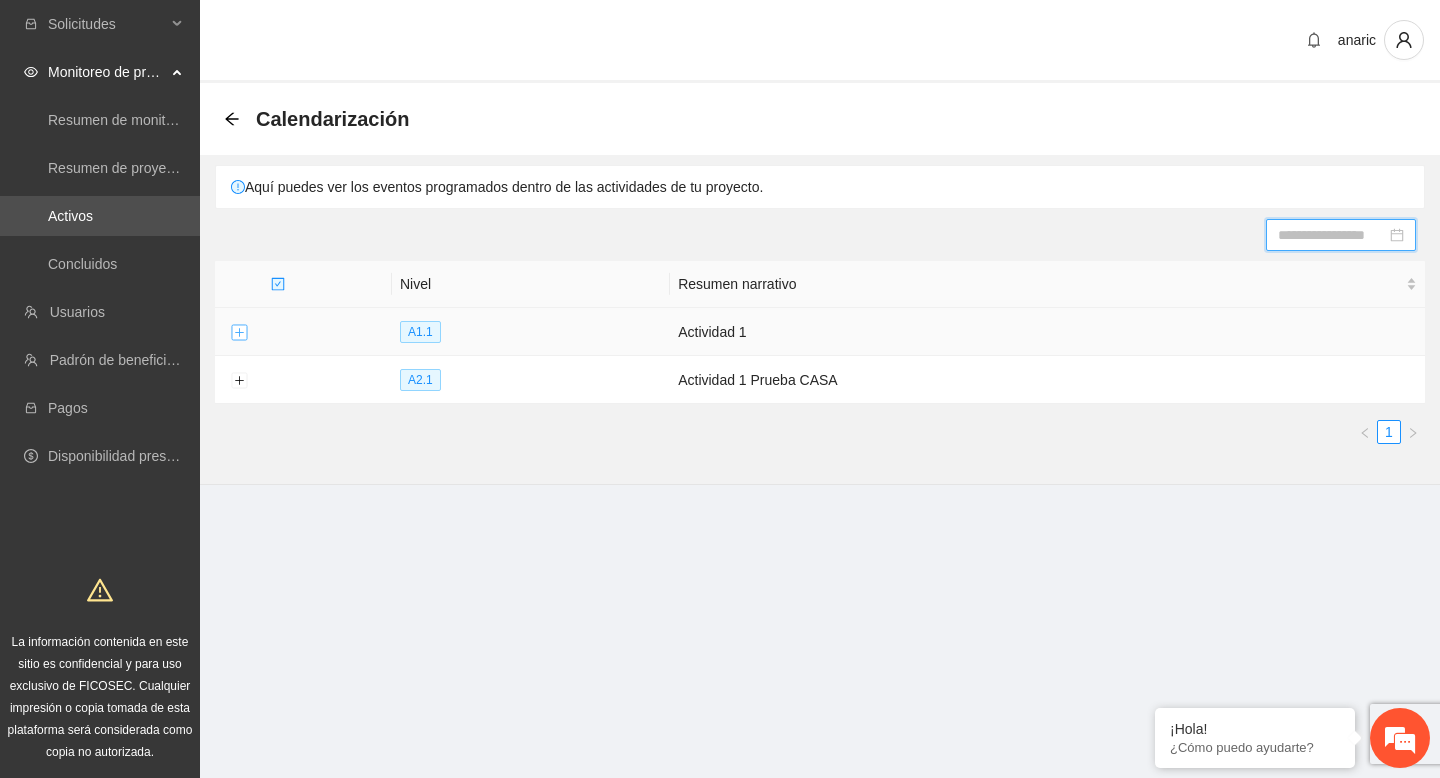 click at bounding box center [239, 333] 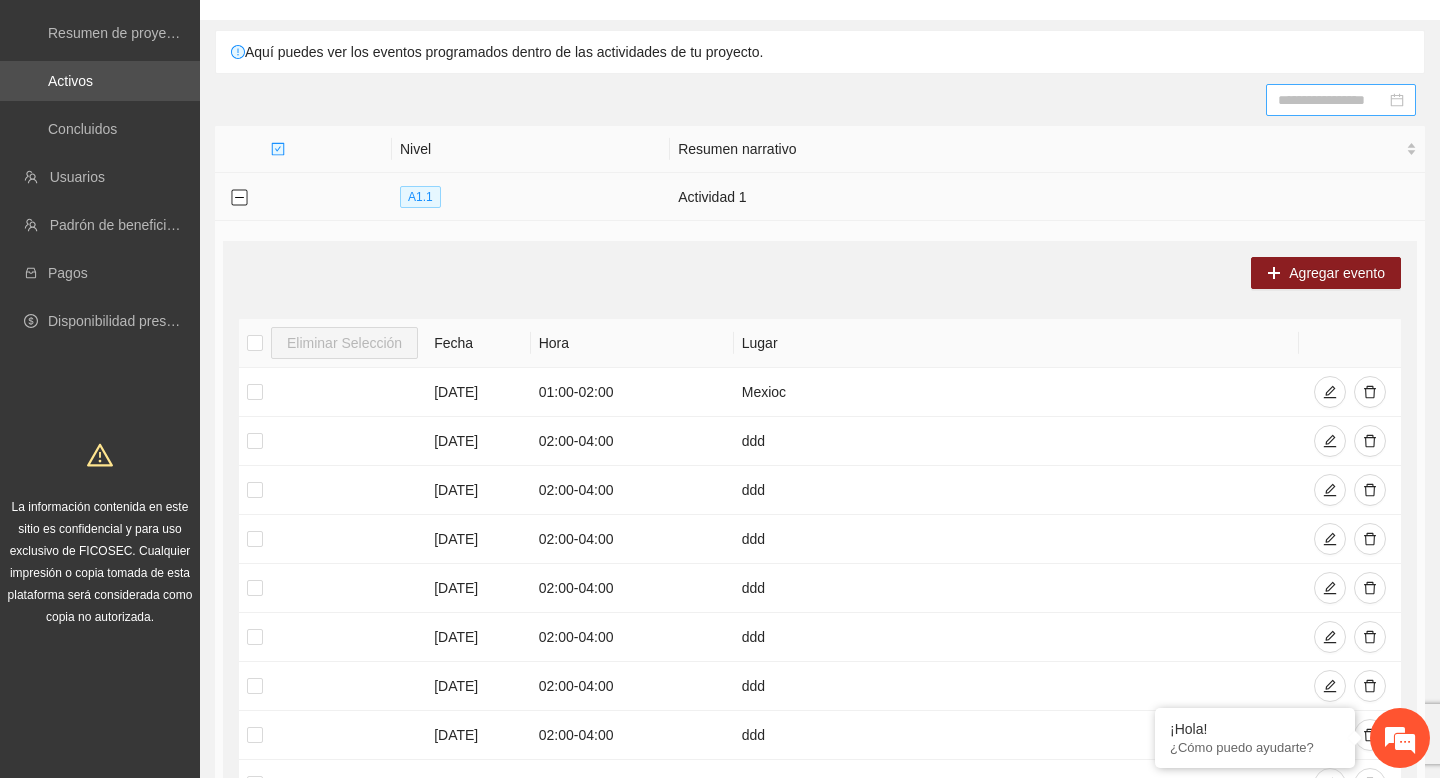 scroll, scrollTop: 138, scrollLeft: 0, axis: vertical 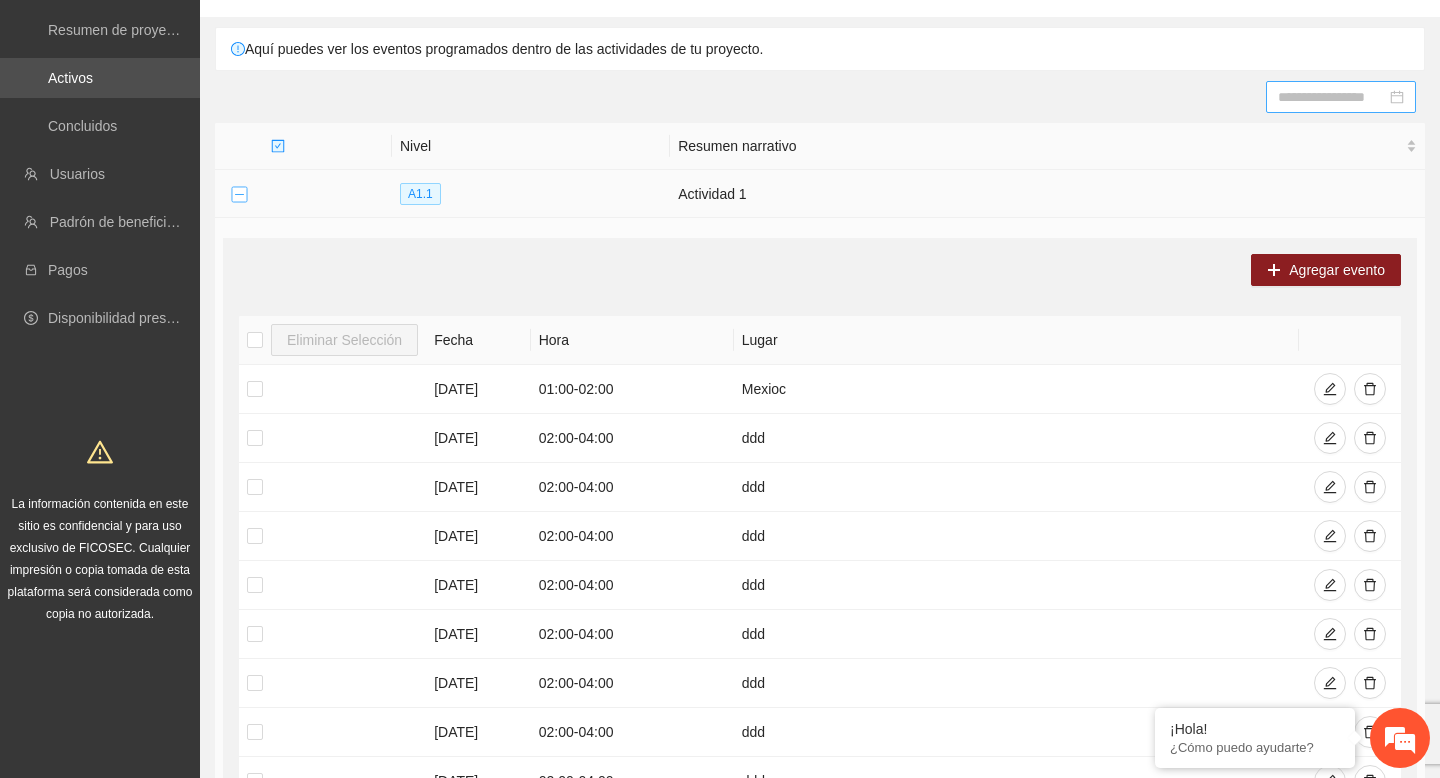 click at bounding box center (239, 195) 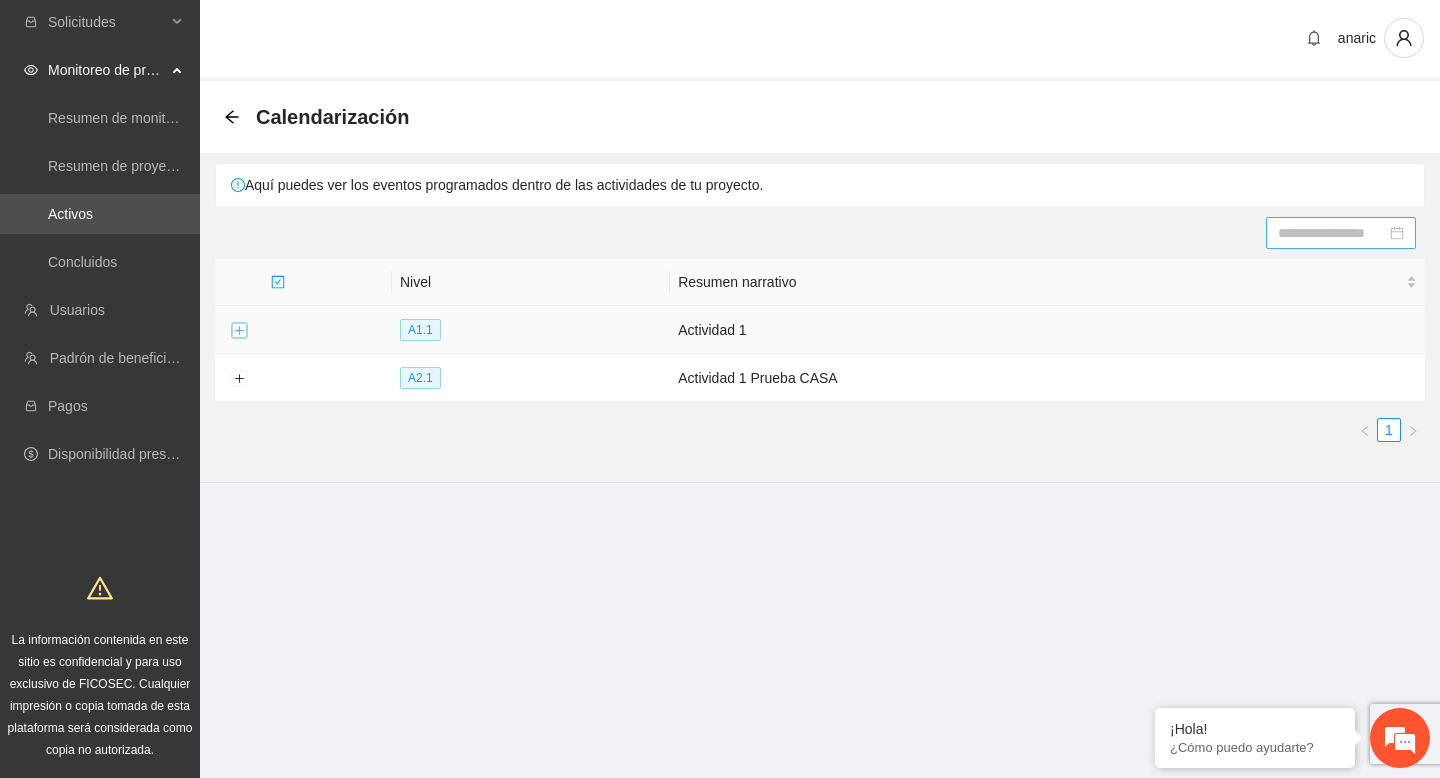 scroll, scrollTop: 2, scrollLeft: 0, axis: vertical 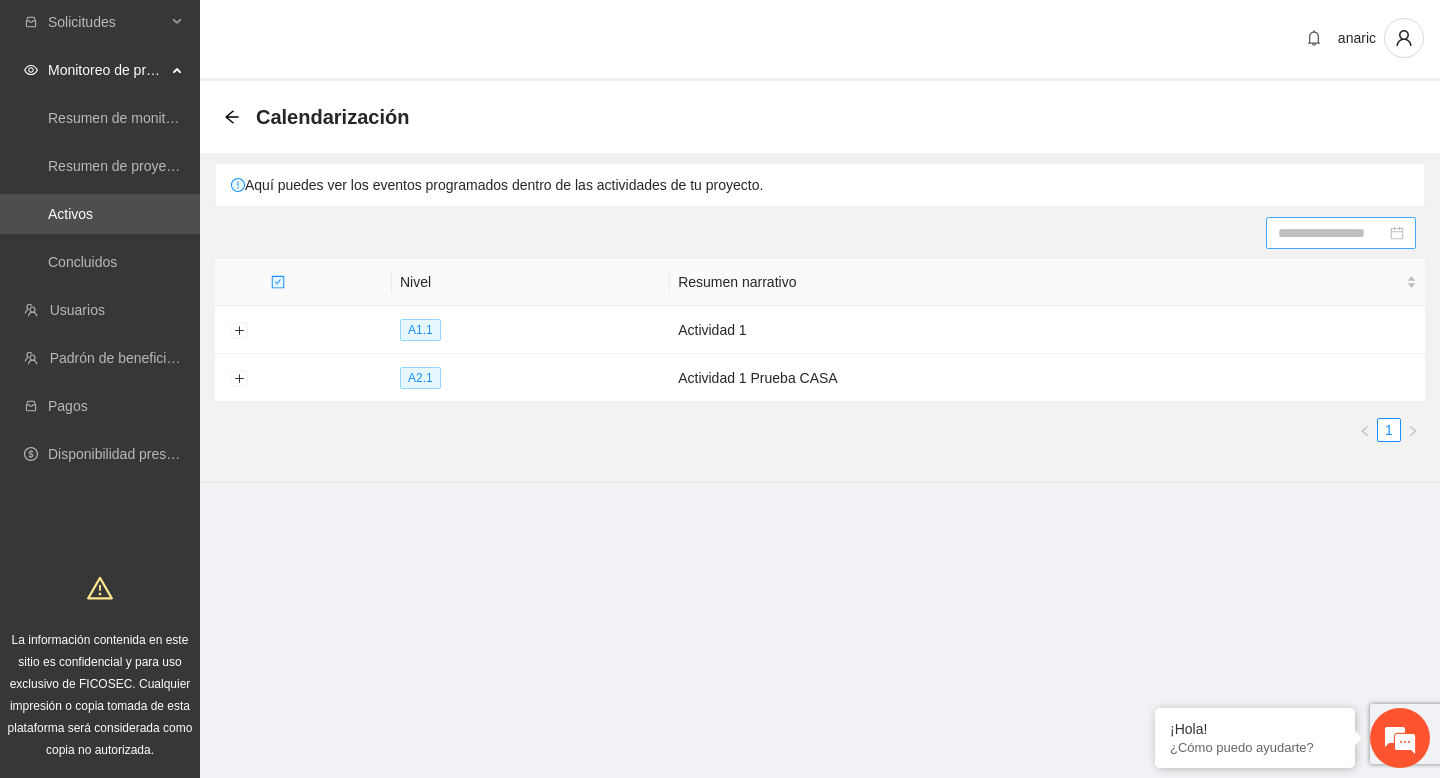 click at bounding box center [1332, 233] 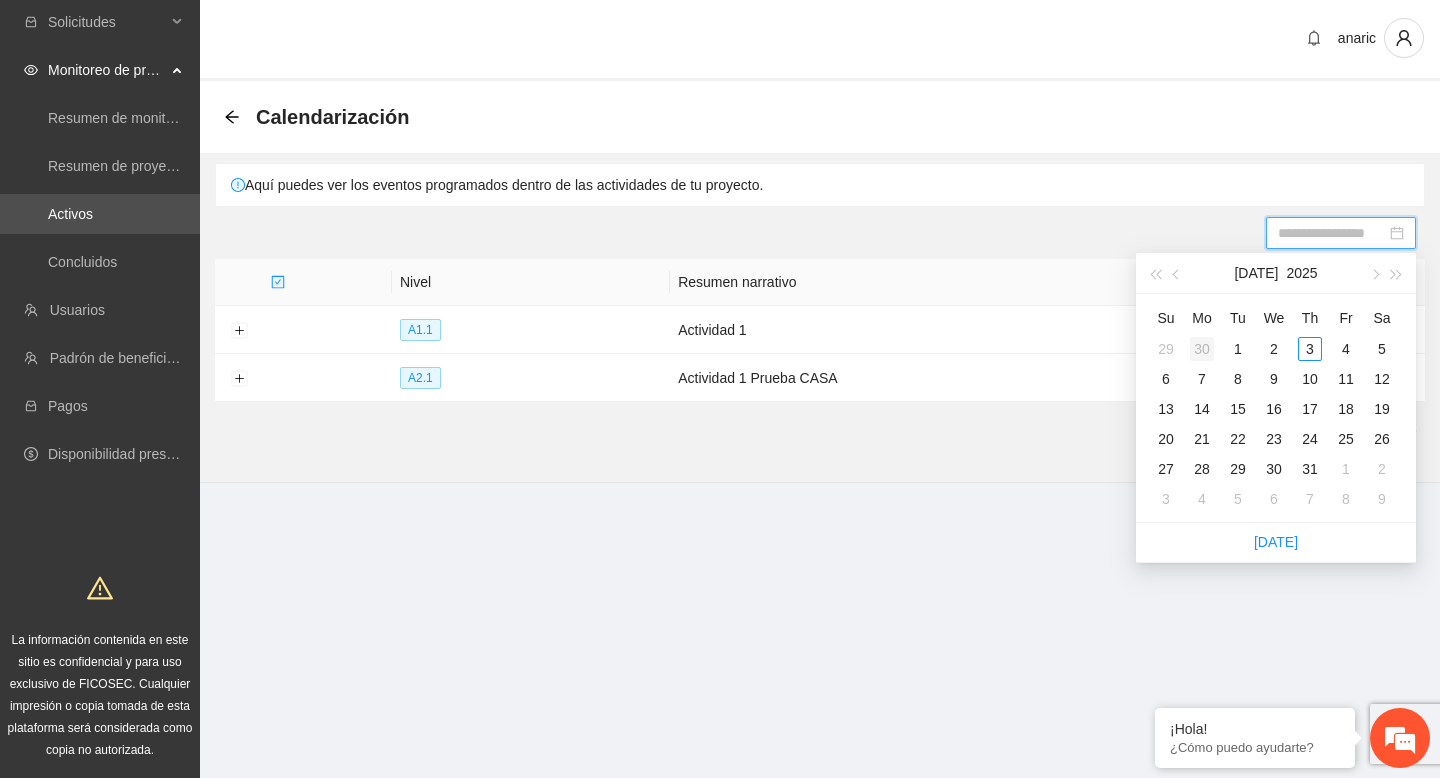 type on "**********" 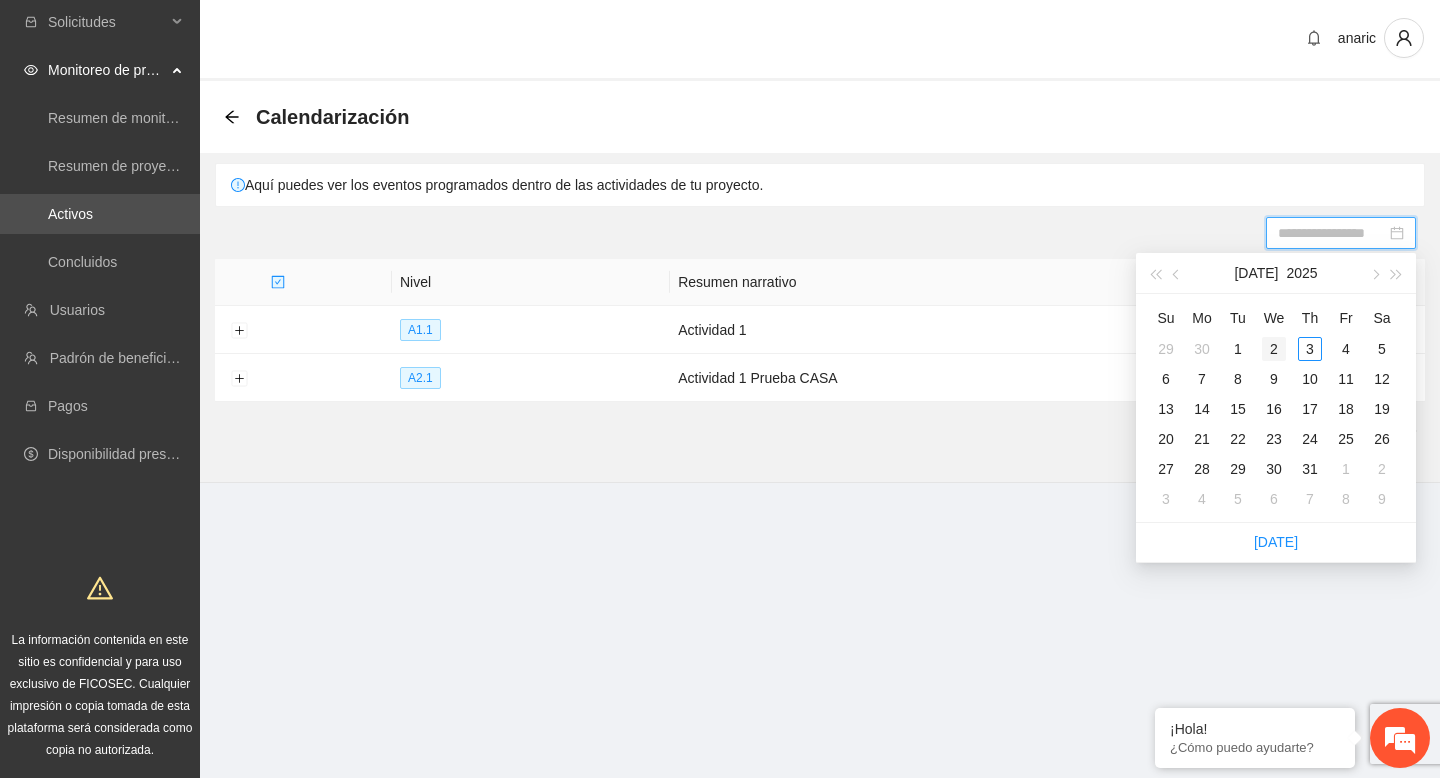type on "**********" 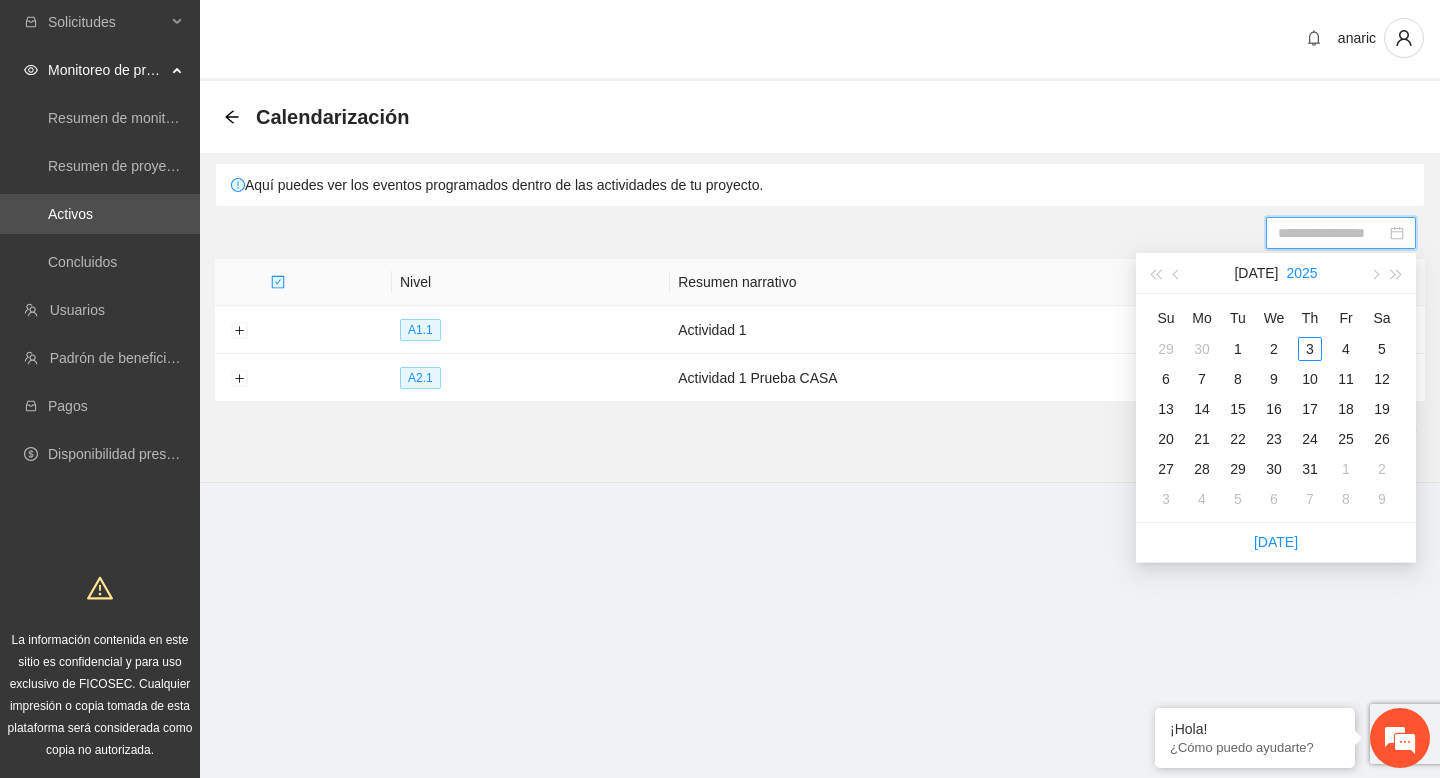 click on "2025" at bounding box center [1301, 273] 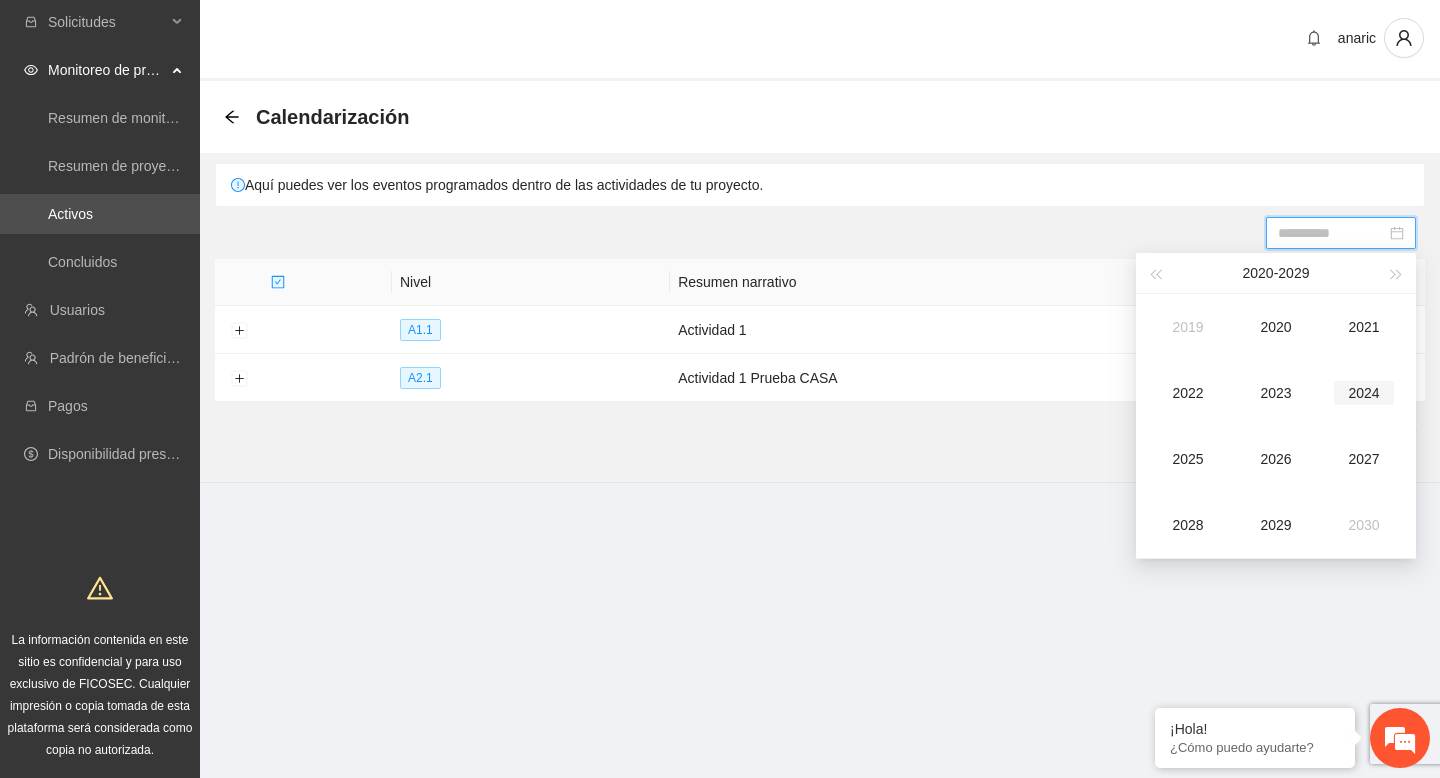 click on "2024" at bounding box center (1364, 393) 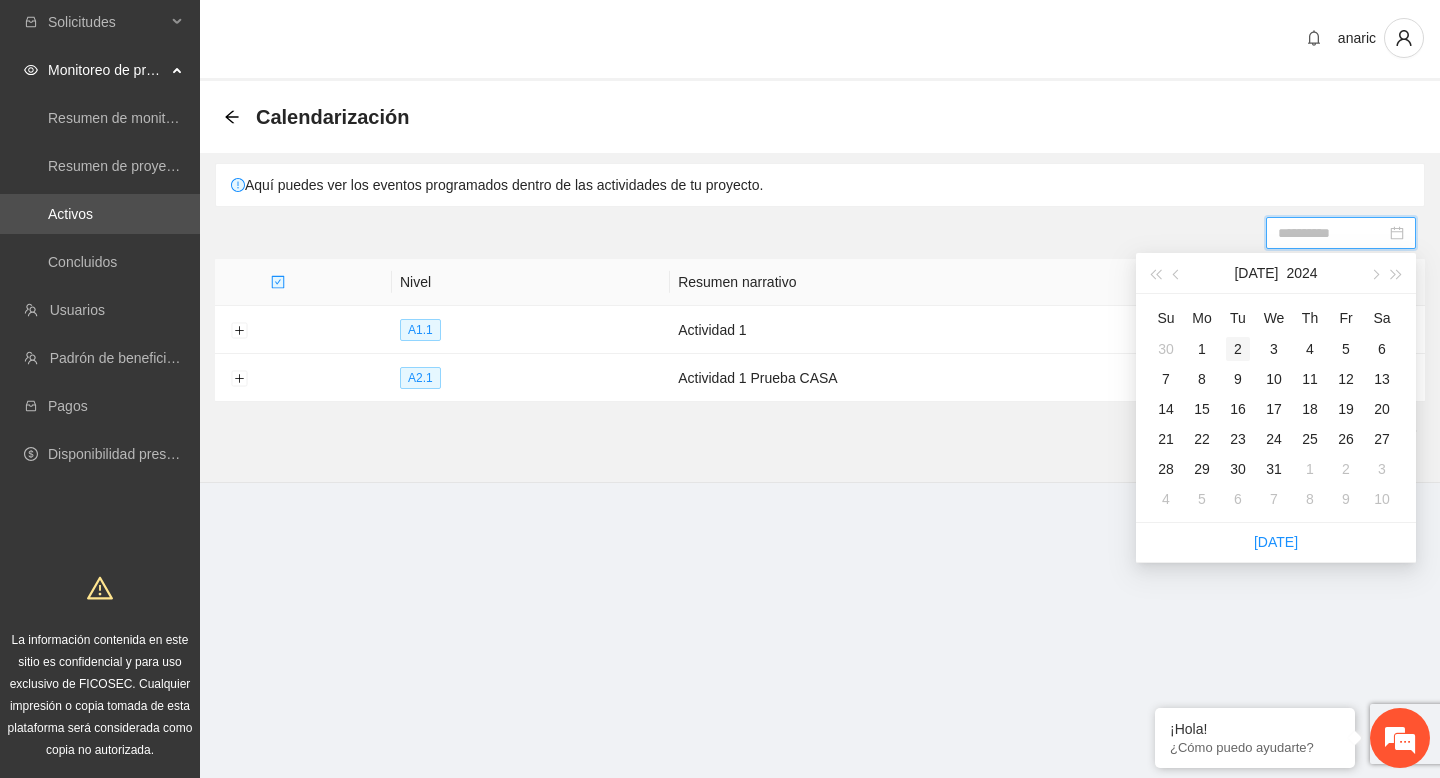 type on "**********" 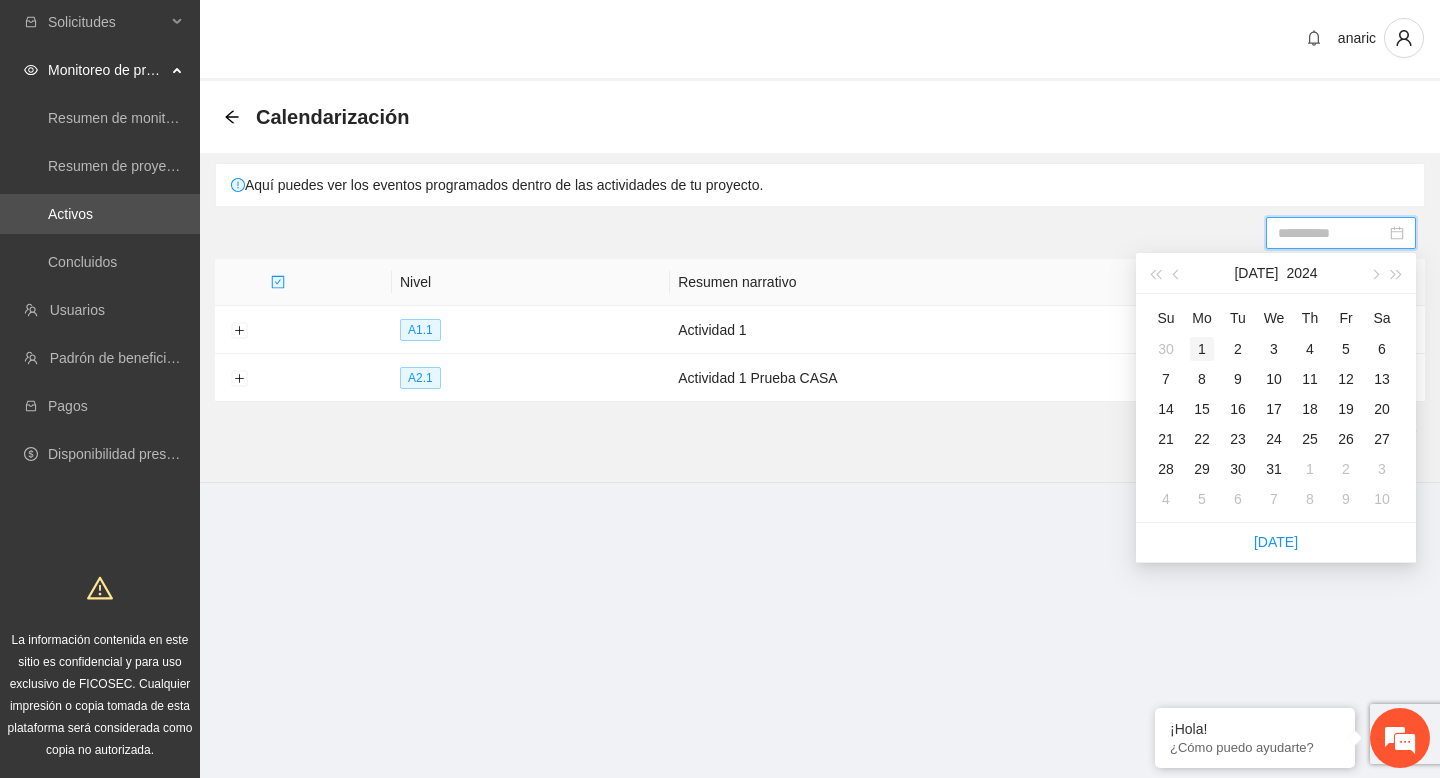 type on "**********" 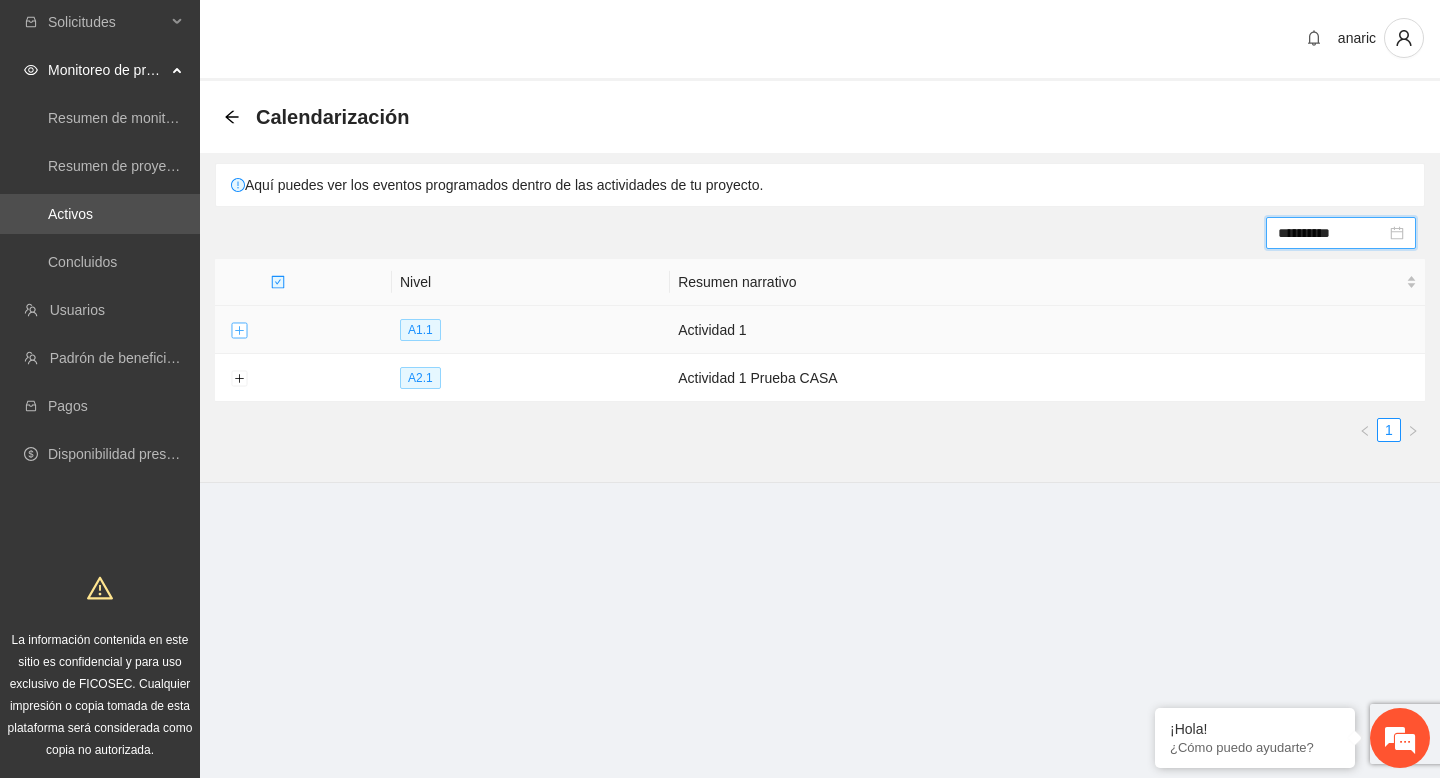 click at bounding box center [239, 331] 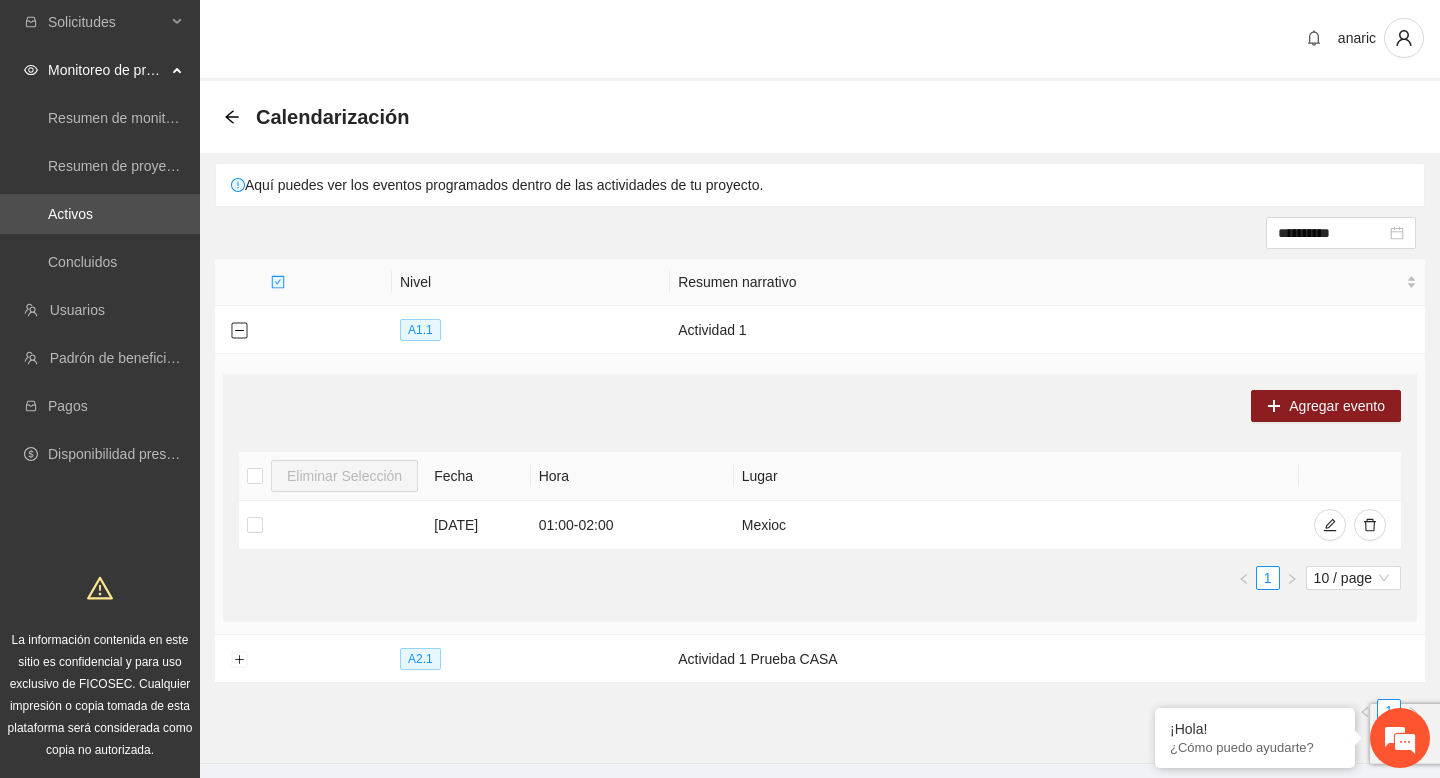 scroll, scrollTop: 53, scrollLeft: 0, axis: vertical 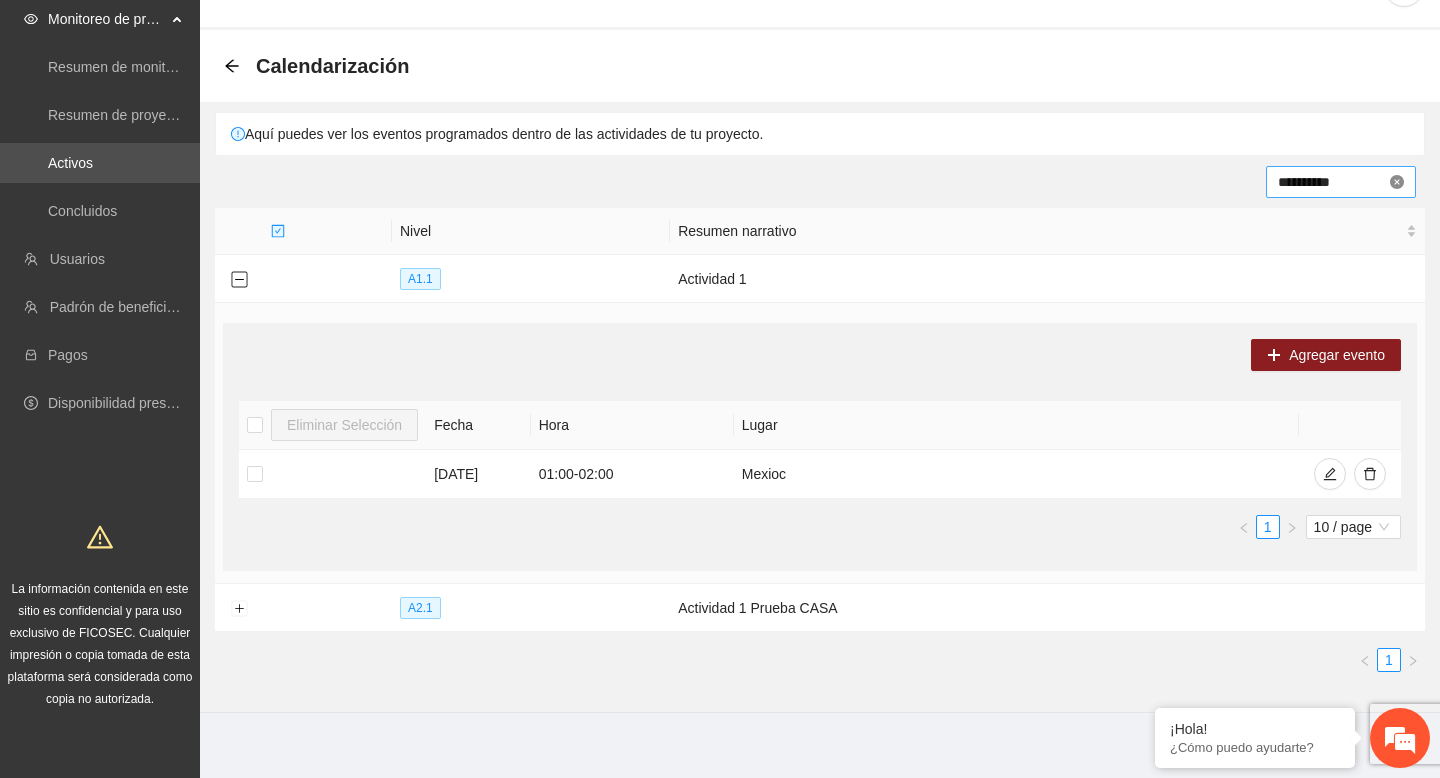 type 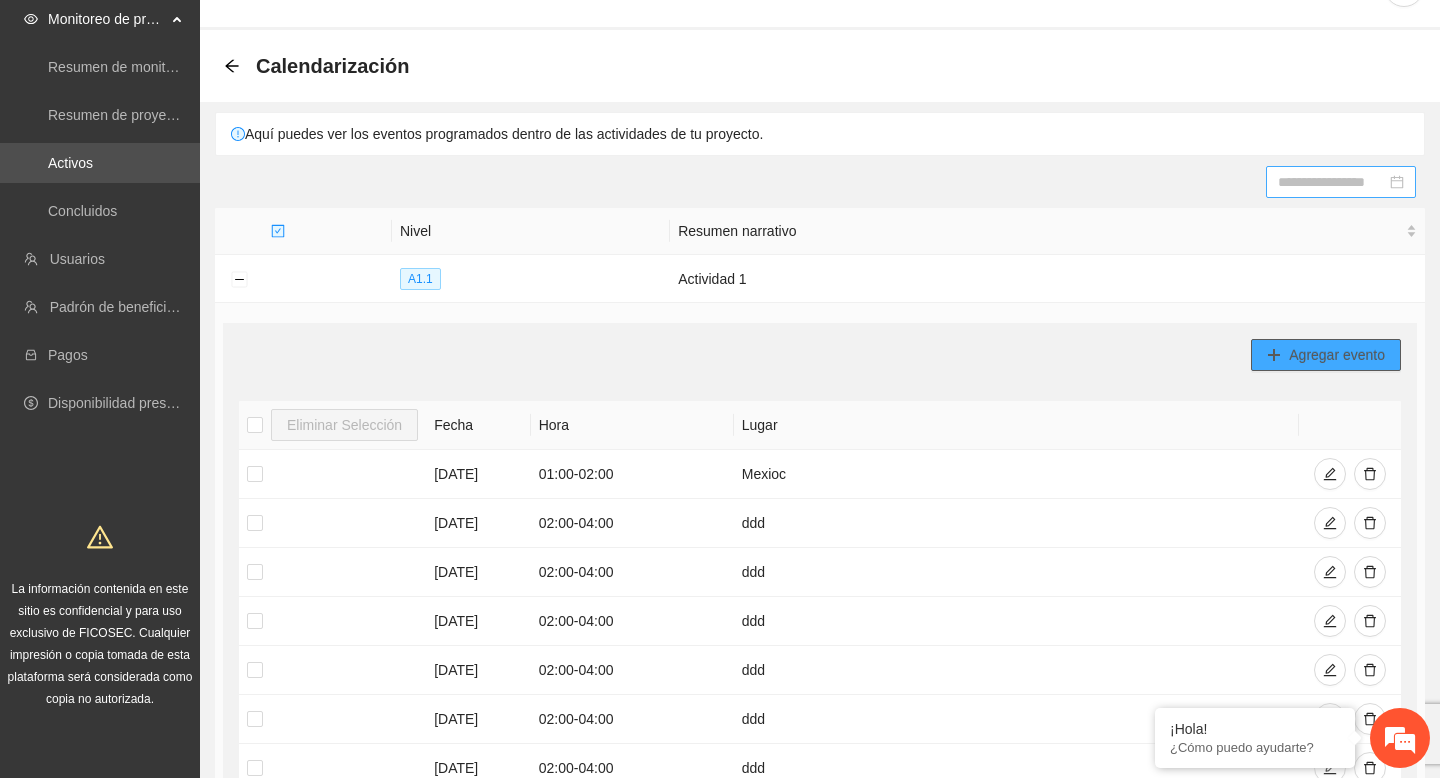 click on "Agregar evento" at bounding box center (1326, 355) 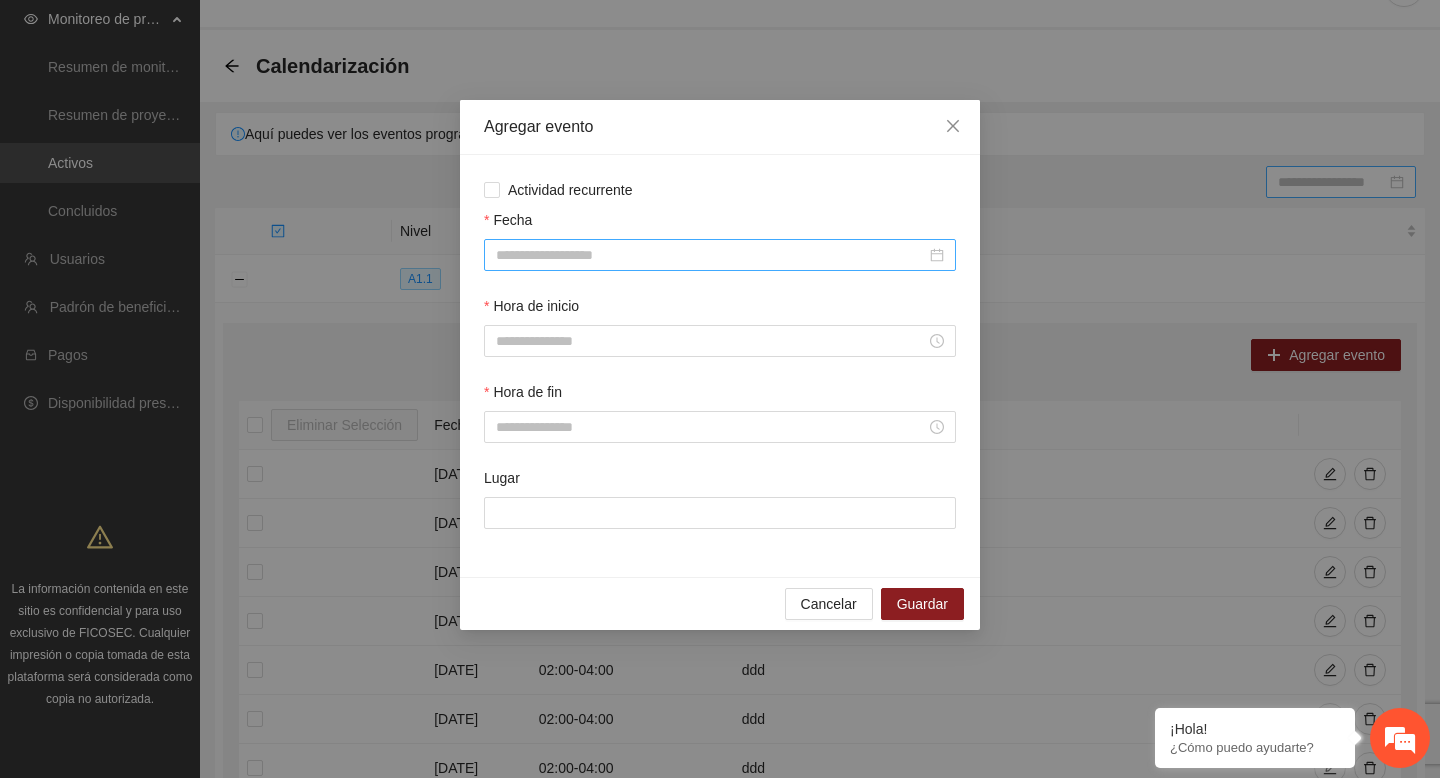 click on "Fecha" at bounding box center [711, 255] 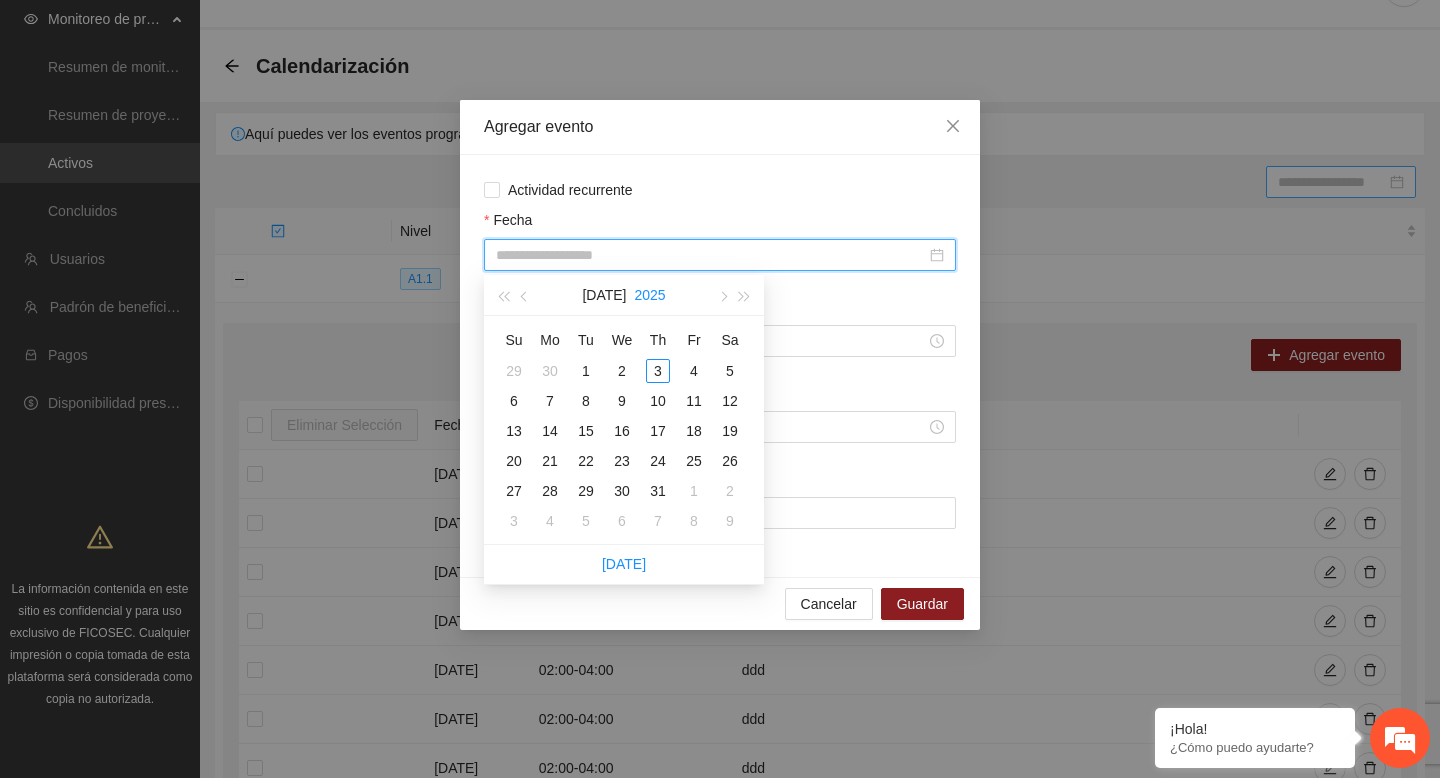 click on "2025" at bounding box center [649, 295] 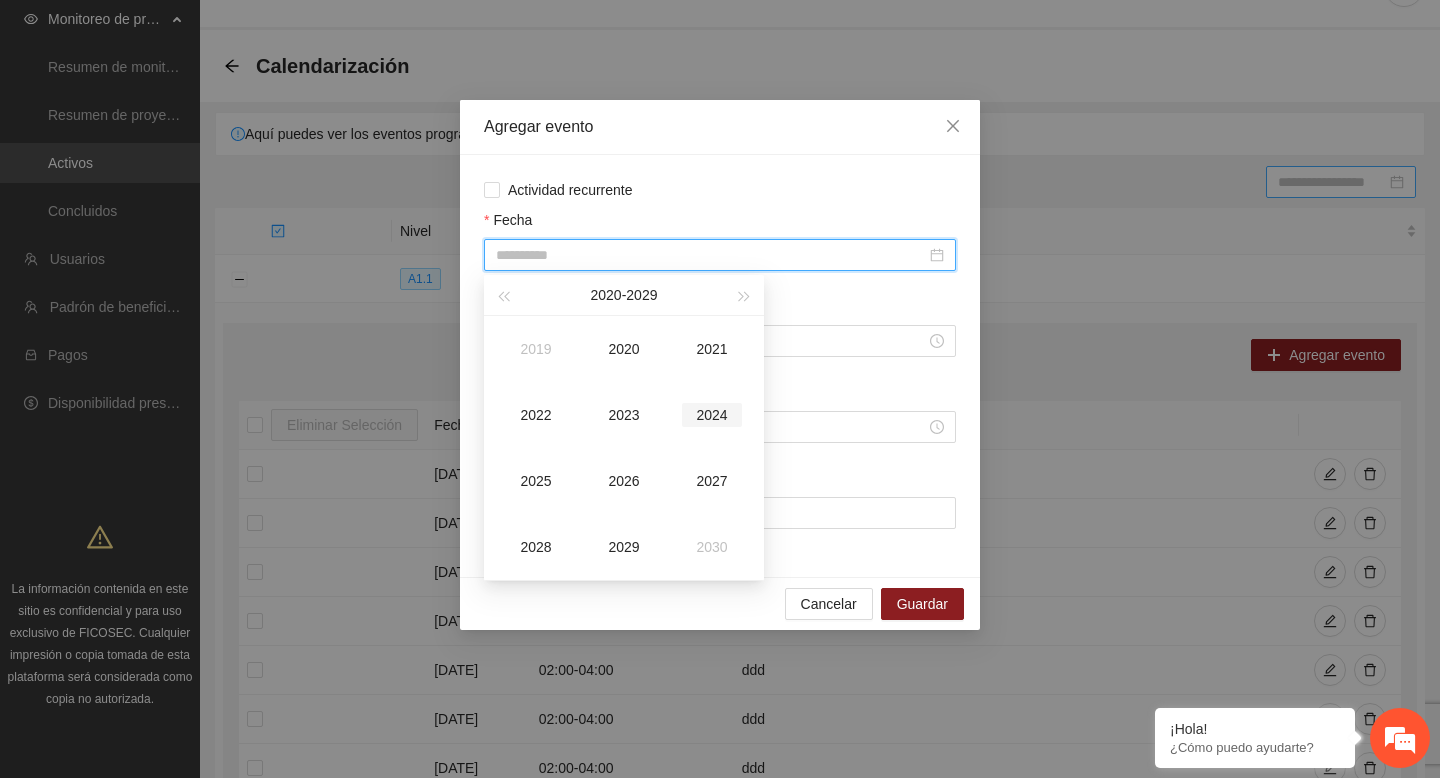 type on "**********" 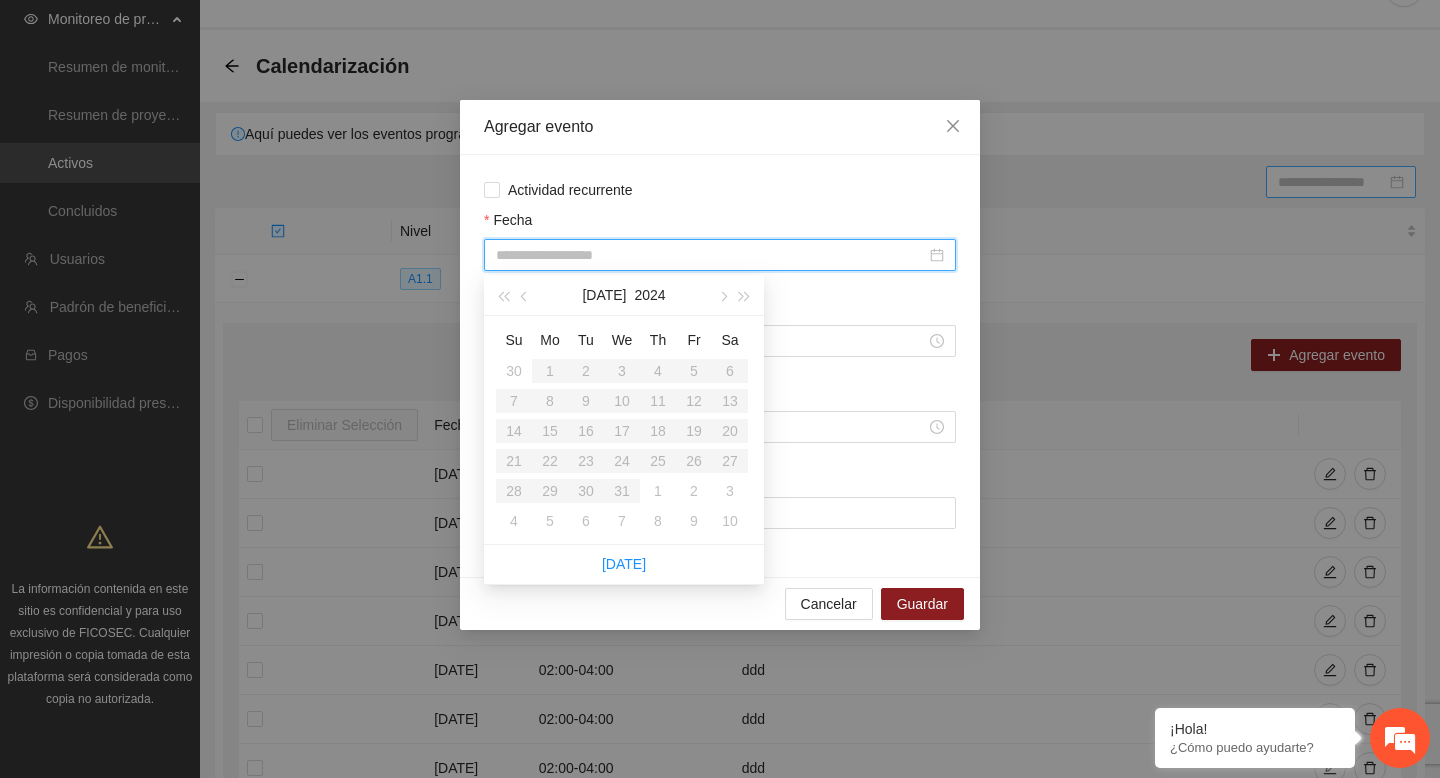click on "Su Mo Tu We Th Fr Sa 30 1 2 3 4 5 6 7 8 9 10 11 12 13 14 15 16 17 18 19 20 21 22 23 24 25 26 27 28 29 30 31 1 2 3 4 5 6 7 8 9 10" at bounding box center [622, 430] 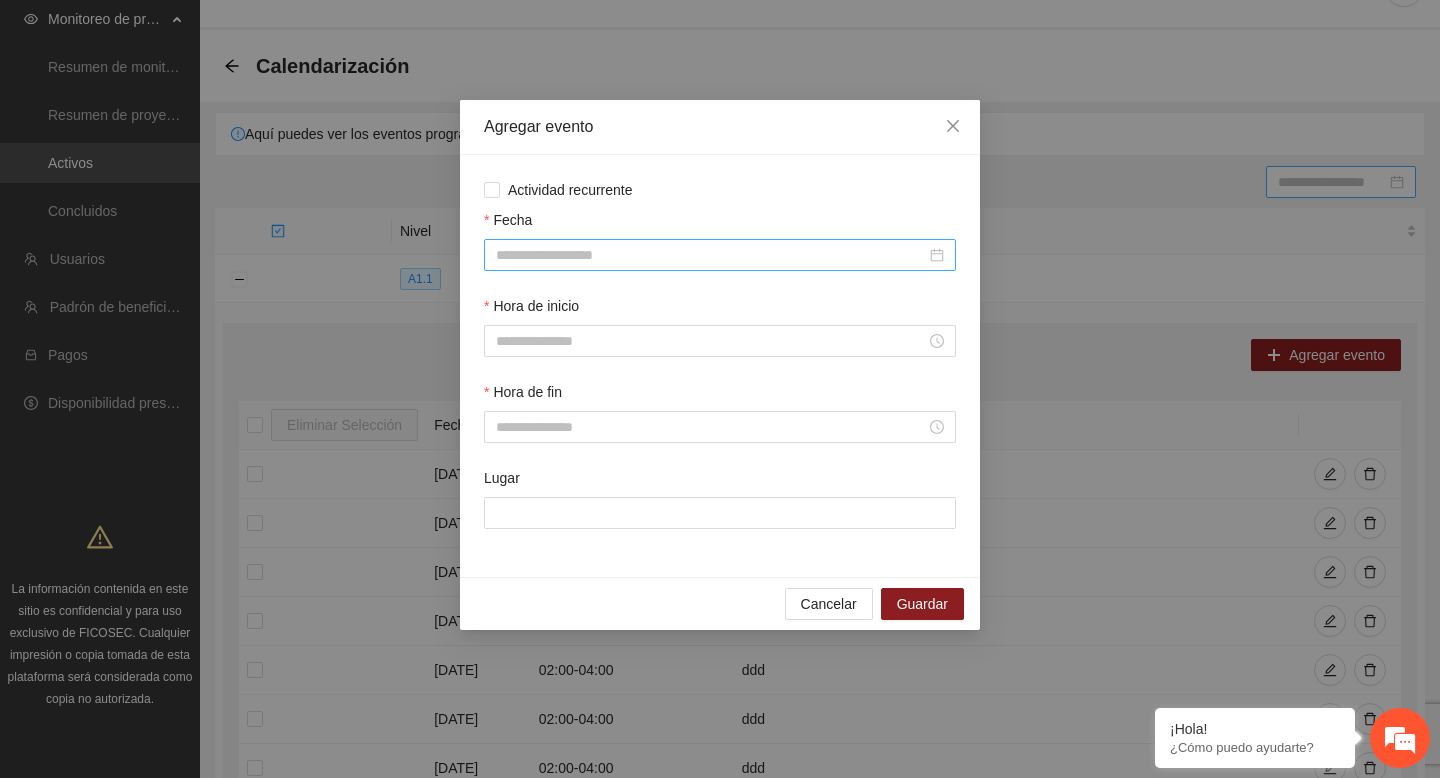 click at bounding box center (720, 255) 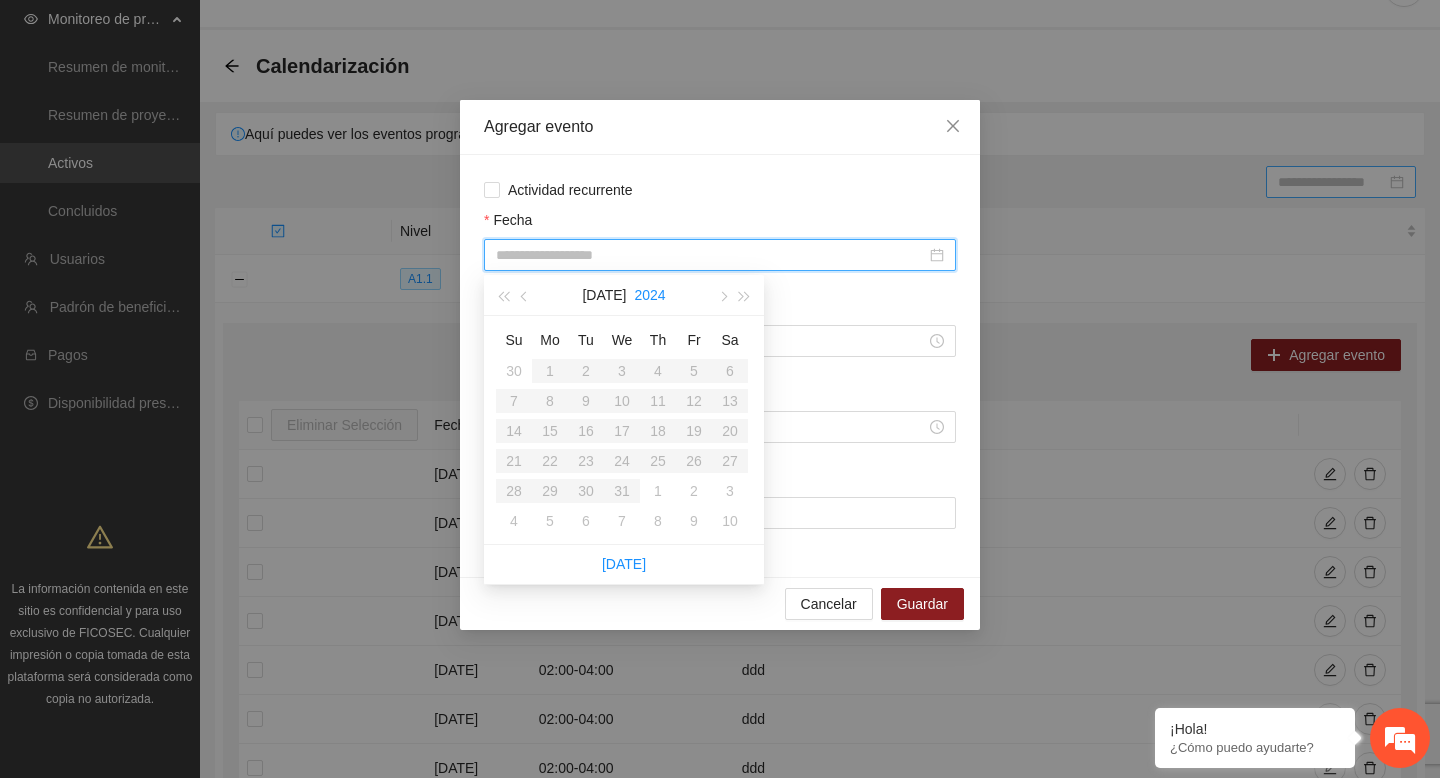 click on "2024" at bounding box center [649, 295] 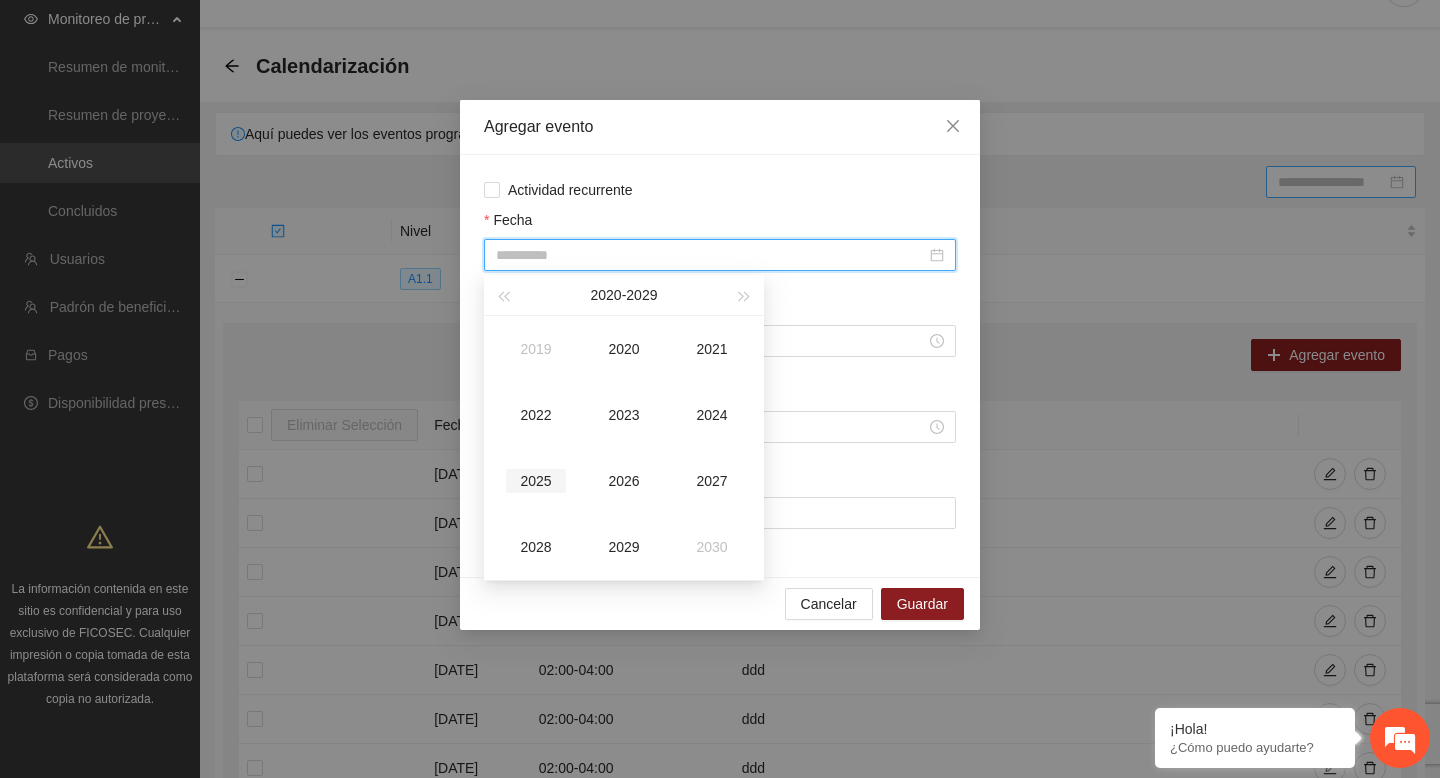 click on "2025" at bounding box center [536, 481] 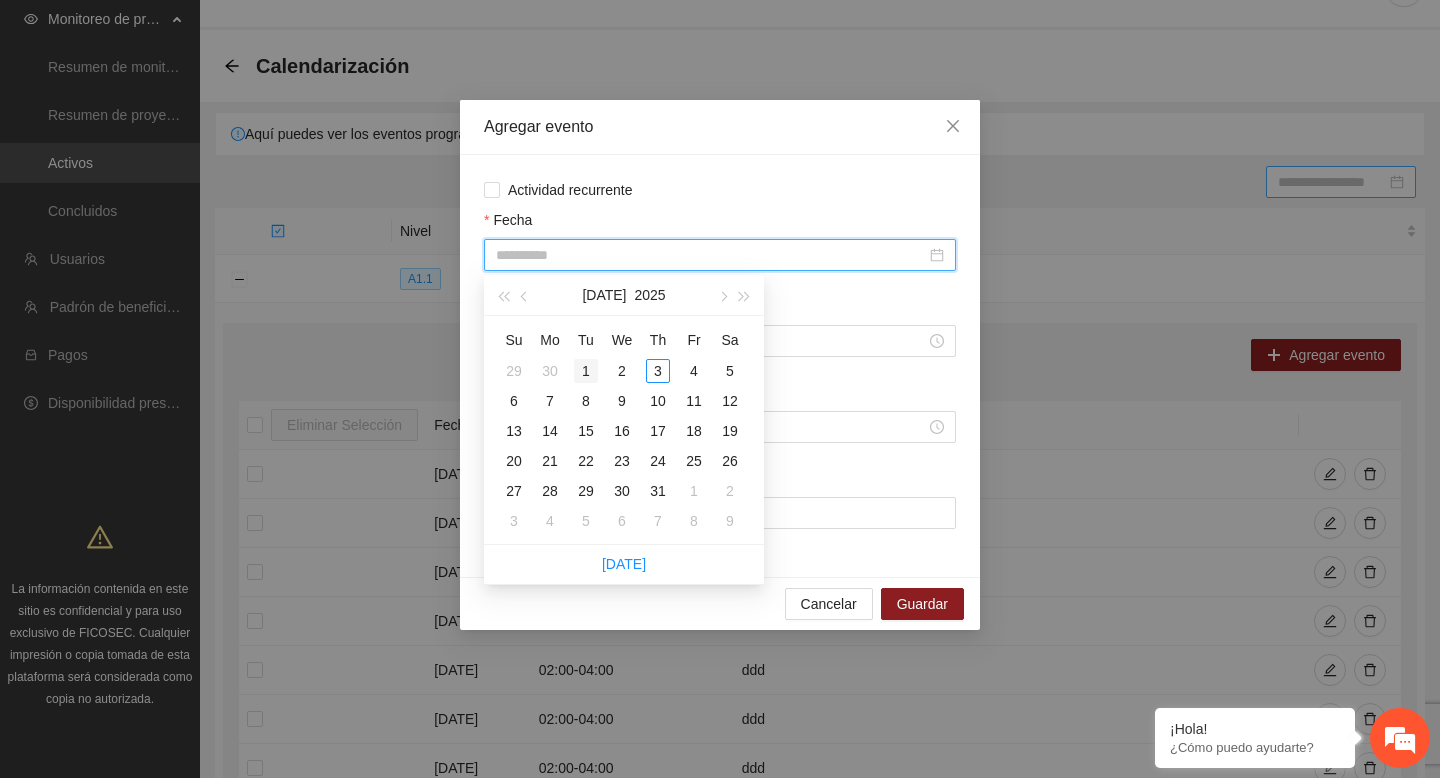 type on "**********" 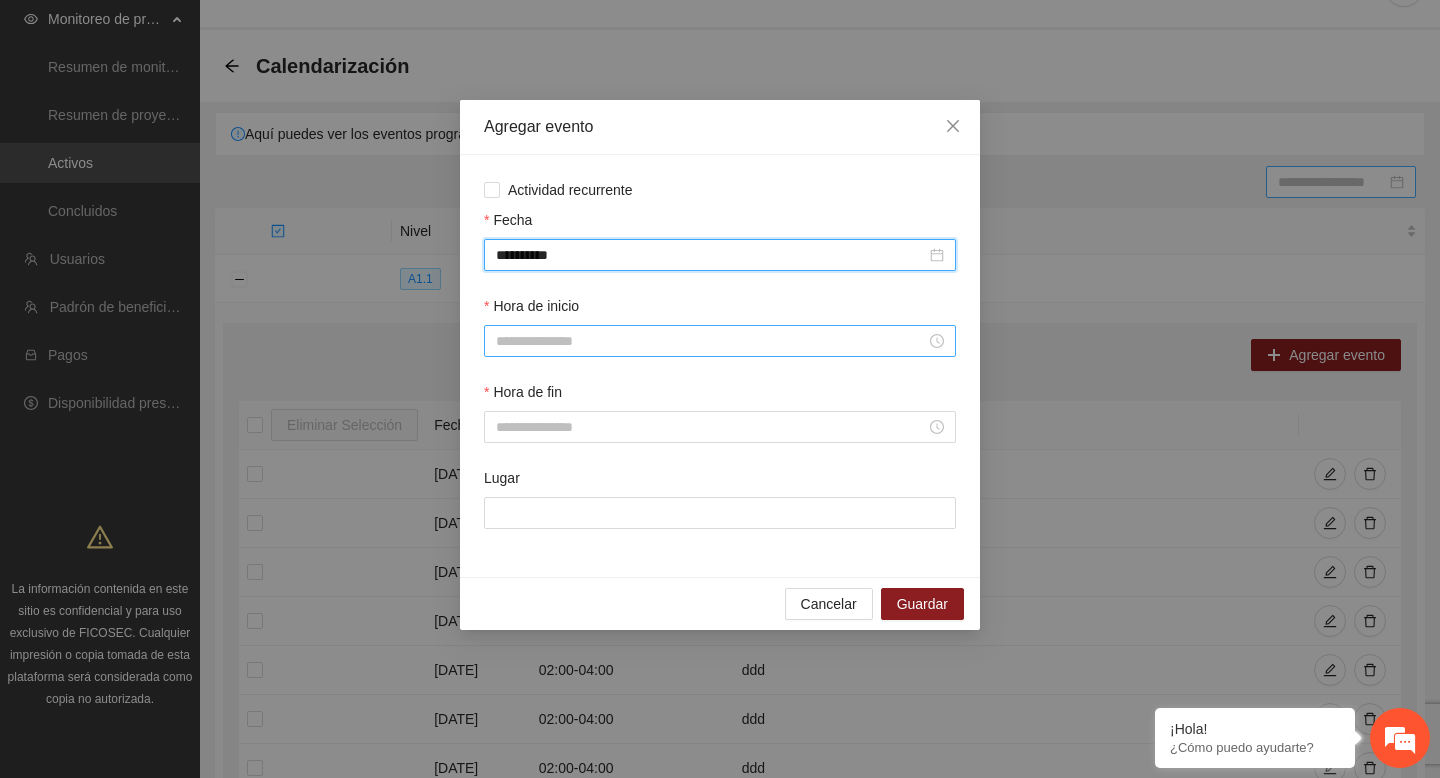 click on "Hora de inicio" at bounding box center (711, 341) 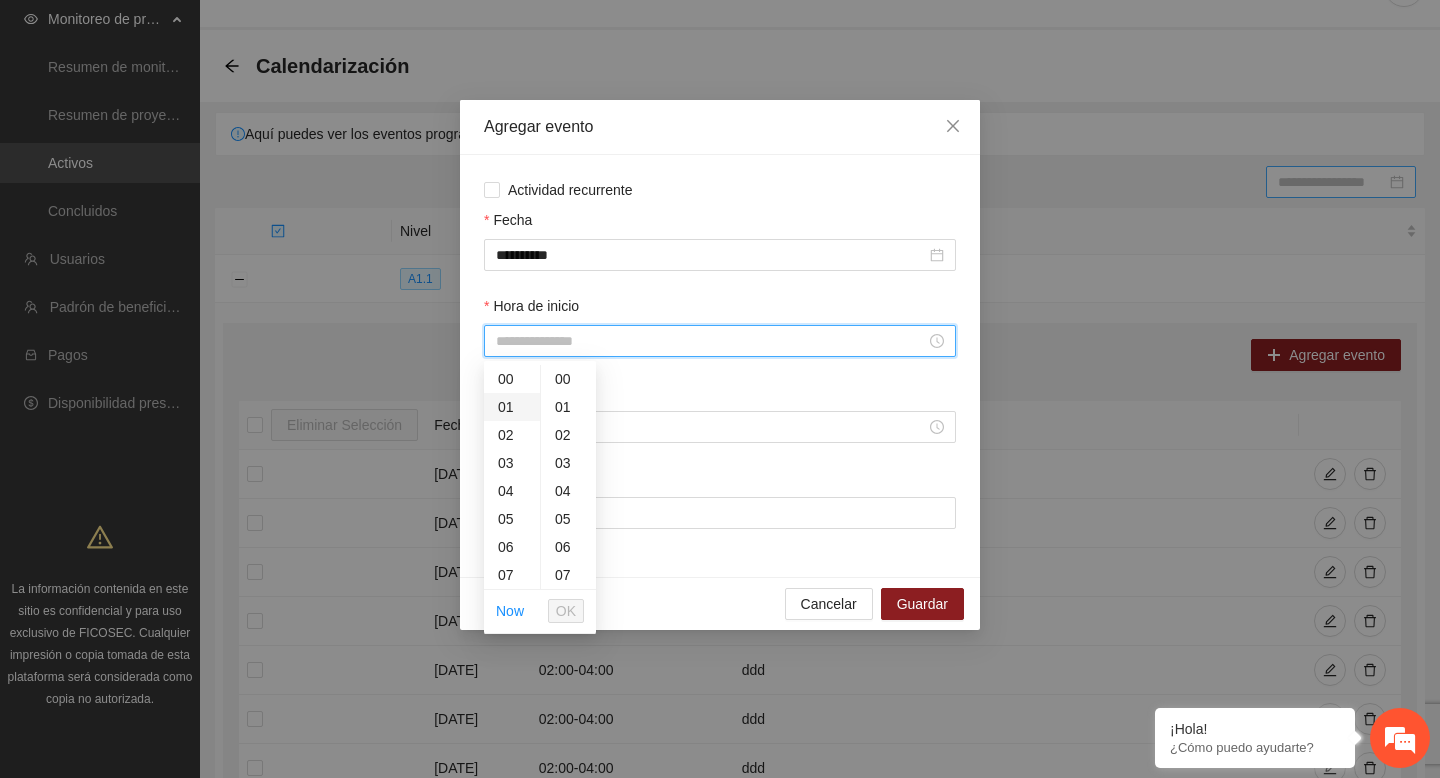 click on "01" at bounding box center [512, 407] 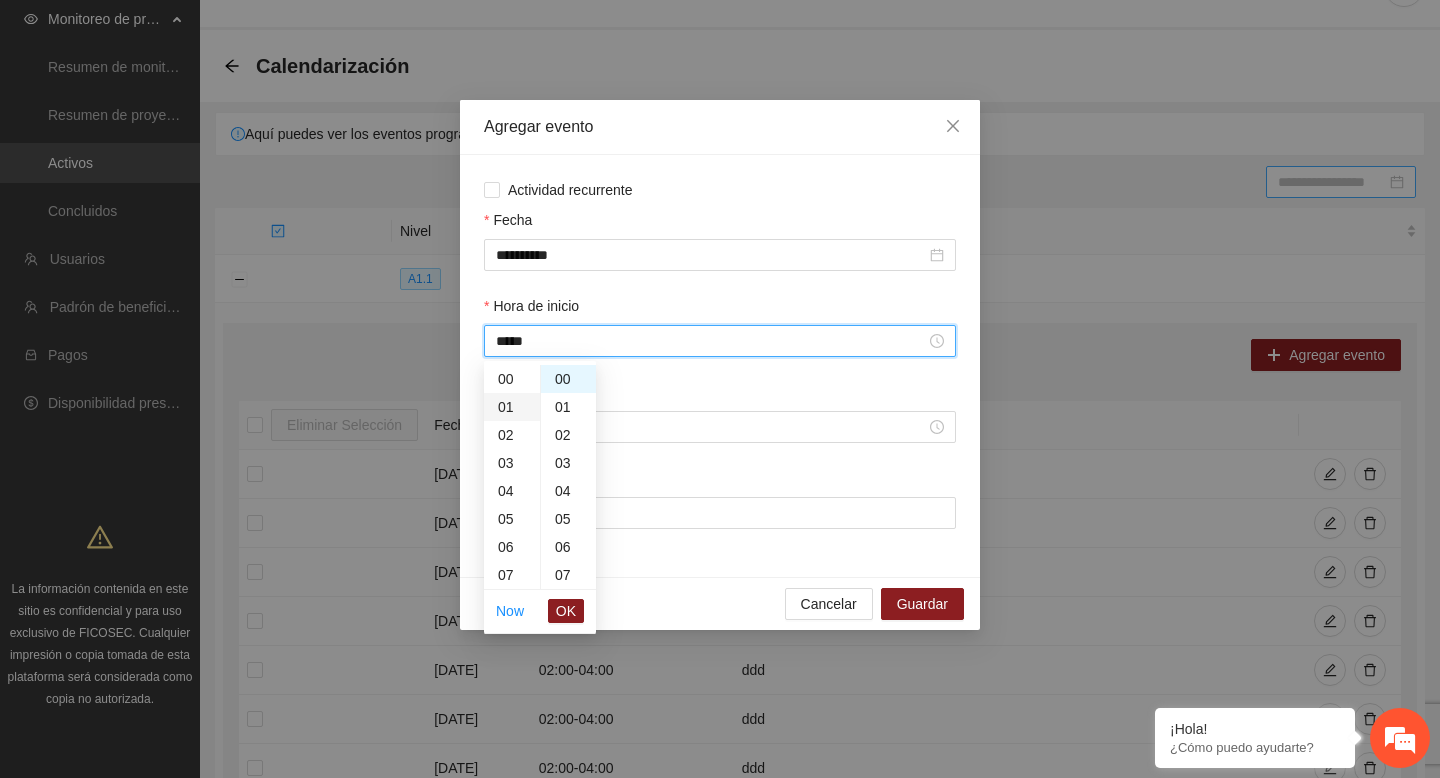 scroll, scrollTop: 28, scrollLeft: 0, axis: vertical 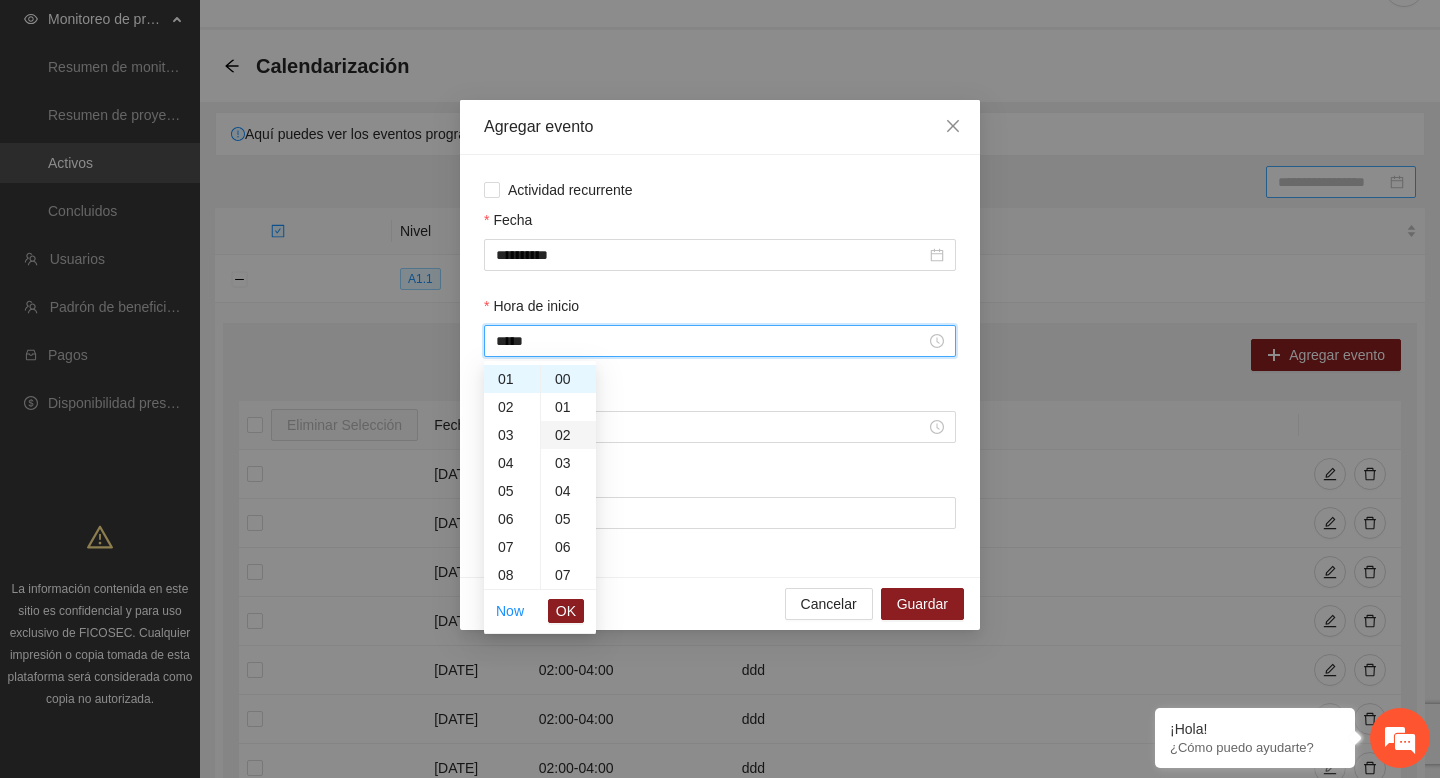 click on "02" at bounding box center [568, 435] 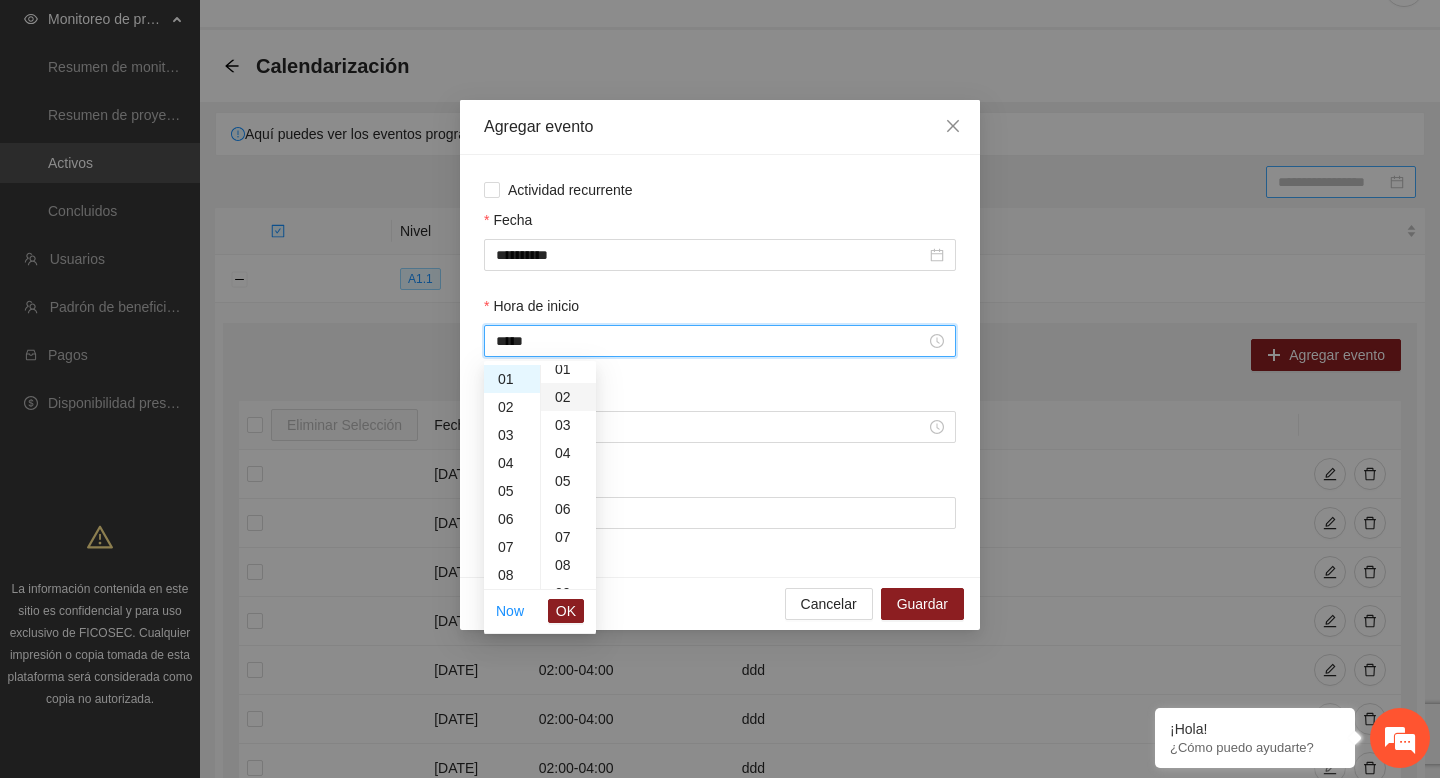 scroll, scrollTop: 56, scrollLeft: 0, axis: vertical 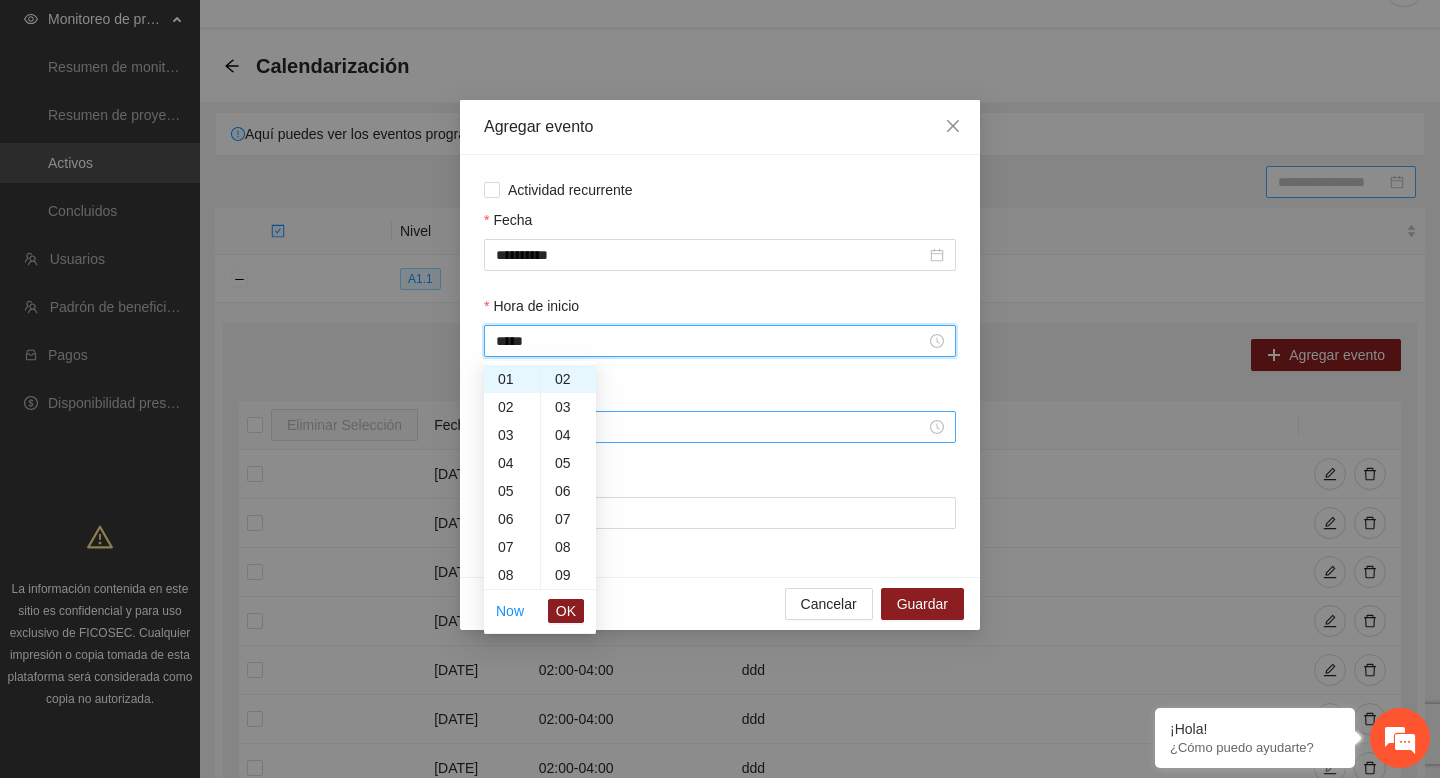 click on "Hora de fin" at bounding box center (711, 427) 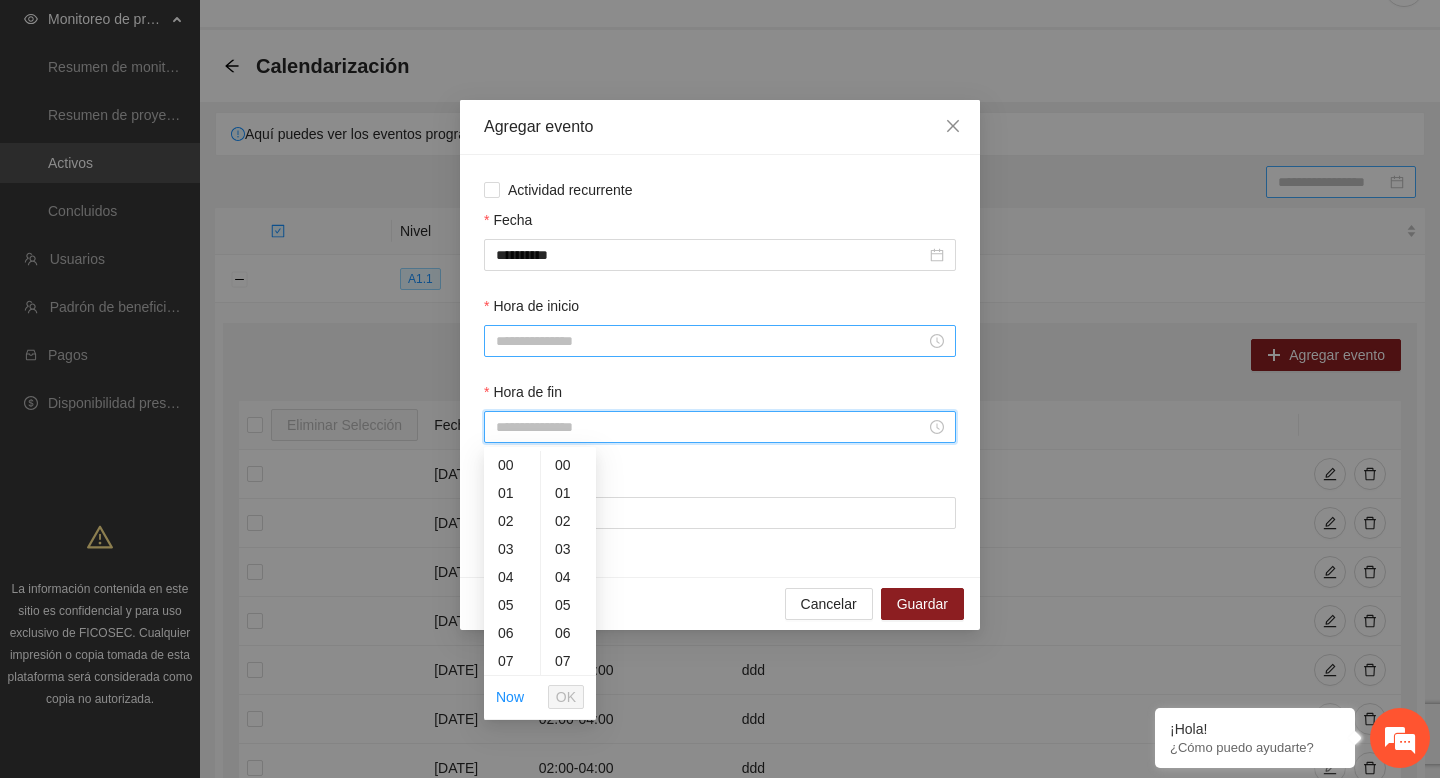 click on "Hora de inicio" at bounding box center [711, 341] 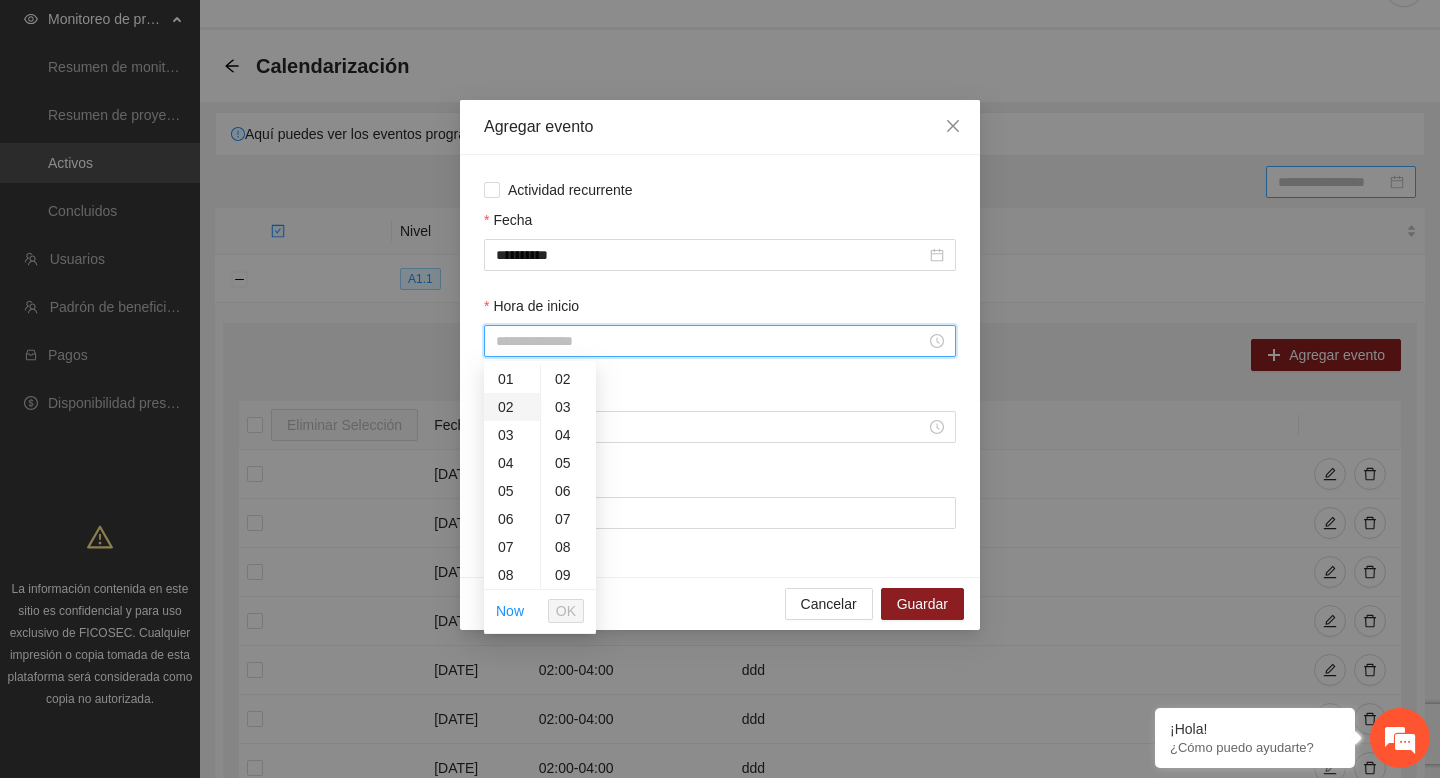 click on "02" at bounding box center (512, 407) 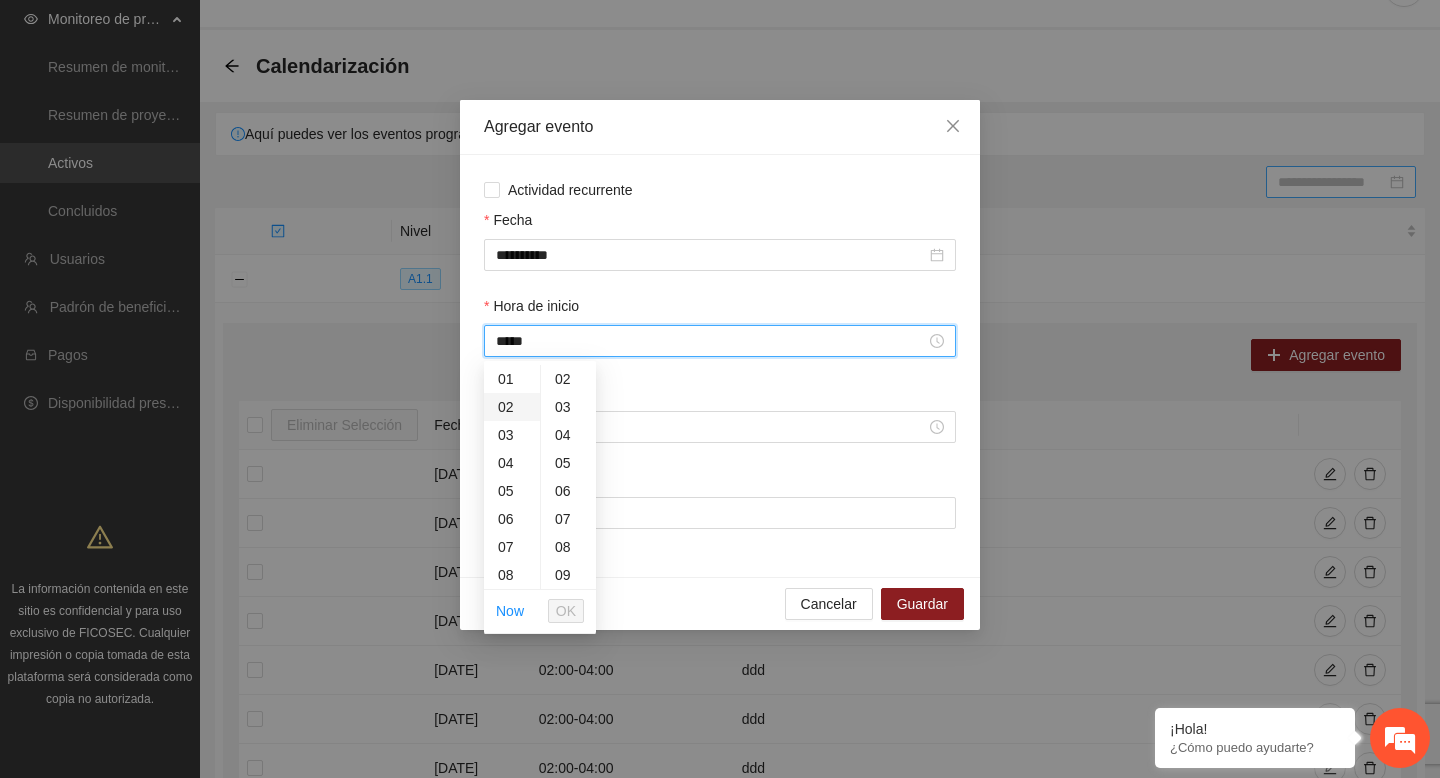 scroll, scrollTop: 46, scrollLeft: 0, axis: vertical 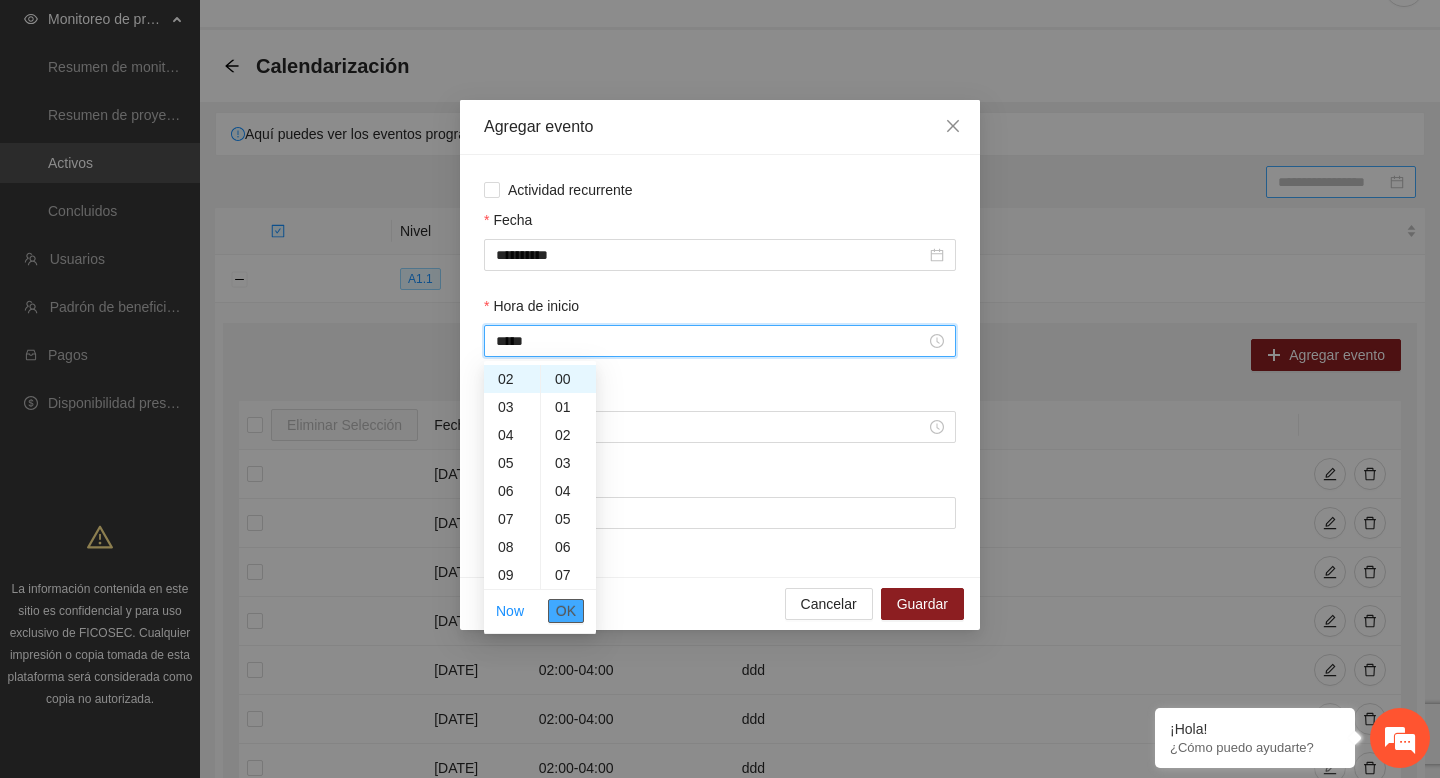 click on "OK" at bounding box center (566, 611) 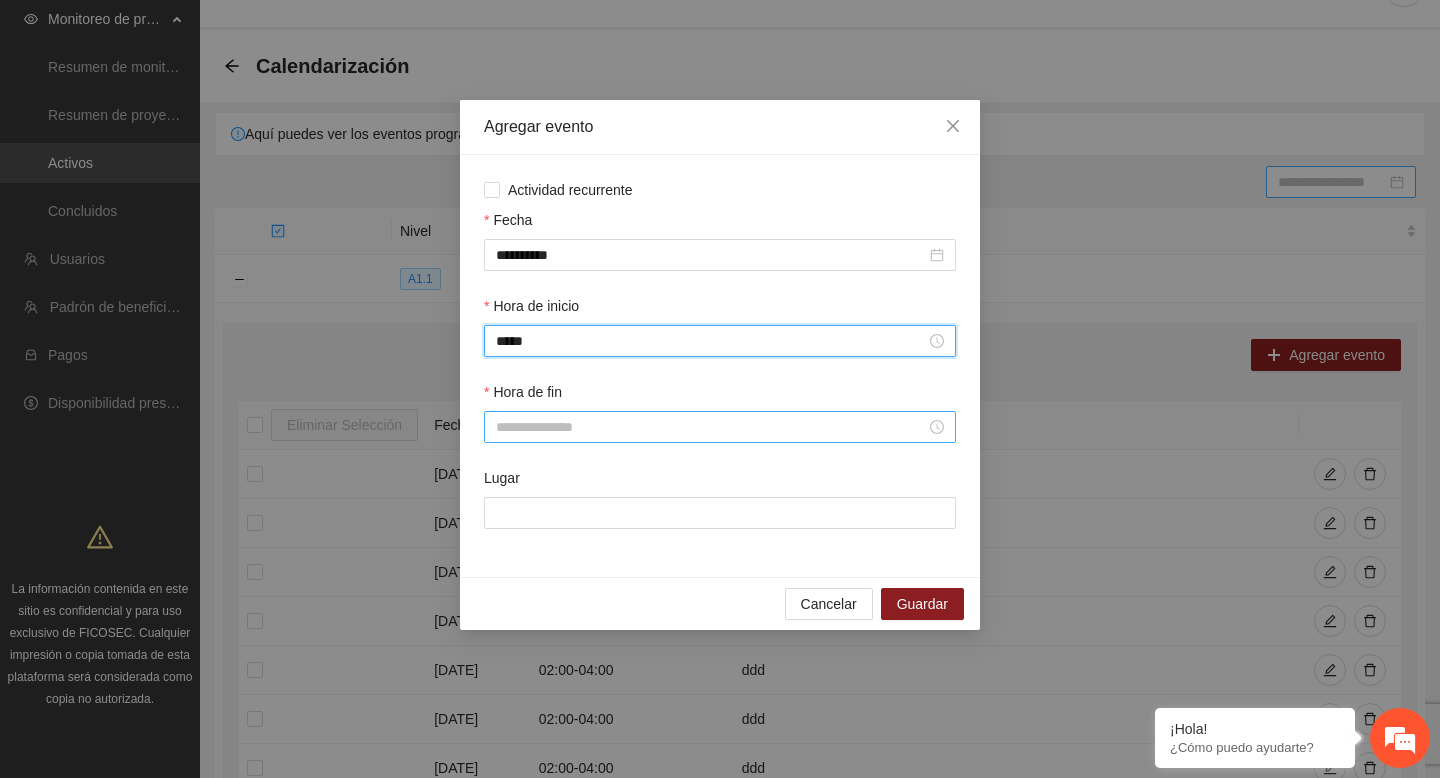 click on "Hora de fin" at bounding box center [711, 427] 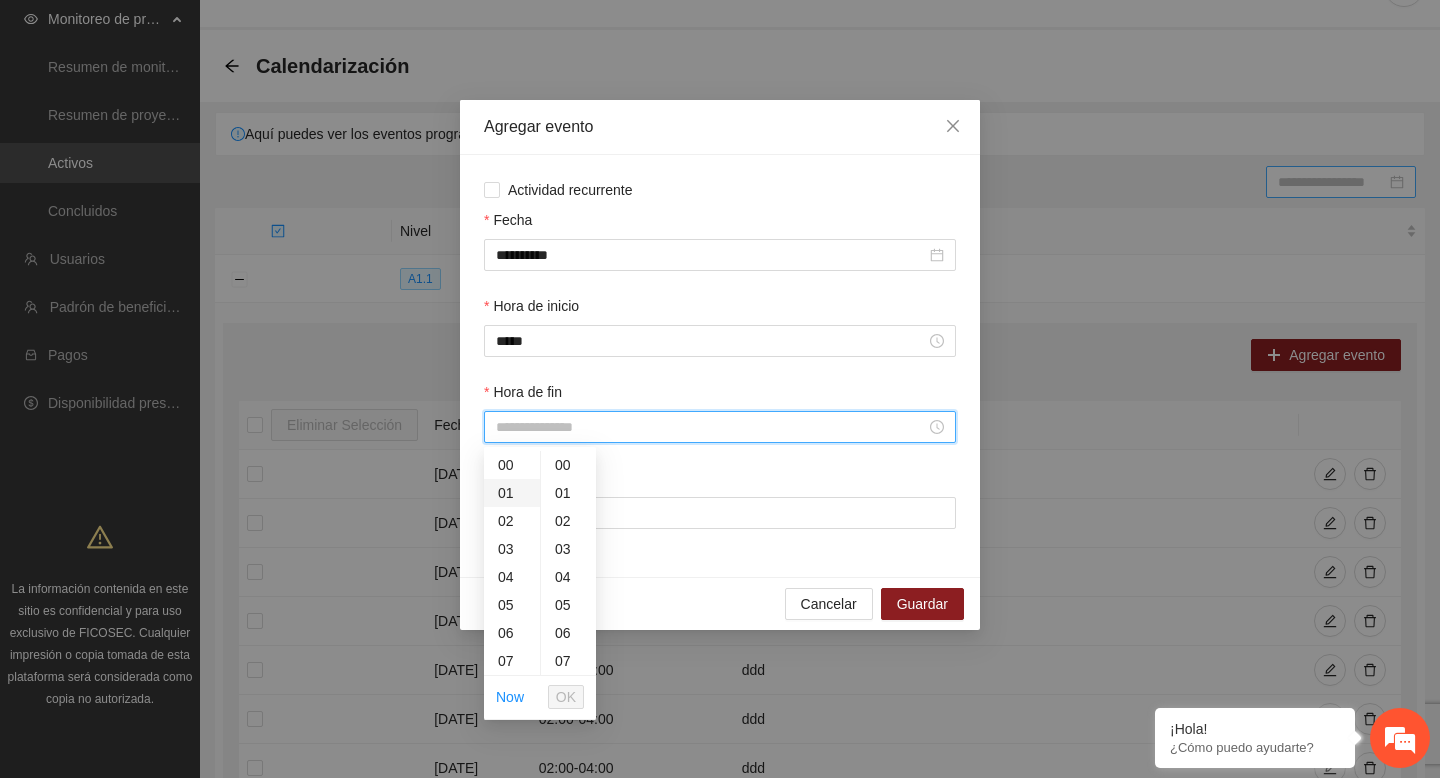 click on "01" at bounding box center [512, 493] 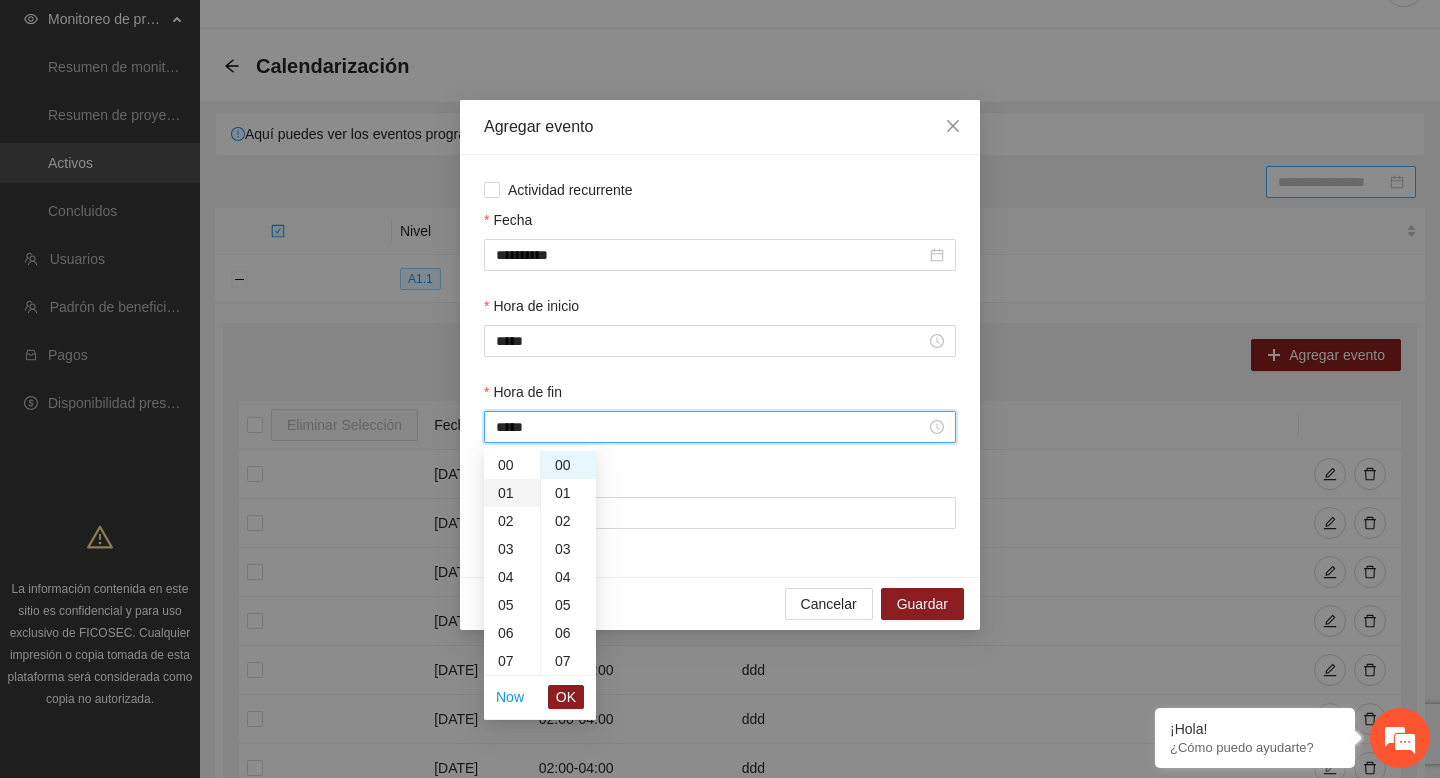 scroll, scrollTop: 28, scrollLeft: 0, axis: vertical 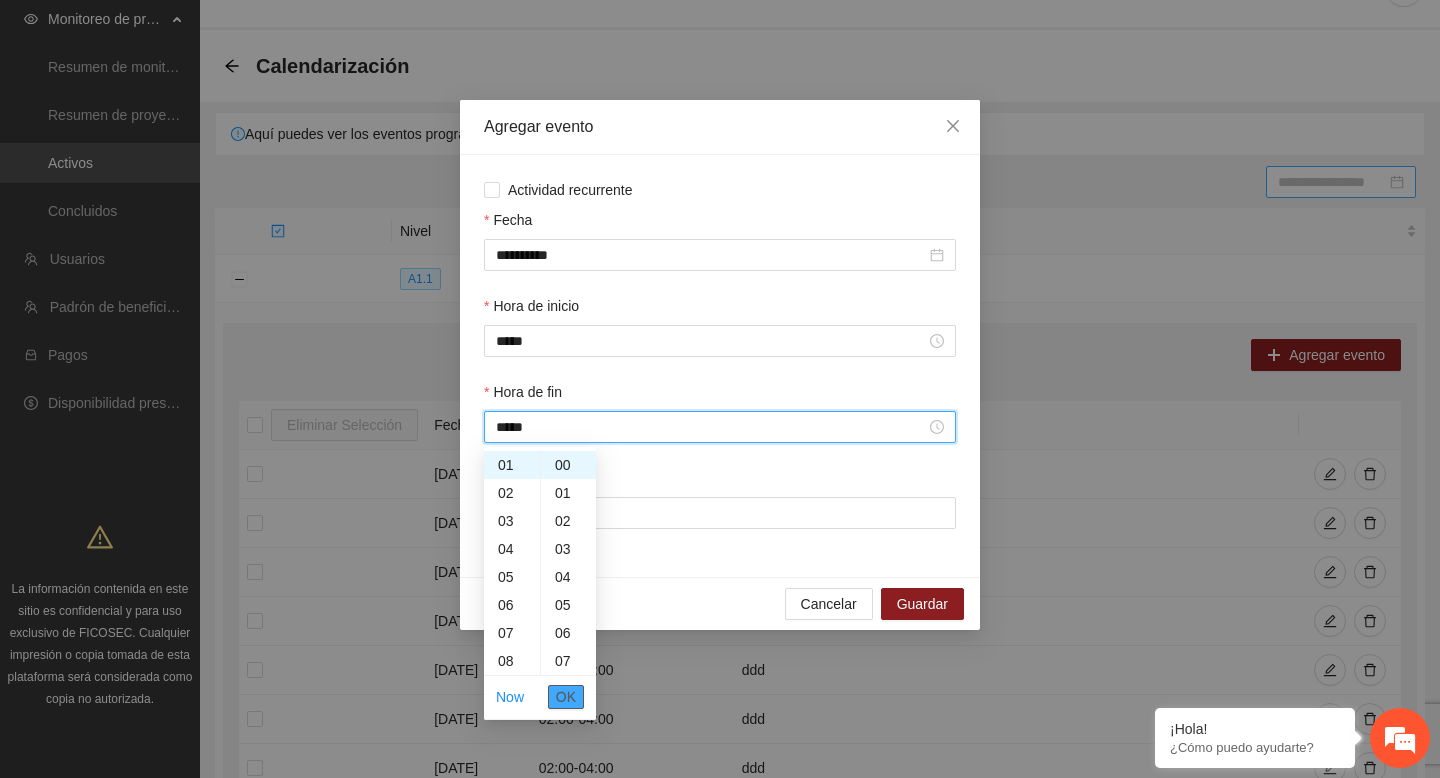 click on "OK" at bounding box center (566, 697) 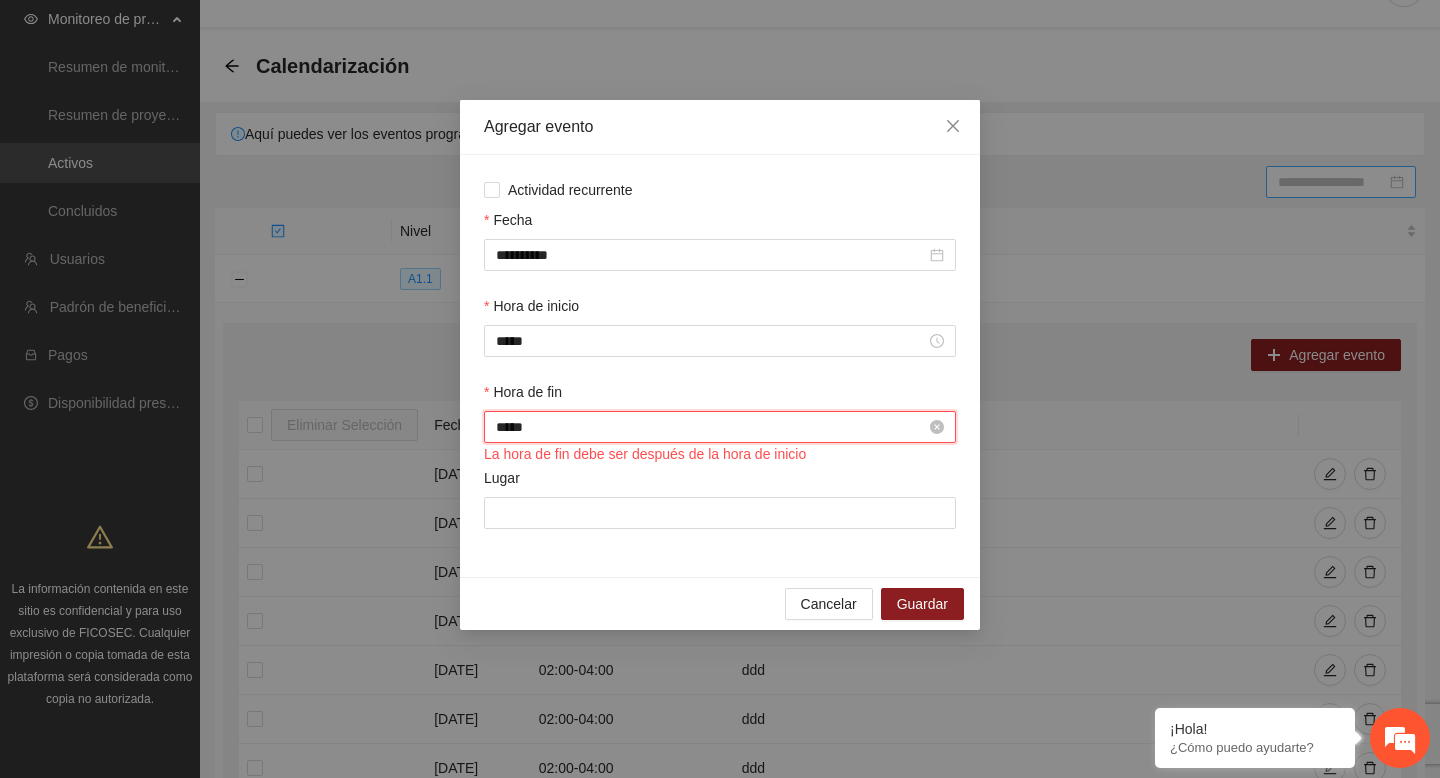 click on "*****" at bounding box center (711, 427) 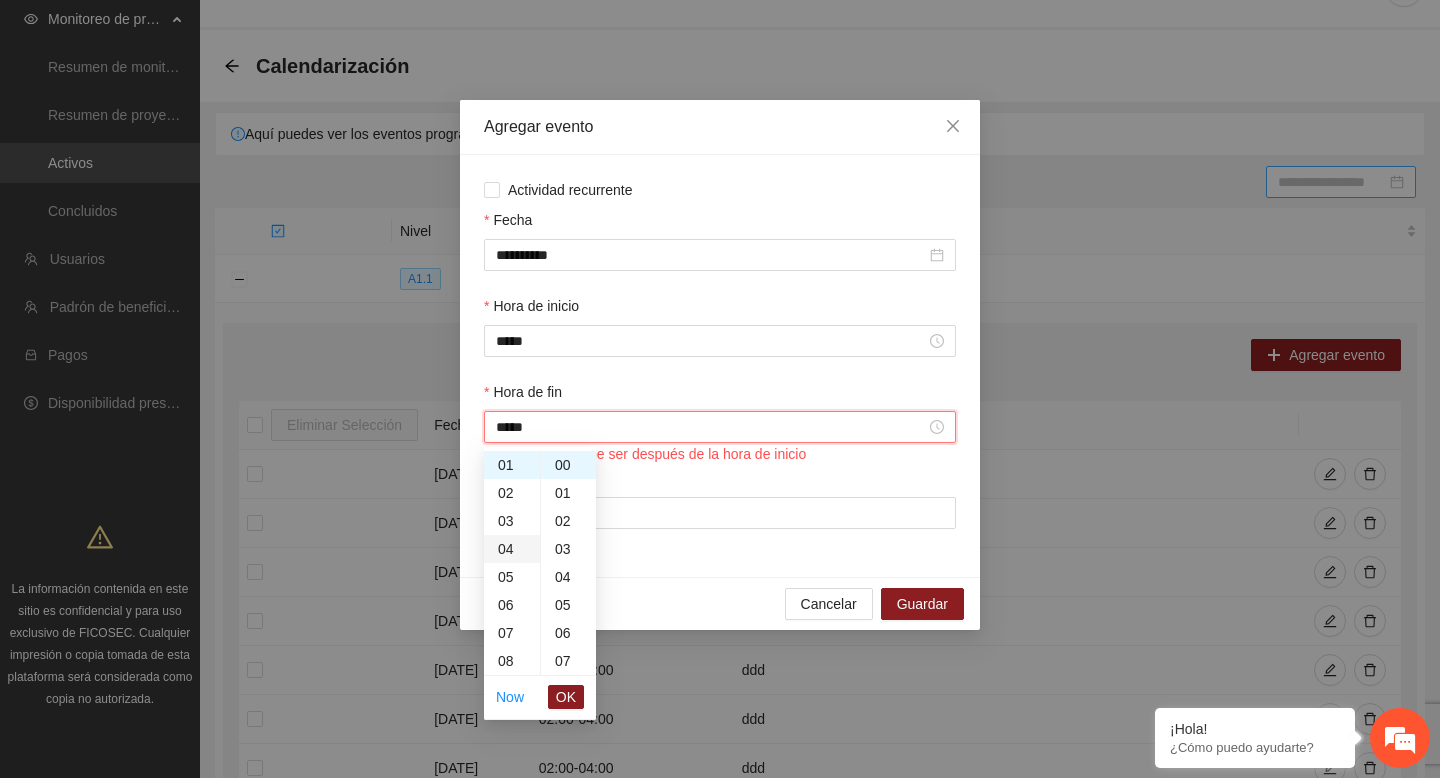click on "04" at bounding box center [512, 549] 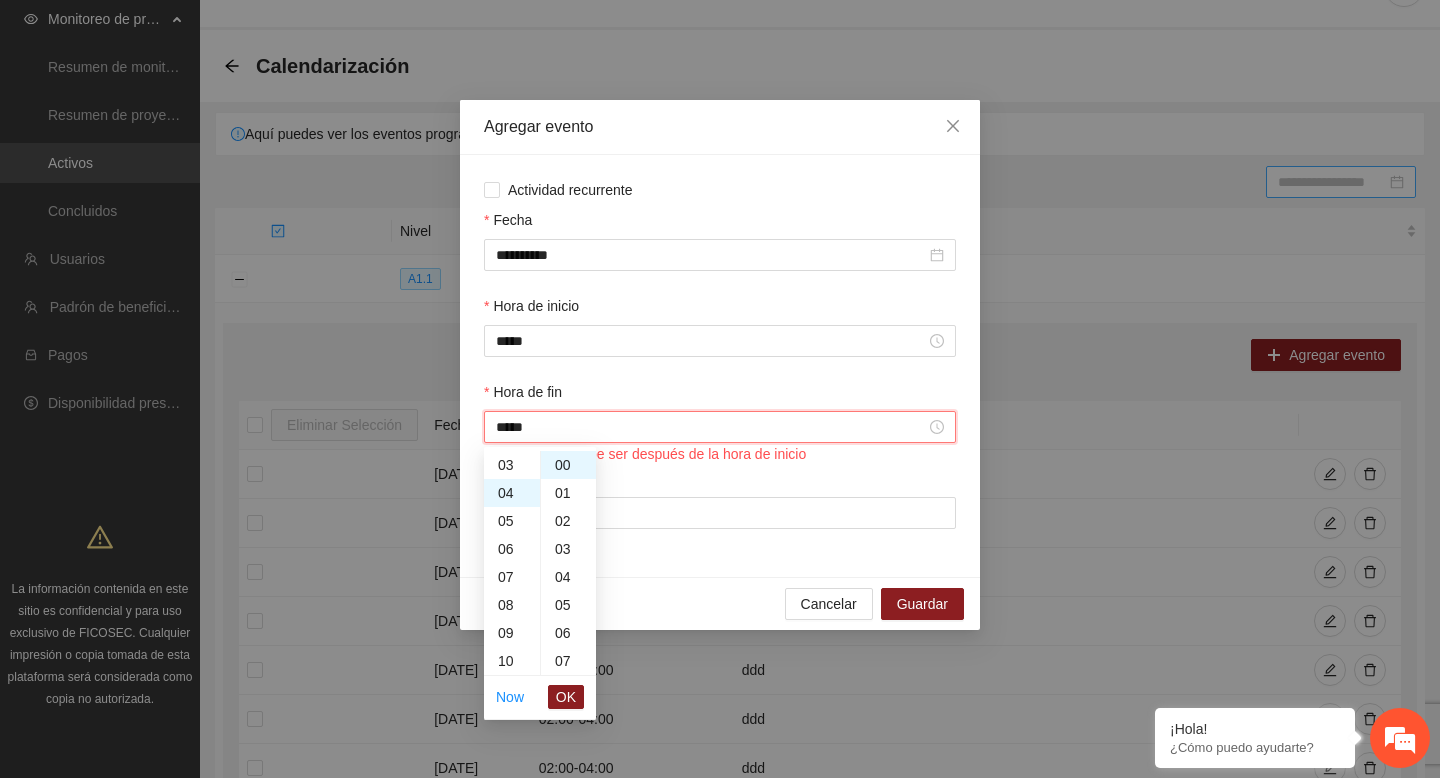 scroll, scrollTop: 112, scrollLeft: 0, axis: vertical 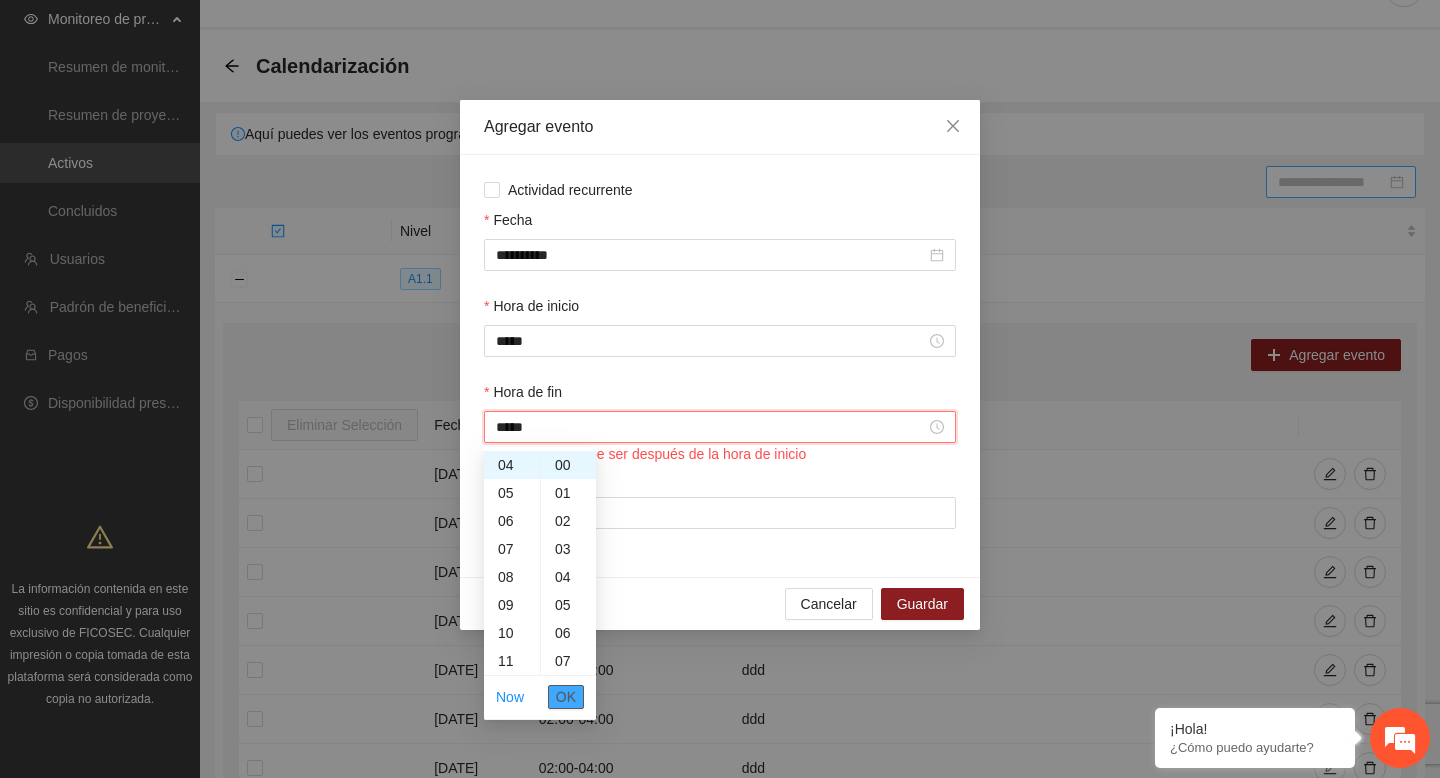 click on "OK" at bounding box center (566, 697) 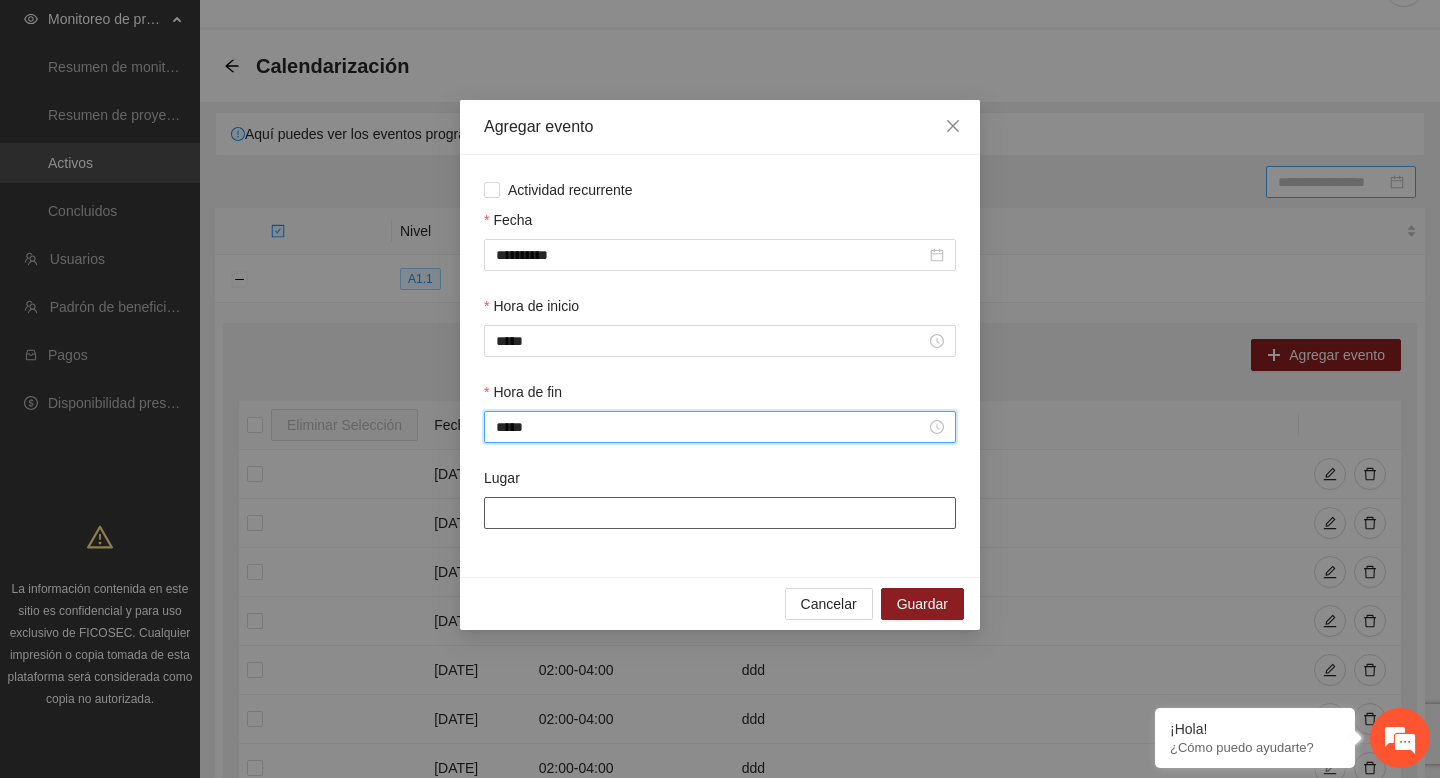click on "Lugar" at bounding box center (720, 513) 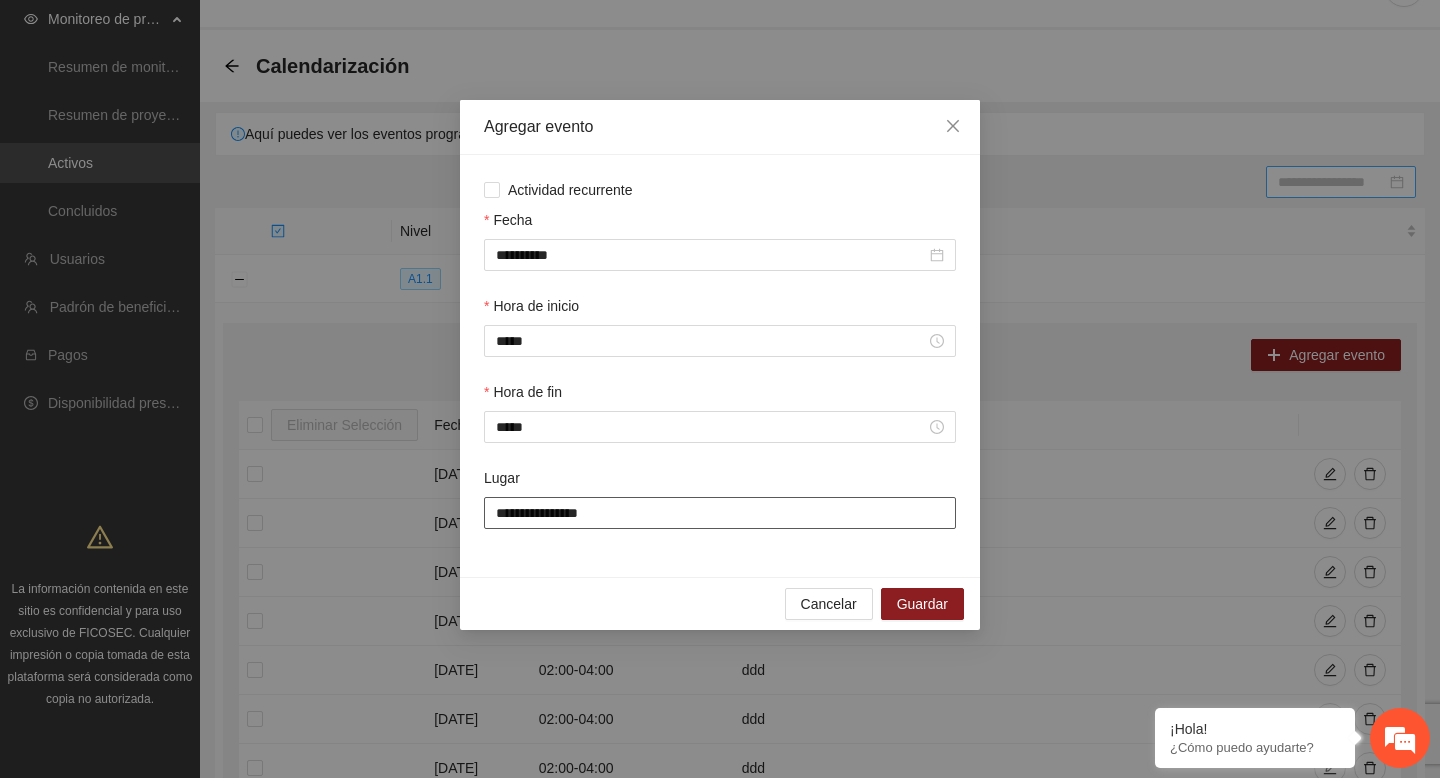 type on "**********" 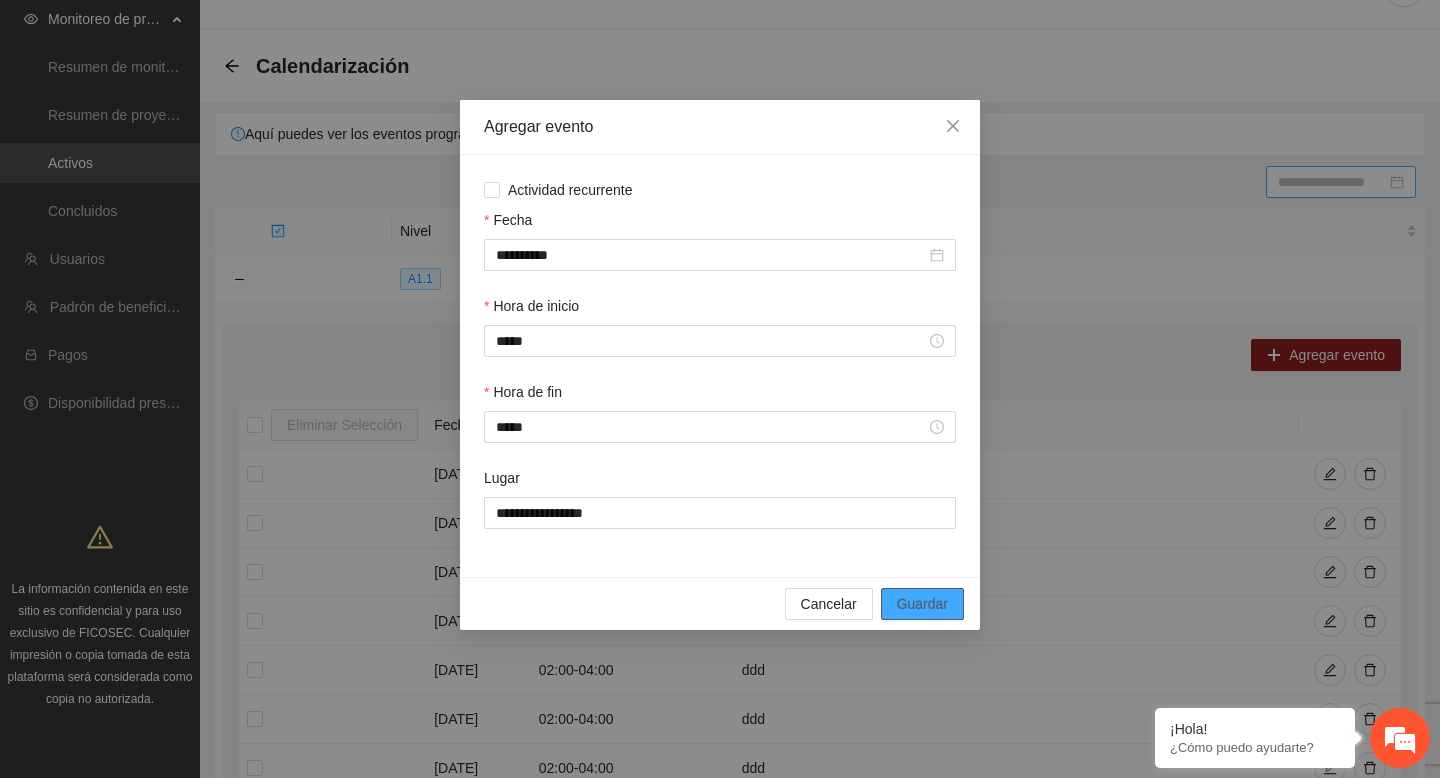 click on "Guardar" at bounding box center (922, 604) 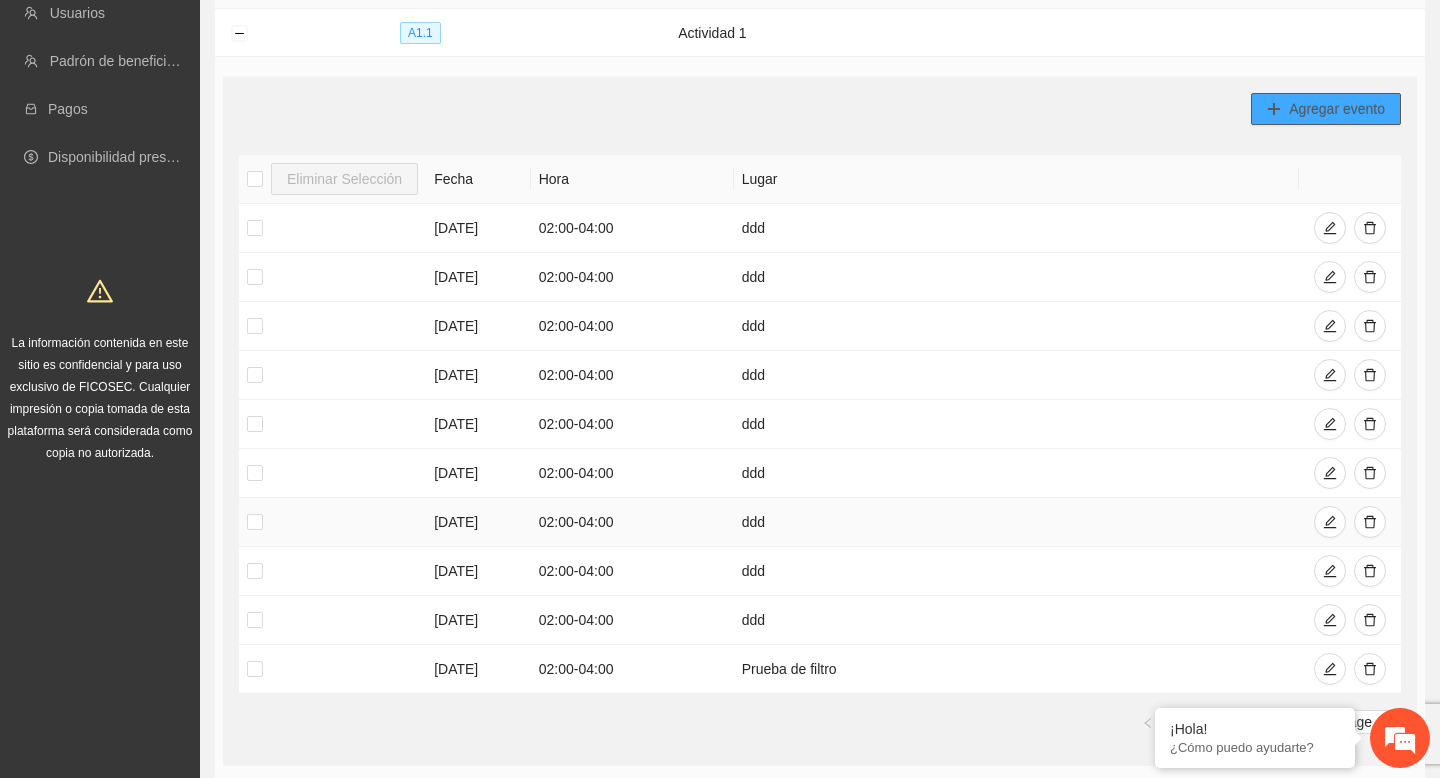 scroll, scrollTop: 321, scrollLeft: 0, axis: vertical 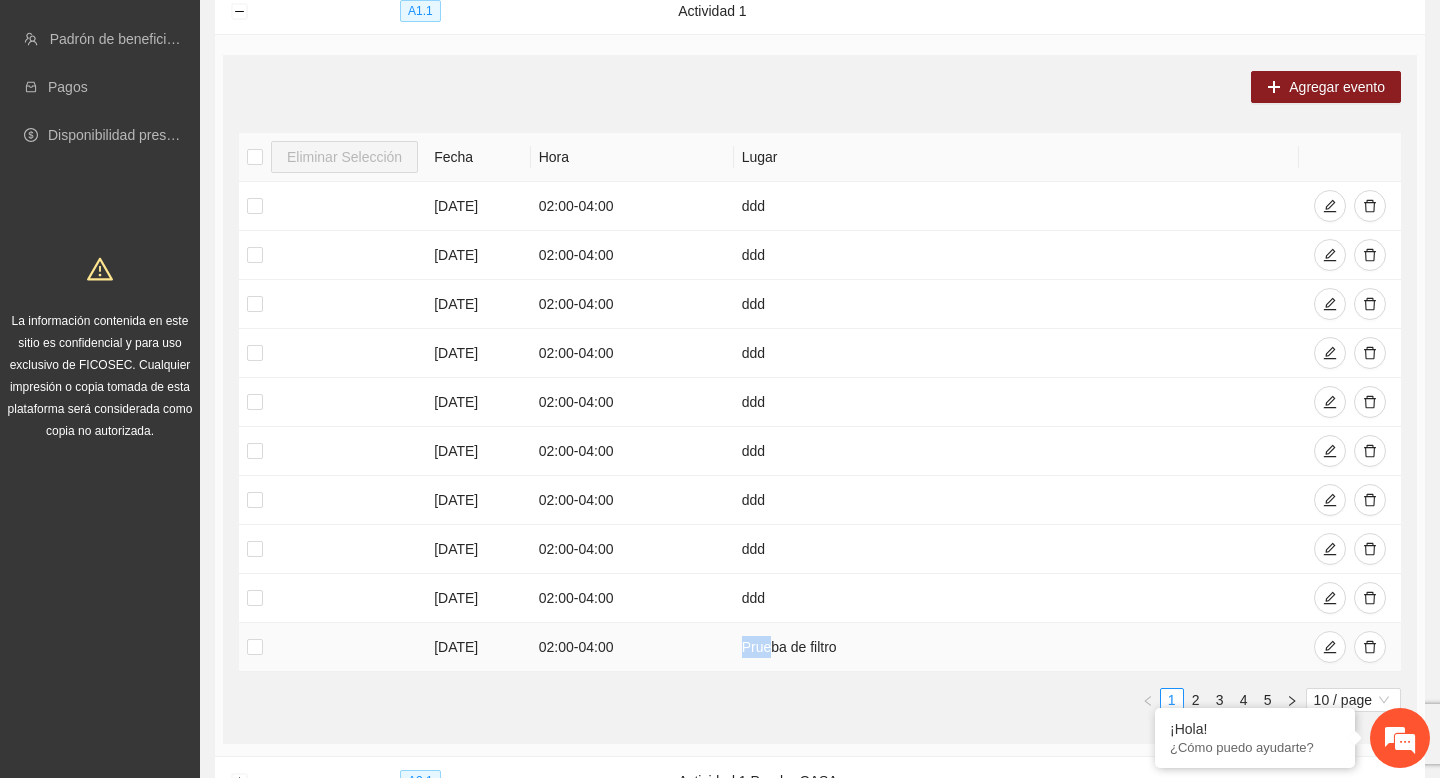 drag, startPoint x: 737, startPoint y: 649, endPoint x: 835, endPoint y: 649, distance: 98 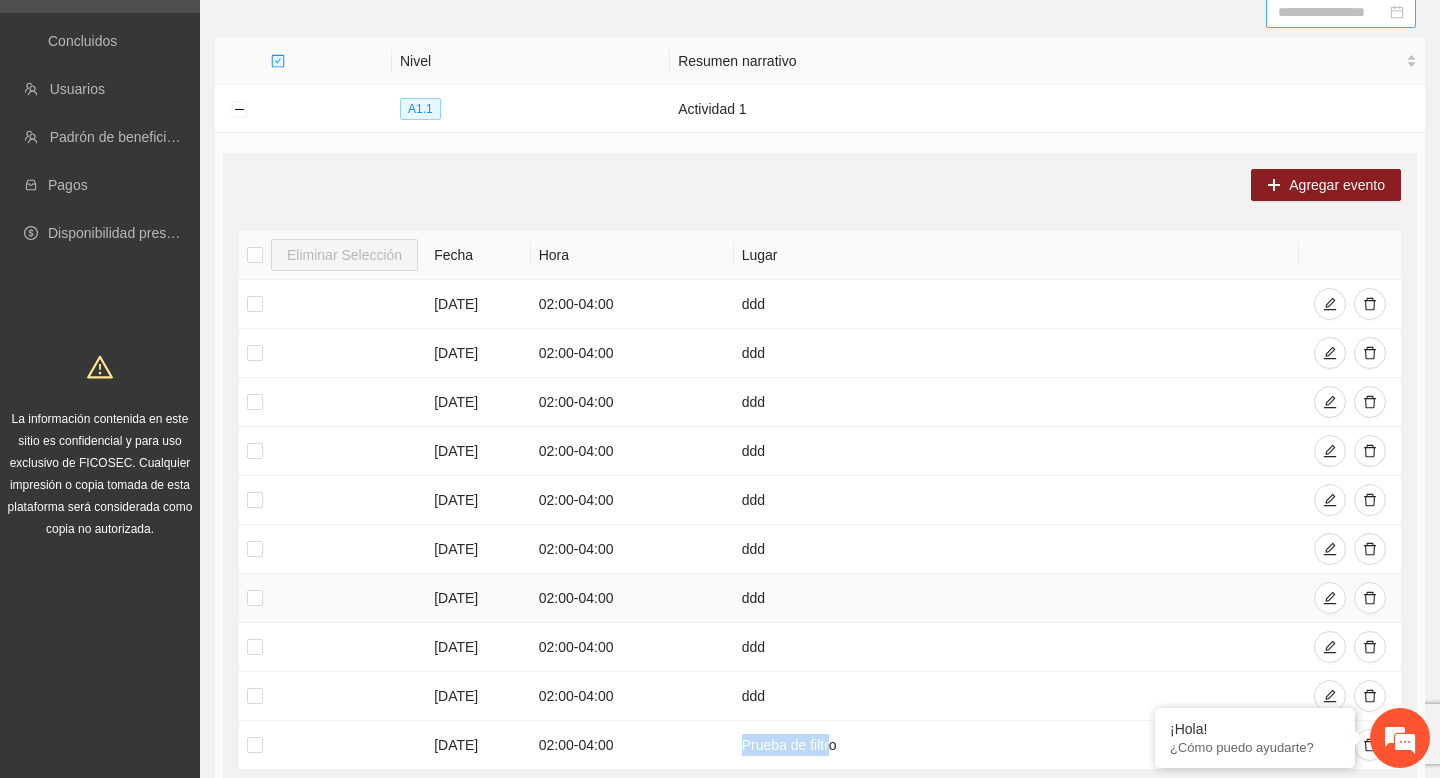 scroll, scrollTop: 215, scrollLeft: 0, axis: vertical 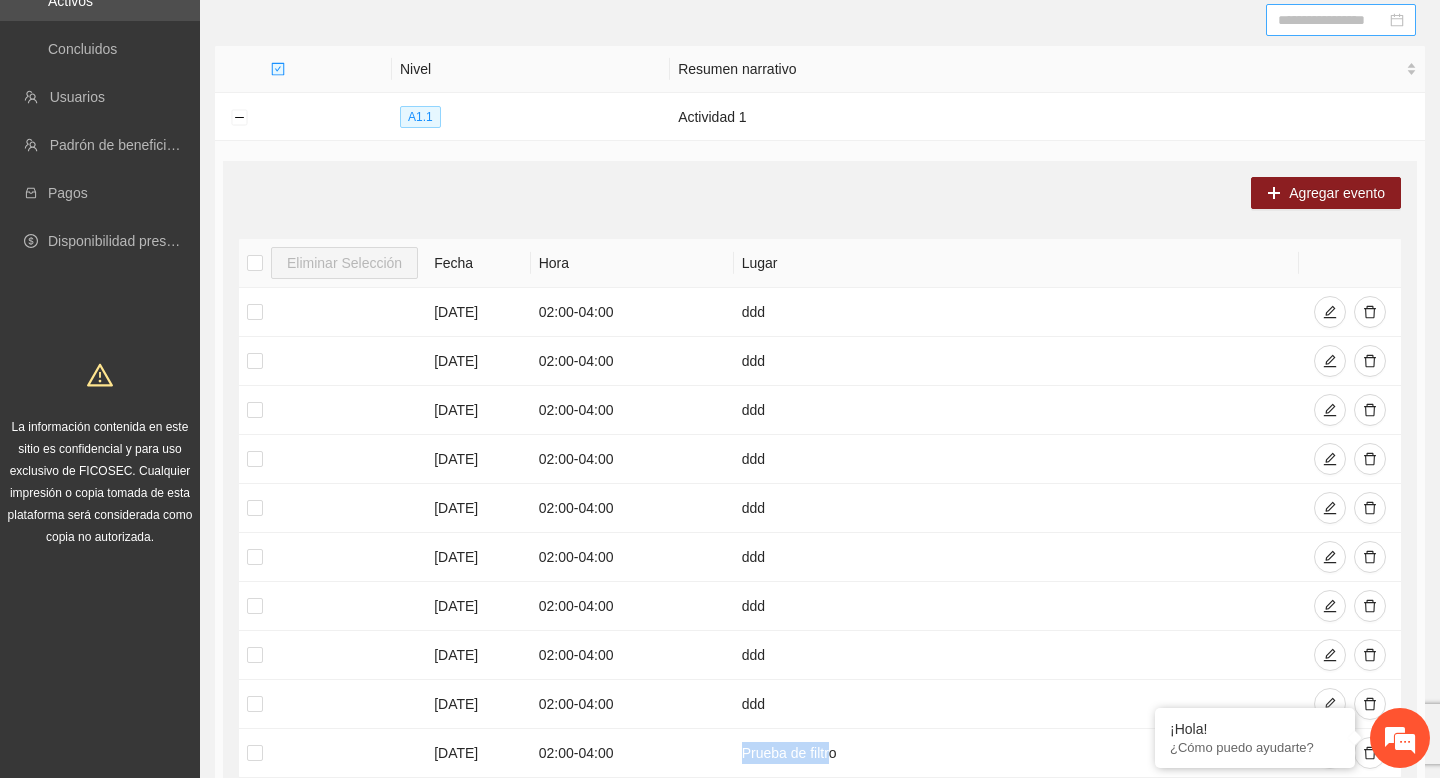 click on "Agregar evento Eliminar Selección Fecha Hora Lugar 01/04/2025 02:00  -  04:00 ddd 04/04/2025 02:00  -  04:00 ddd 13/04/2025 02:00  -  04:00 ddd 14/04/2025 02:00  -  04:00 ddd 15/04/2025 02:00  -  04:00 ddd 18/04/2025 02:00  -  04:00 ddd 27/04/2025 02:00  -  04:00 ddd 28/04/2025 02:00  -  04:00 ddd 29/04/2025 02:00  -  04:00 ddd 01/07/2025 02:00  -  04:00 Prueba de filtro  1 2 3 4 5 10 / page" at bounding box center [820, 505] 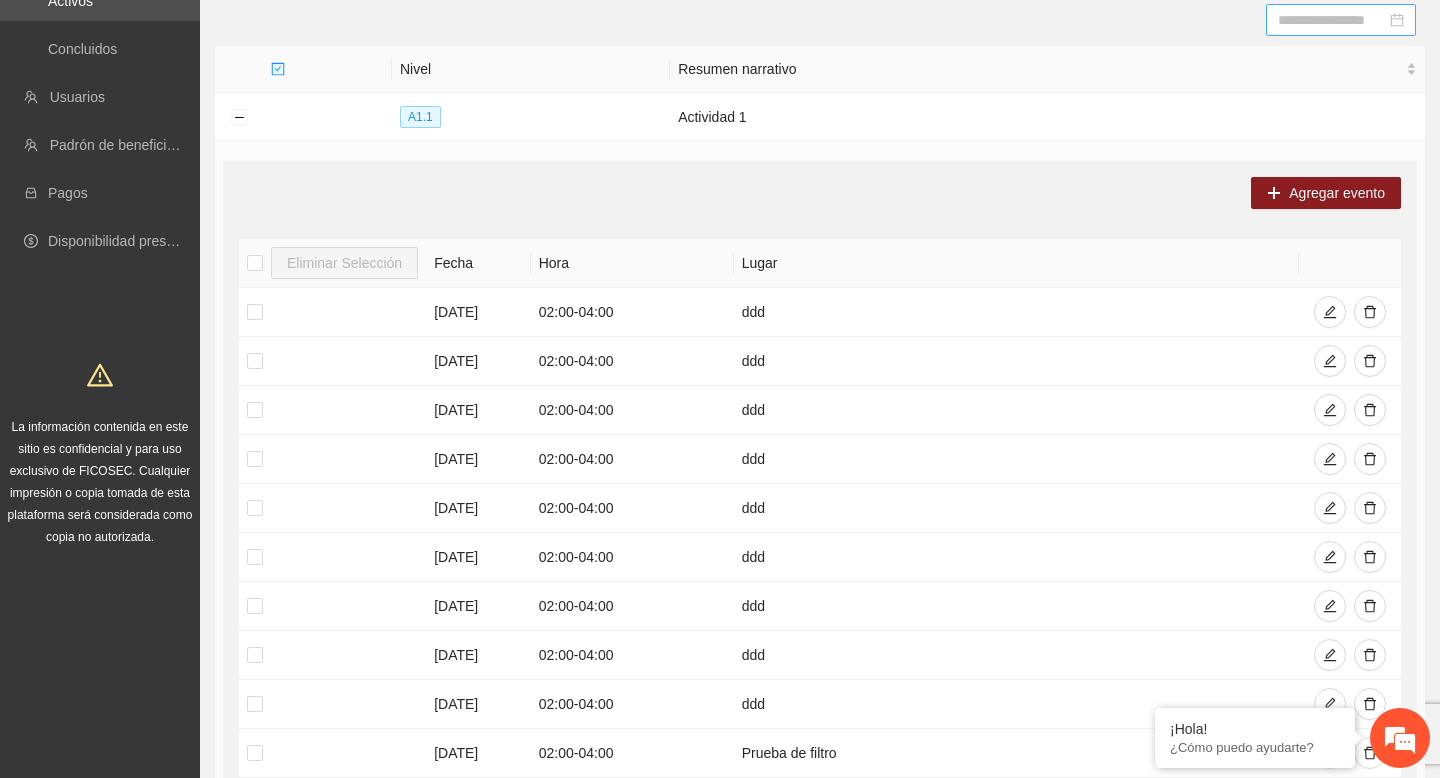 click at bounding box center (1332, 20) 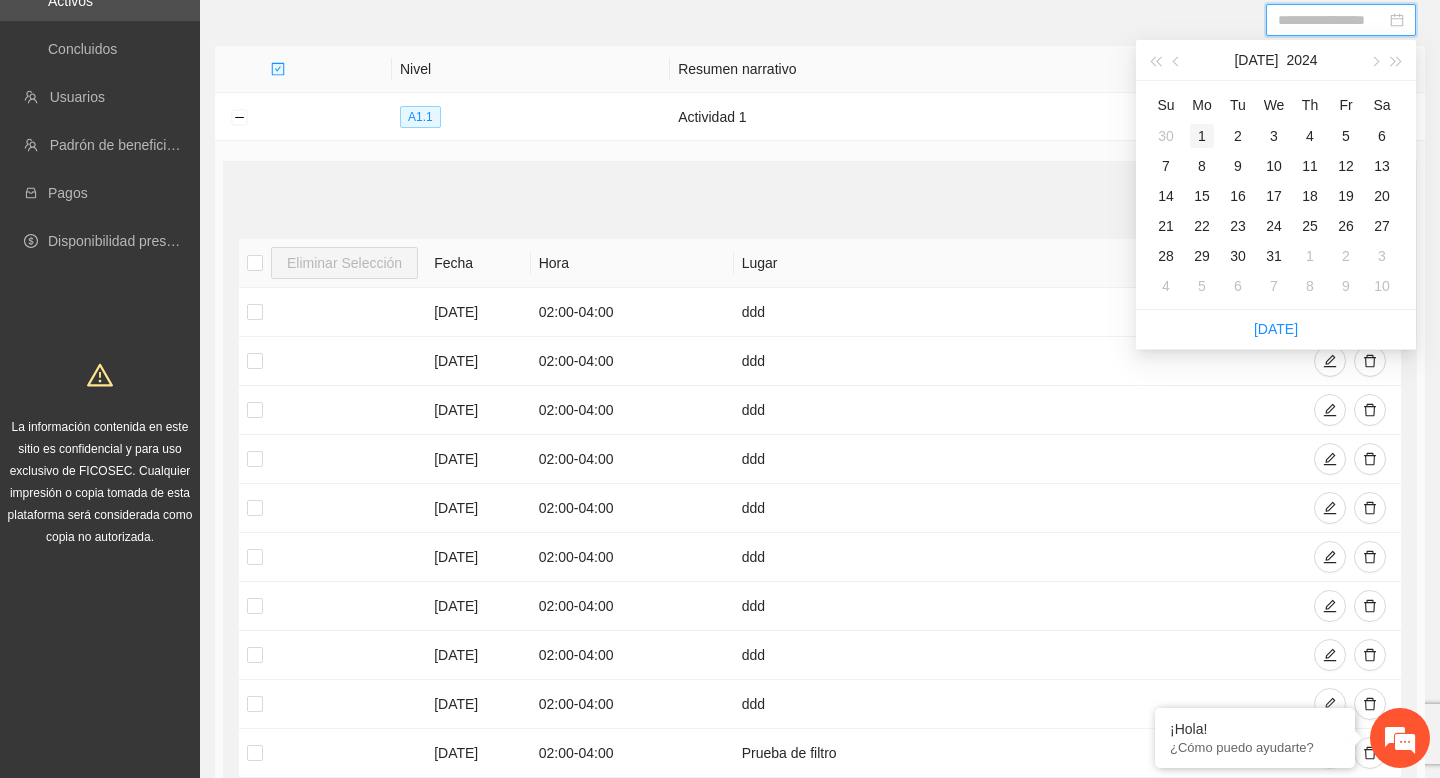 type on "**********" 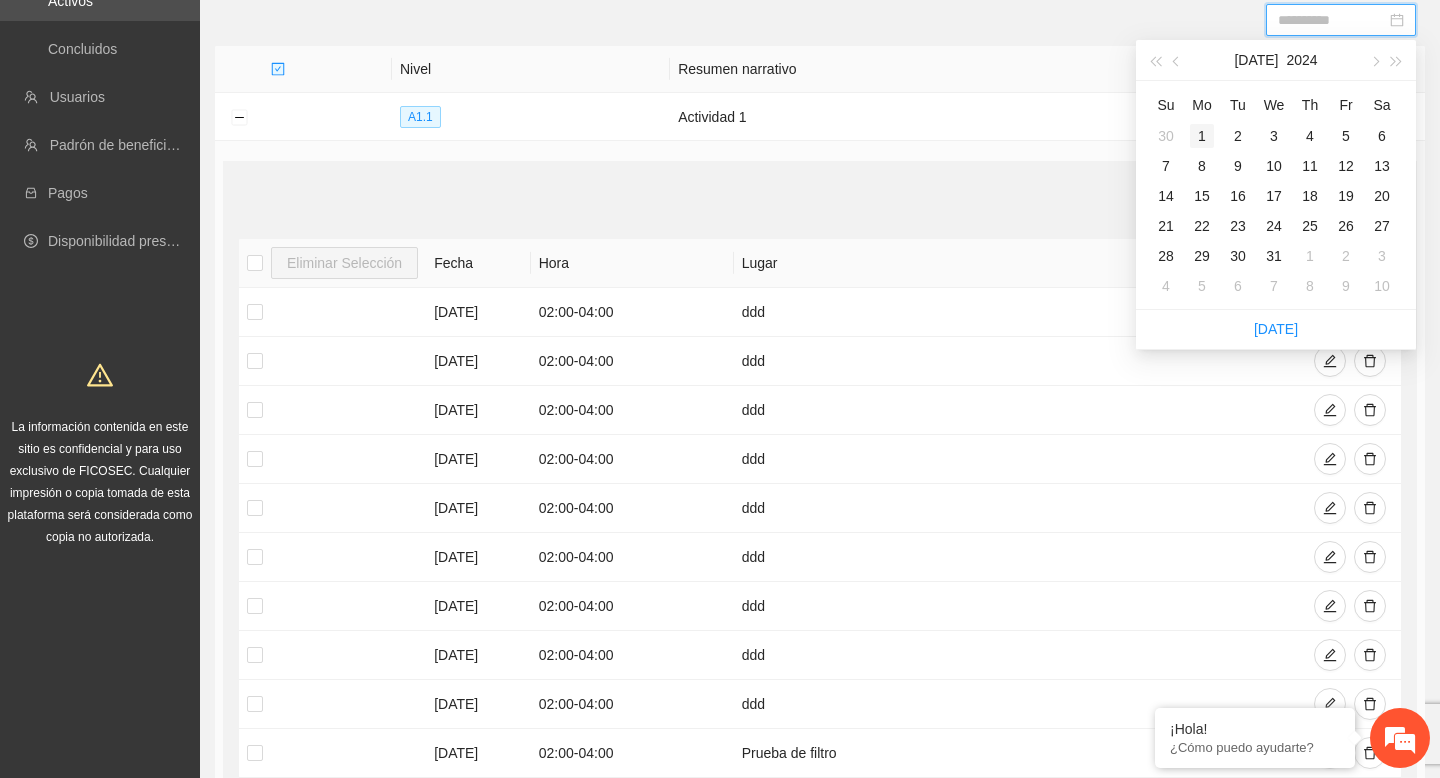 click on "1" at bounding box center [1202, 136] 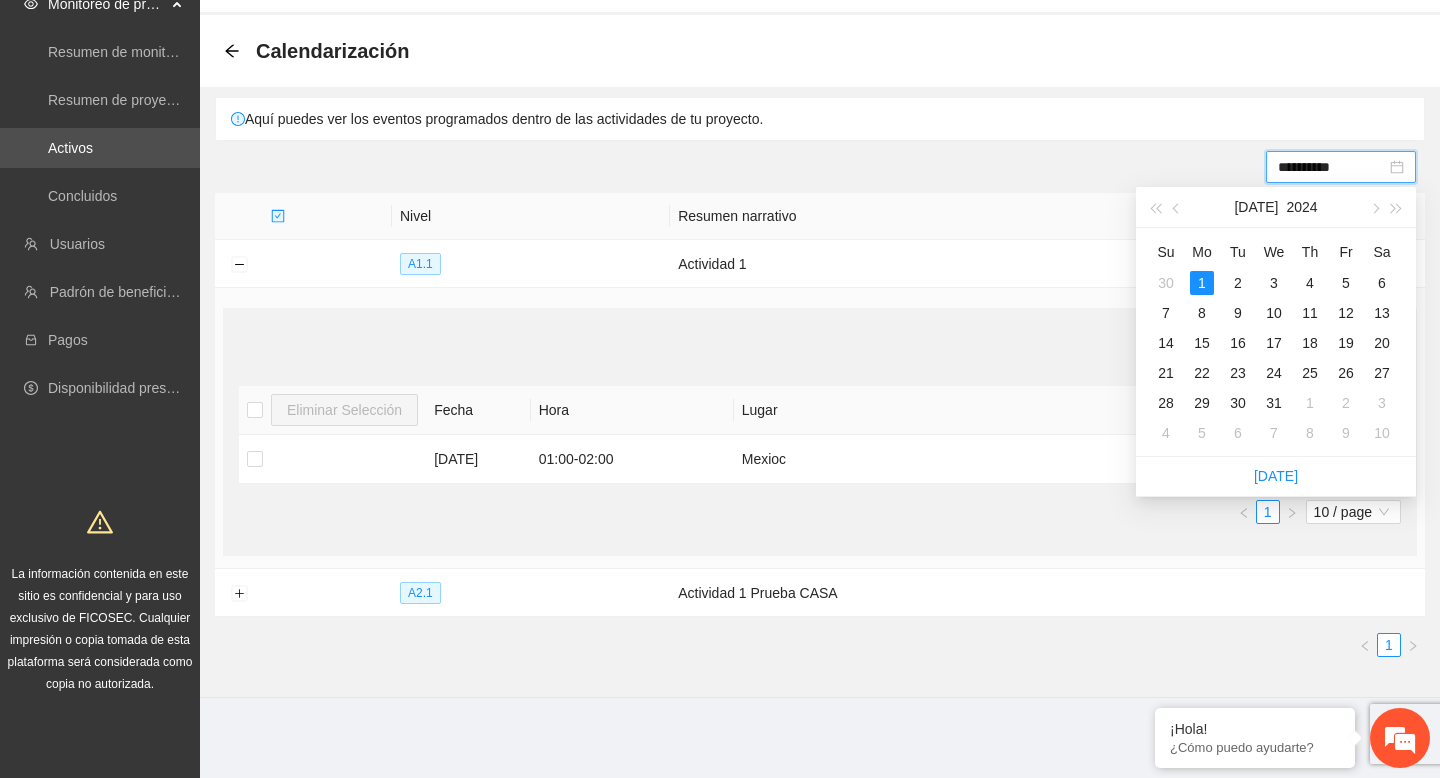 scroll, scrollTop: 68, scrollLeft: 0, axis: vertical 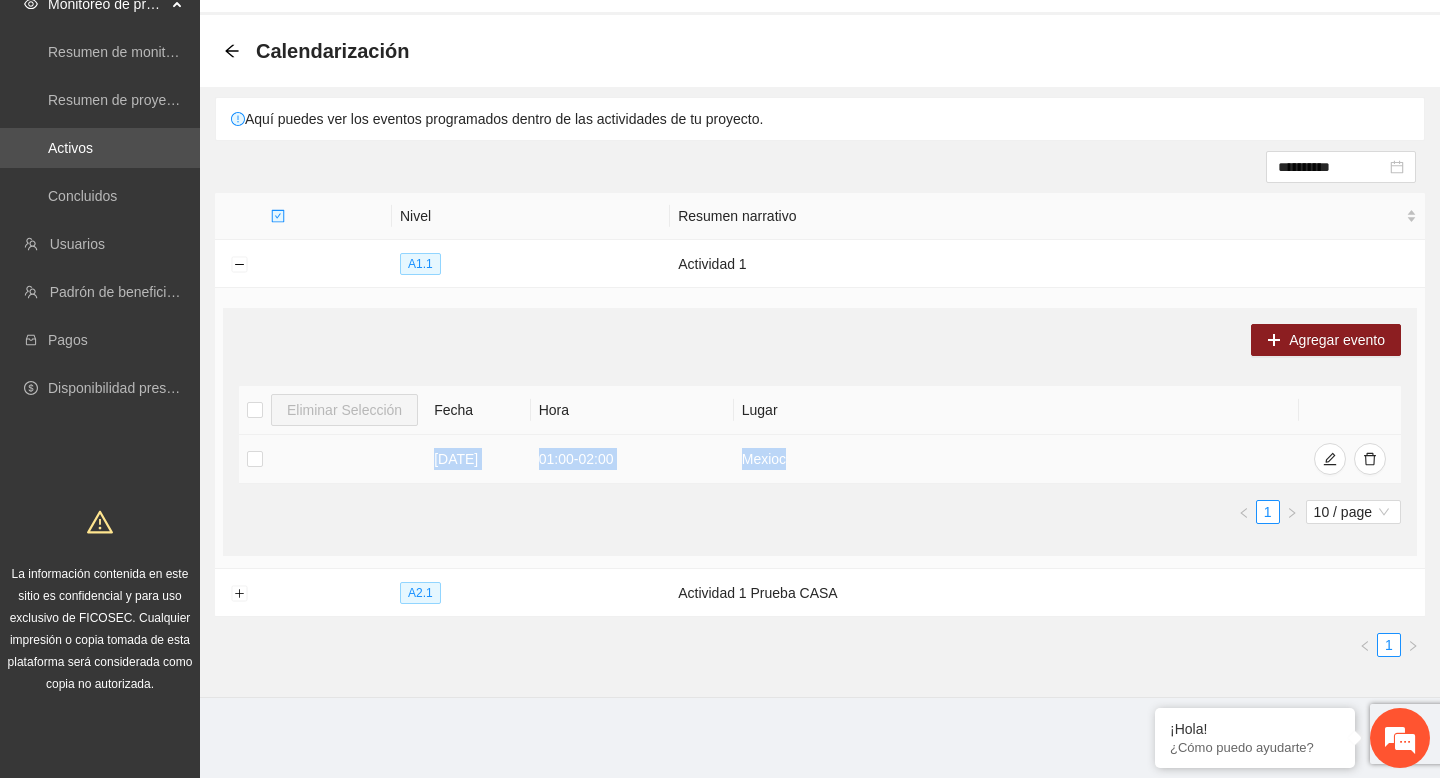 drag, startPoint x: 432, startPoint y: 460, endPoint x: 831, endPoint y: 474, distance: 399.24554 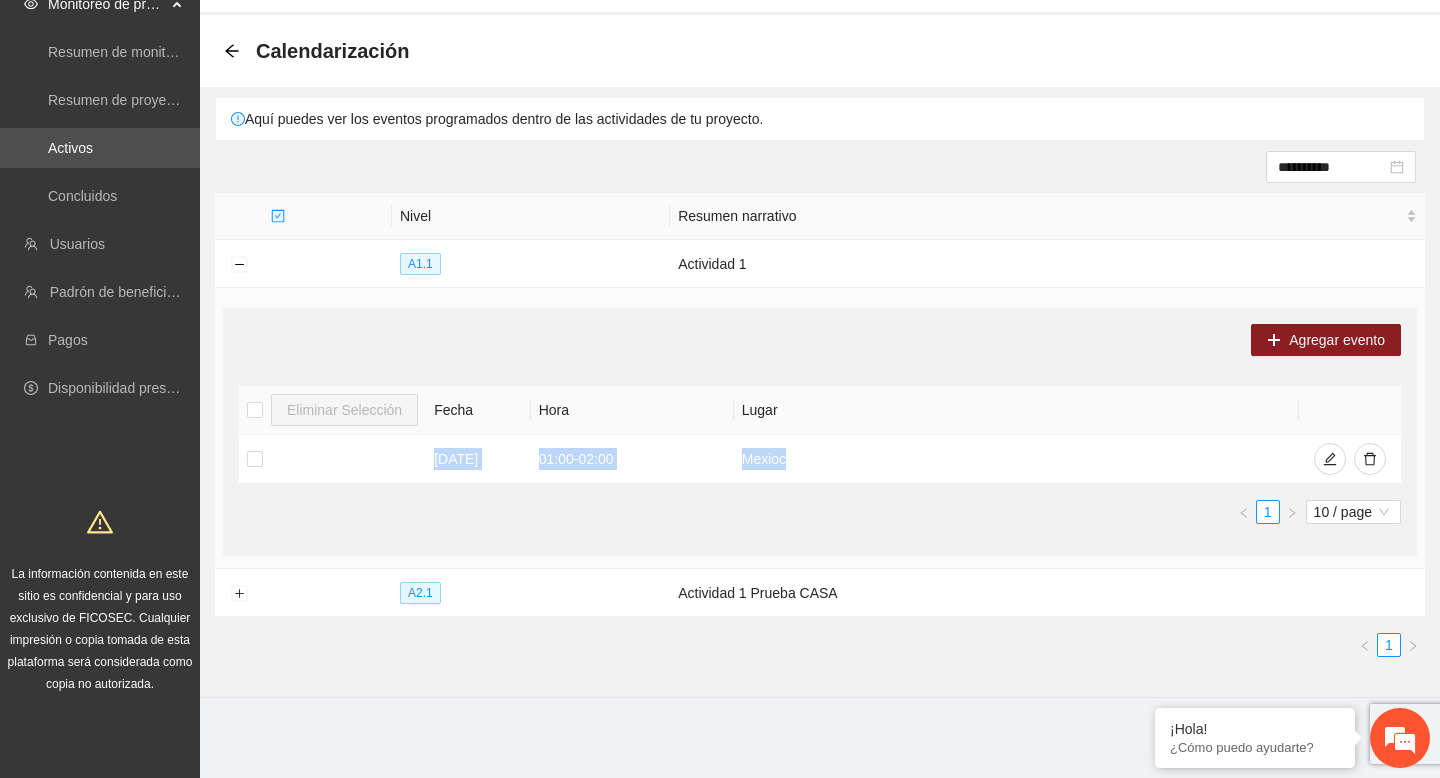 click on "Agregar evento" at bounding box center (820, 340) 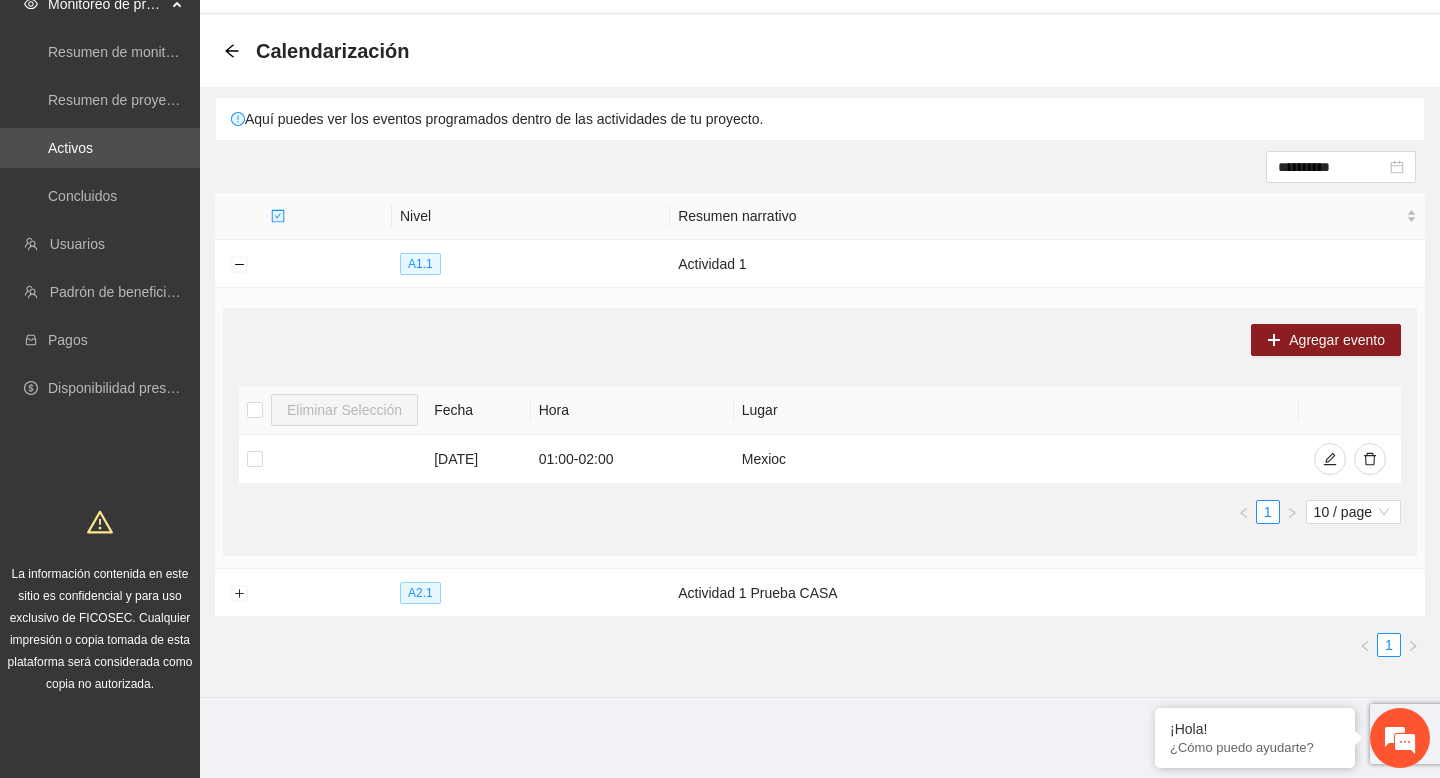 click on "Agregar evento Eliminar Selección Fecha Hora Lugar 01/07/2024 01:00  -  02:00 Mexioc 1 10 / page" at bounding box center [820, 432] 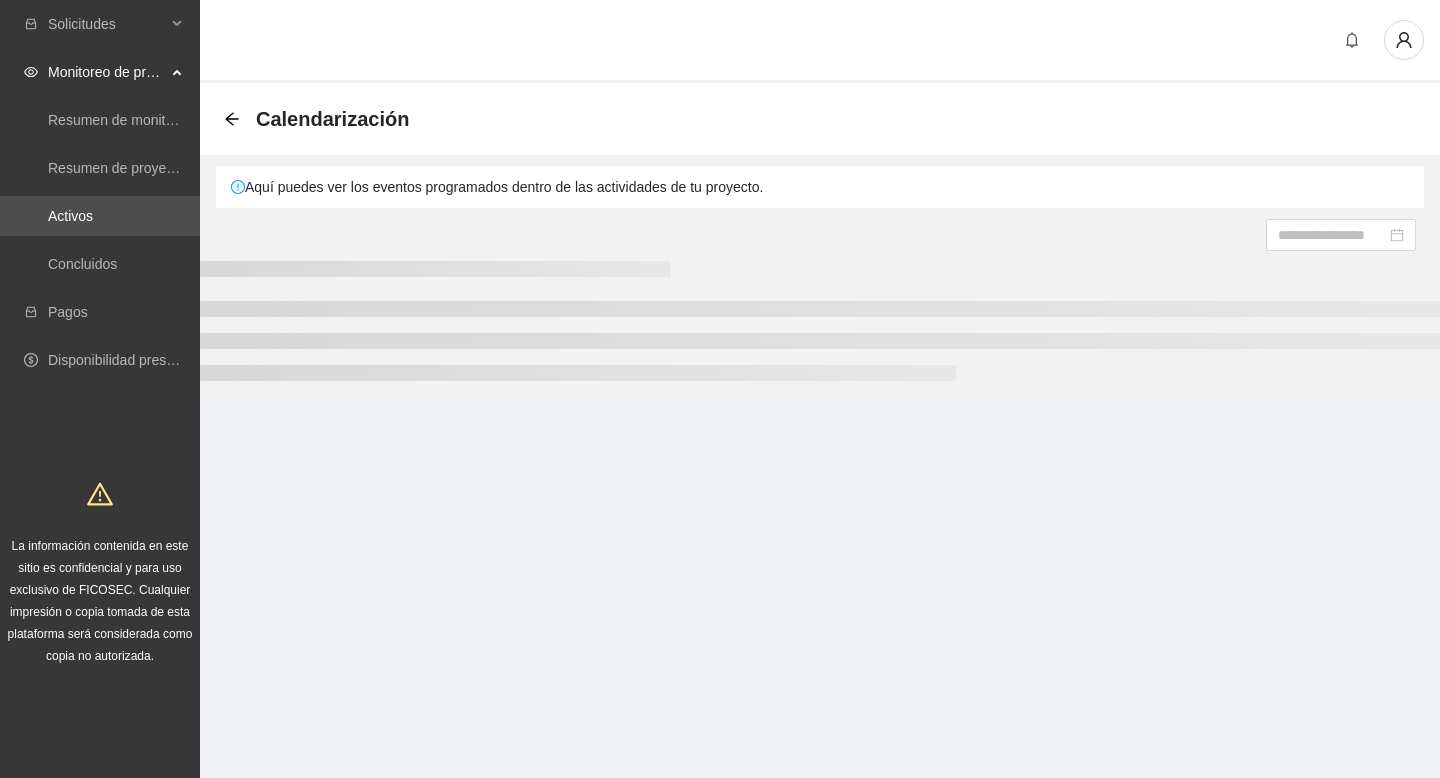 scroll, scrollTop: 2, scrollLeft: 0, axis: vertical 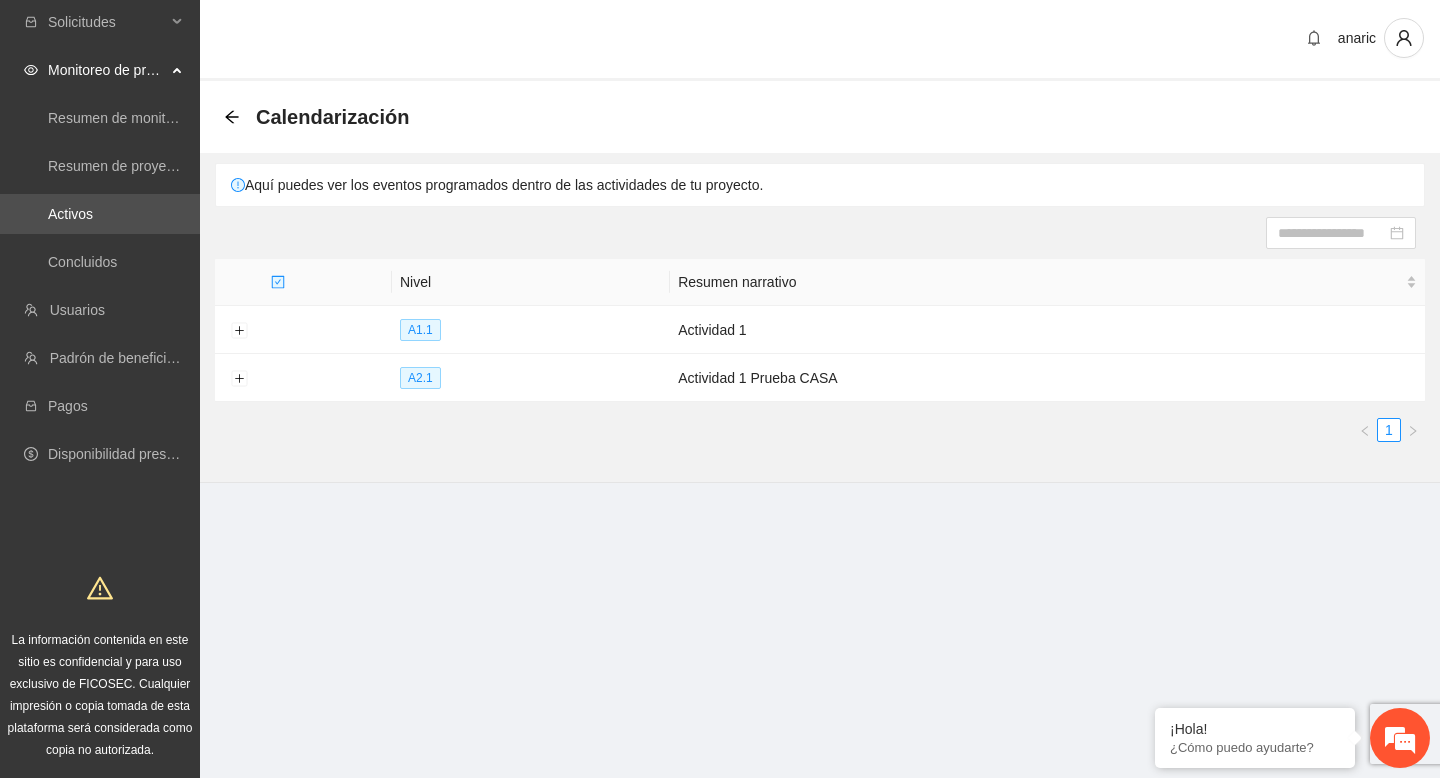 click on "Calendarización" at bounding box center [820, 117] 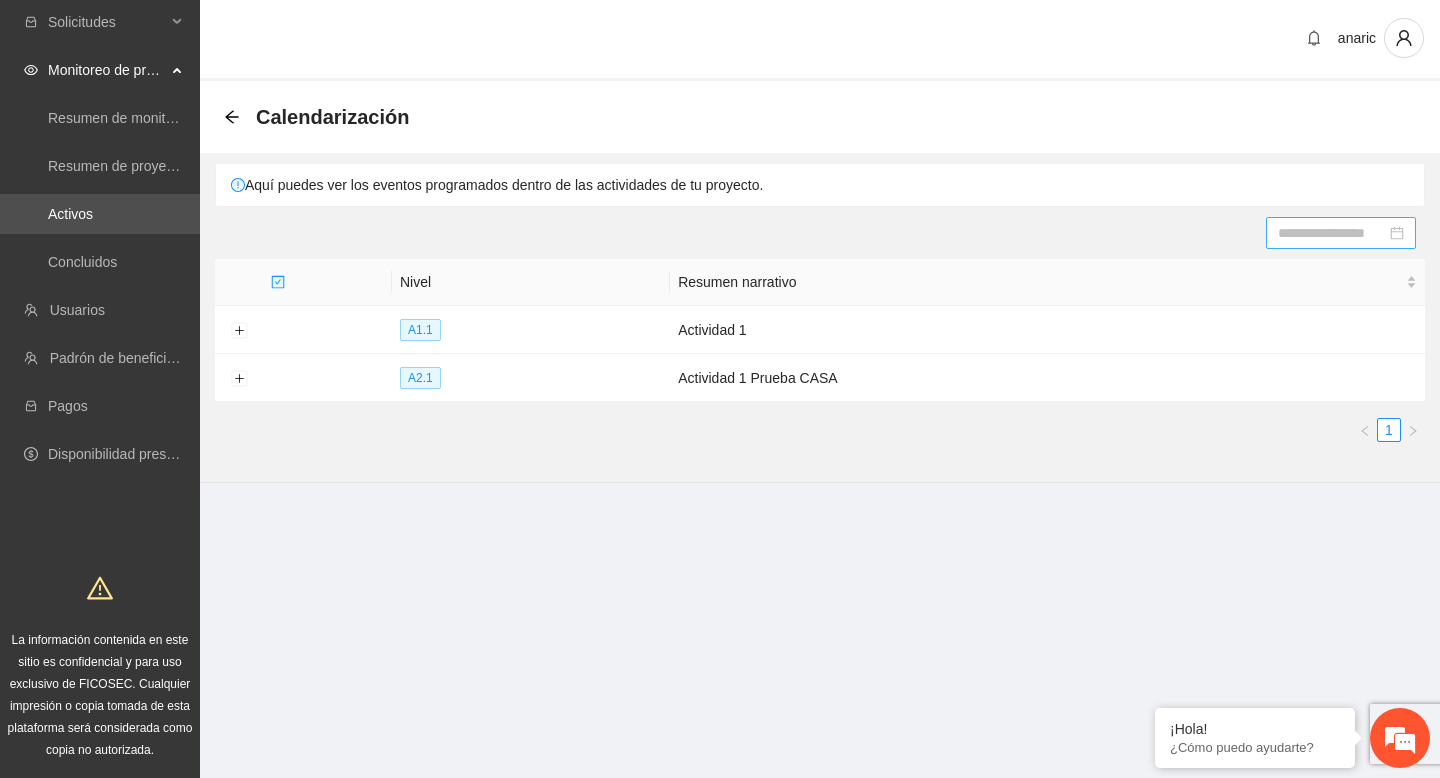 click at bounding box center [1332, 233] 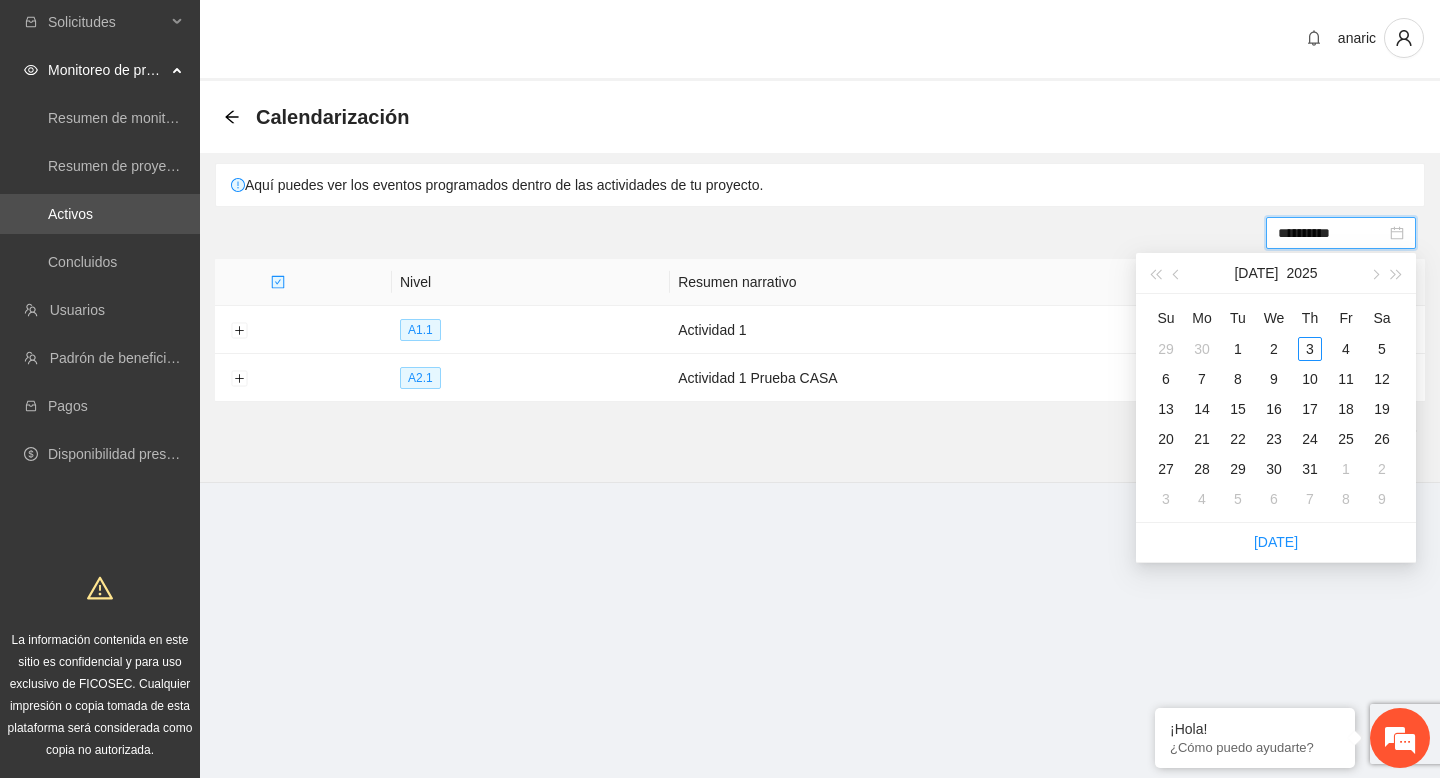 type on "**********" 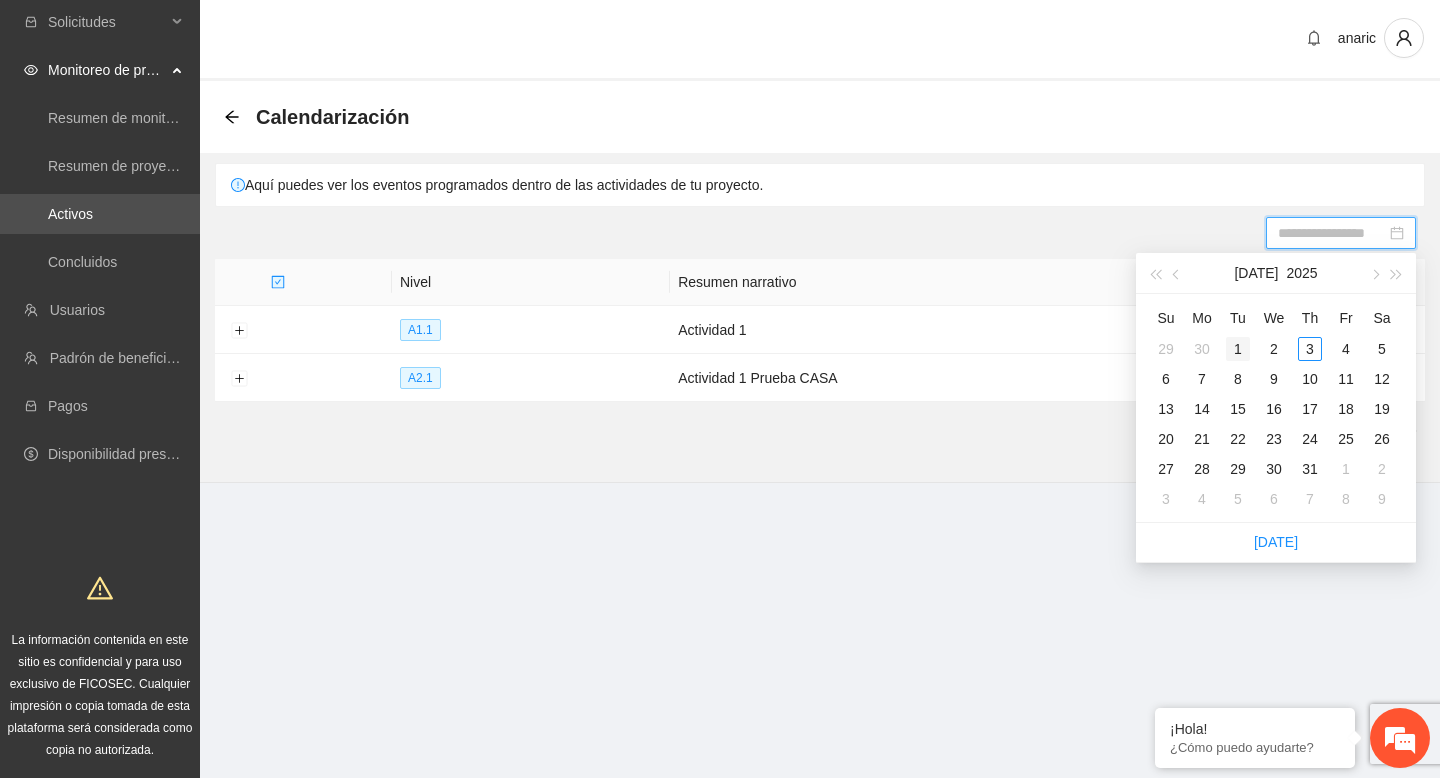 type on "**********" 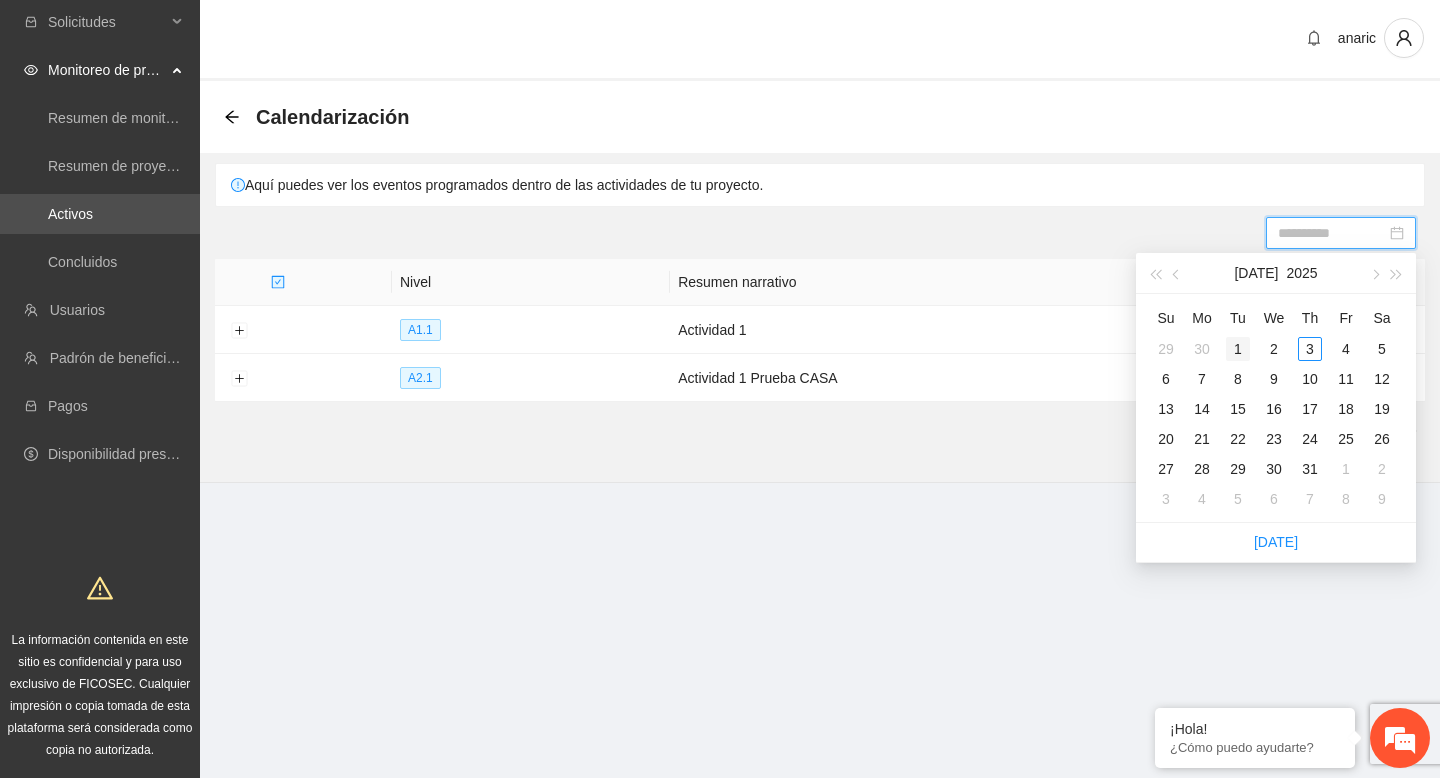 click on "1" at bounding box center [1238, 349] 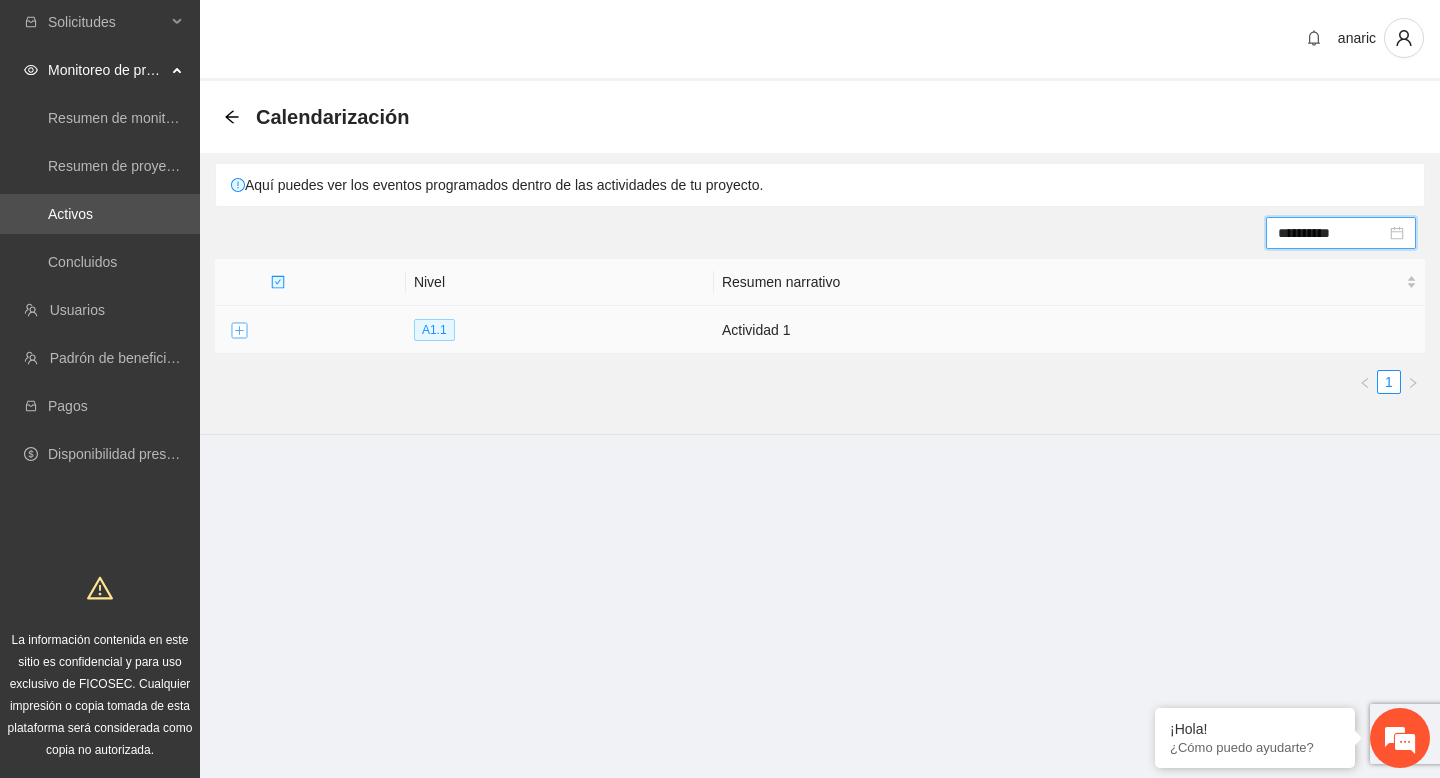 click at bounding box center (239, 331) 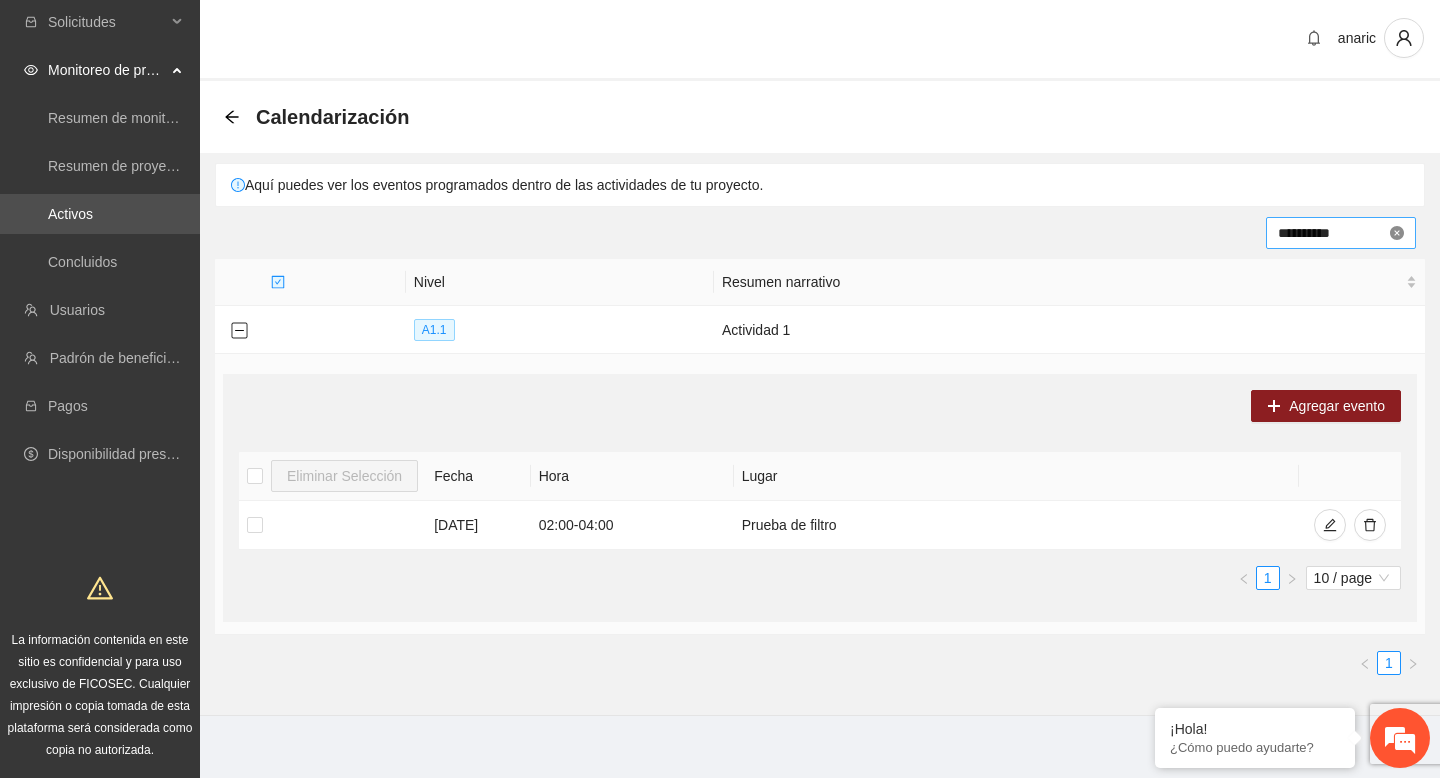 type 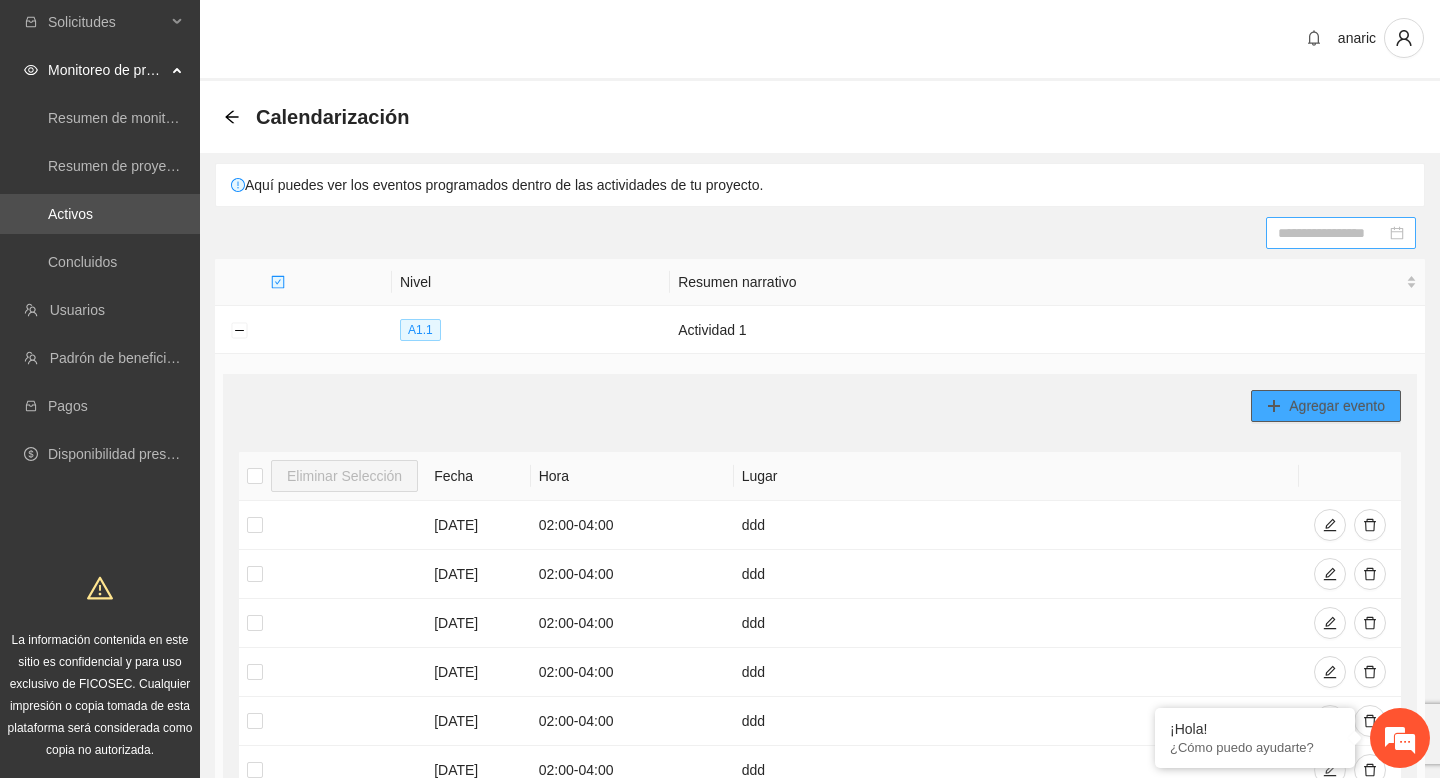 click on "Agregar evento" at bounding box center [1337, 406] 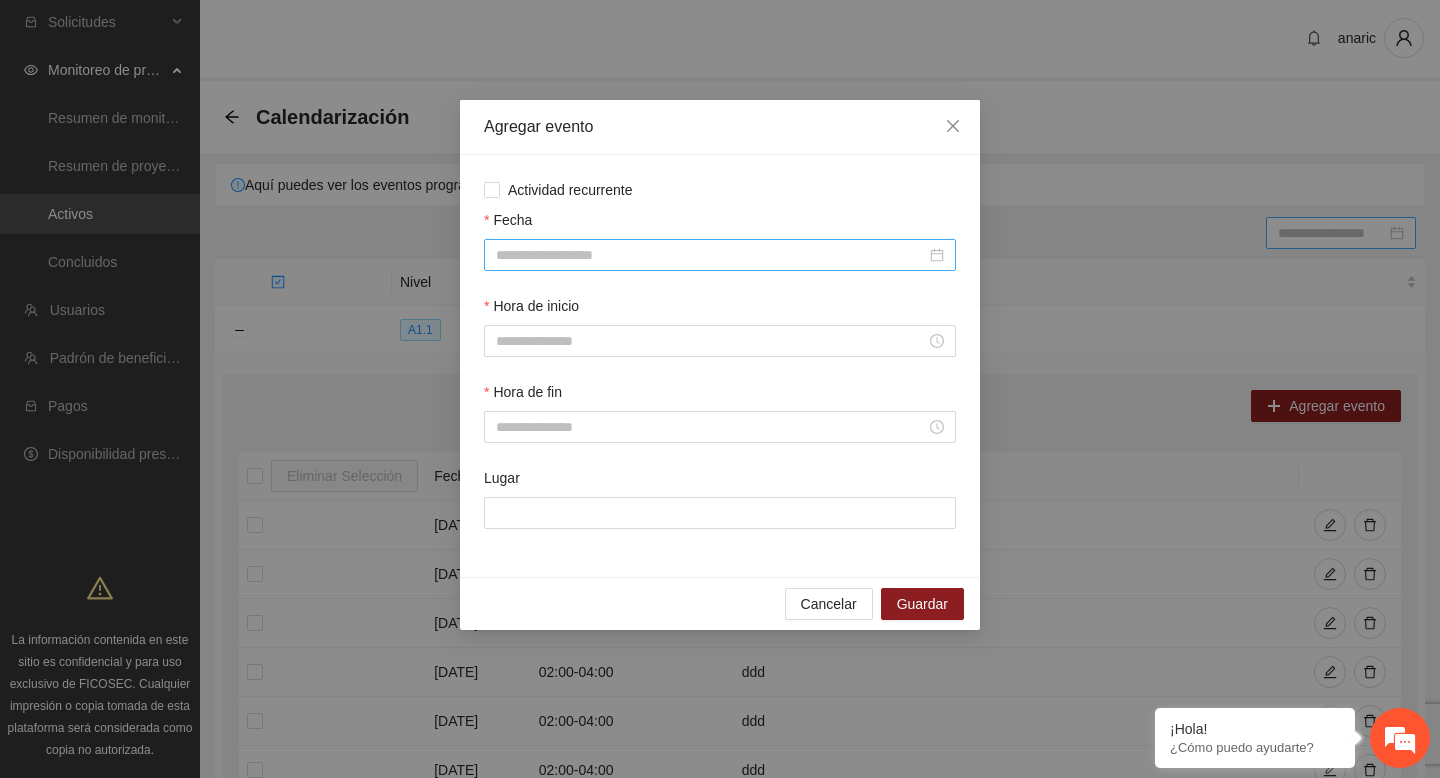 click on "Fecha" at bounding box center (711, 255) 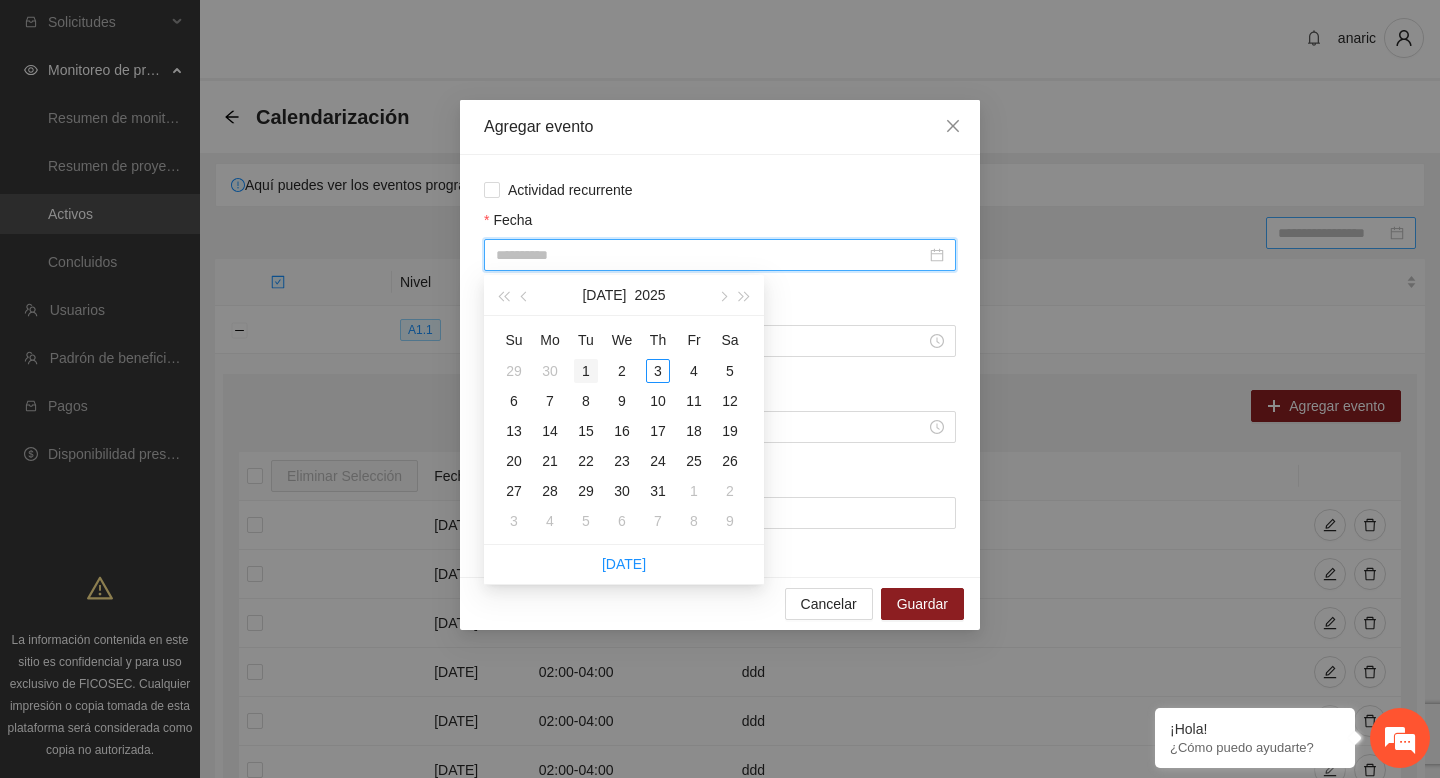 type on "**********" 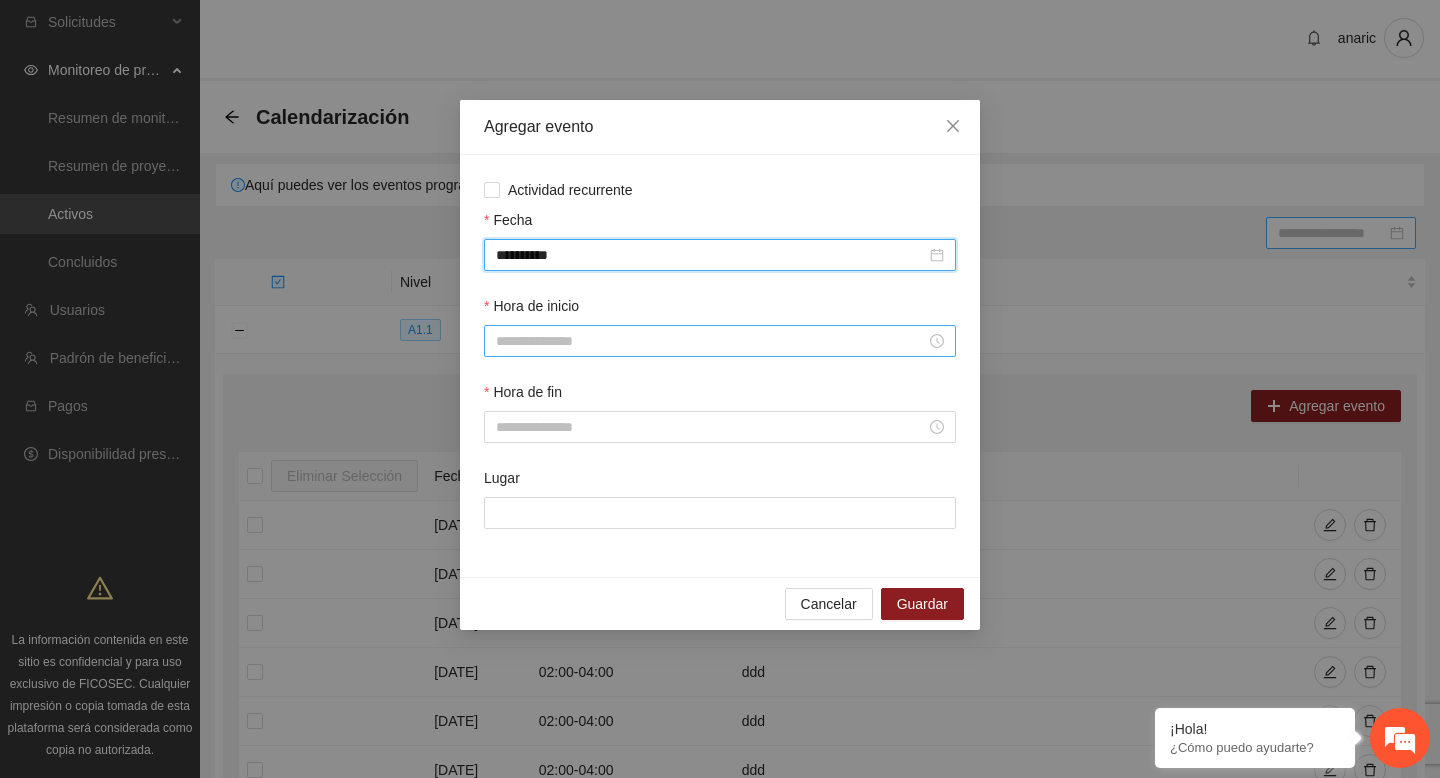 click on "Hora de inicio" at bounding box center (711, 341) 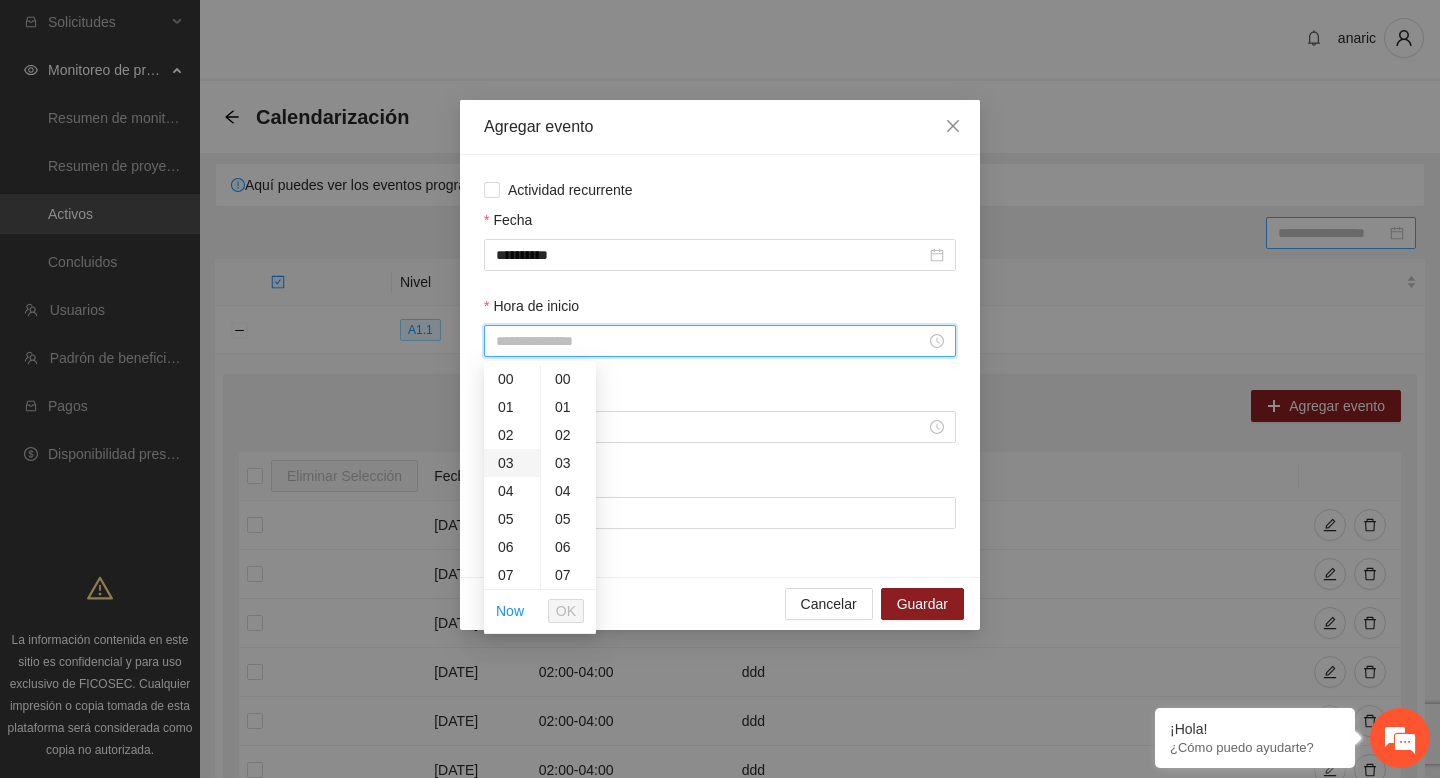 click on "03" at bounding box center [512, 463] 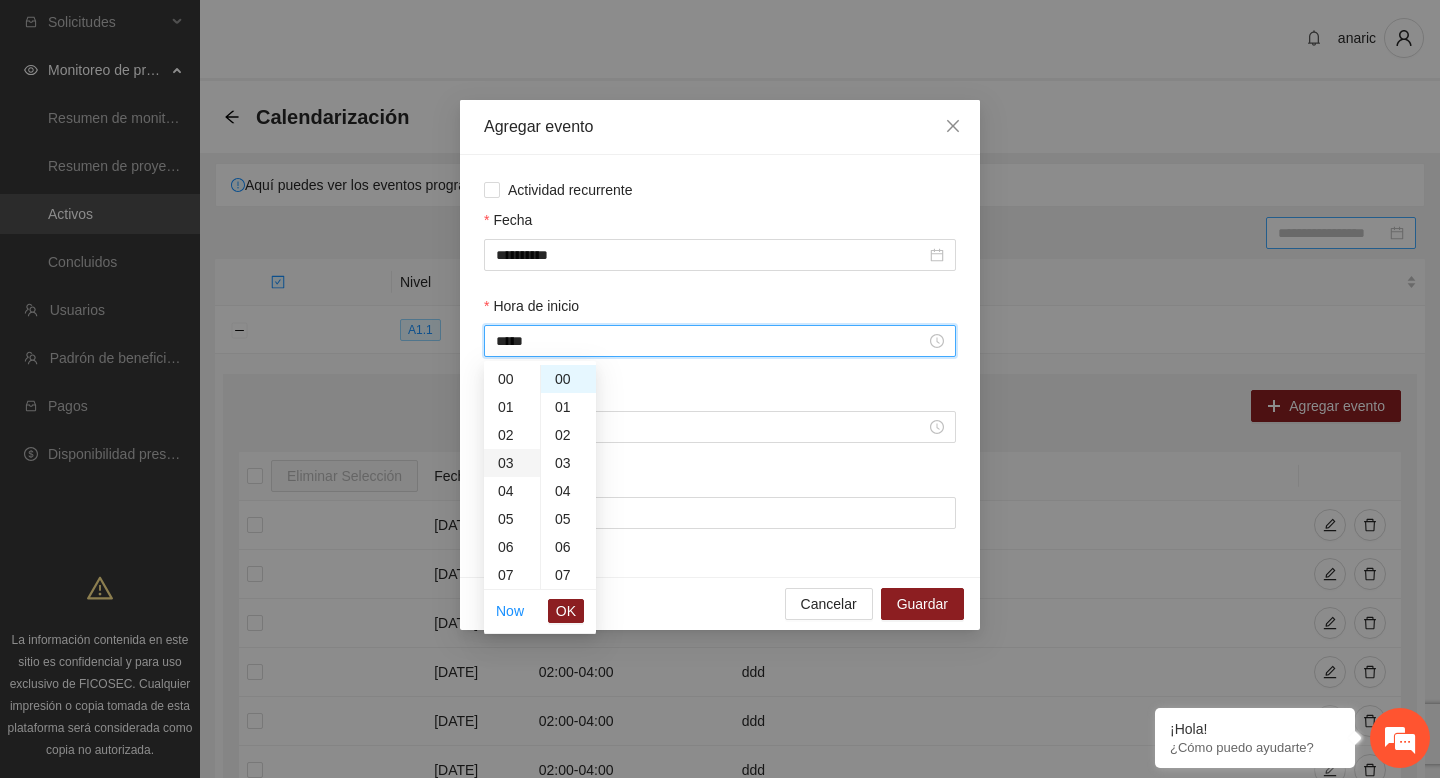 scroll, scrollTop: 84, scrollLeft: 0, axis: vertical 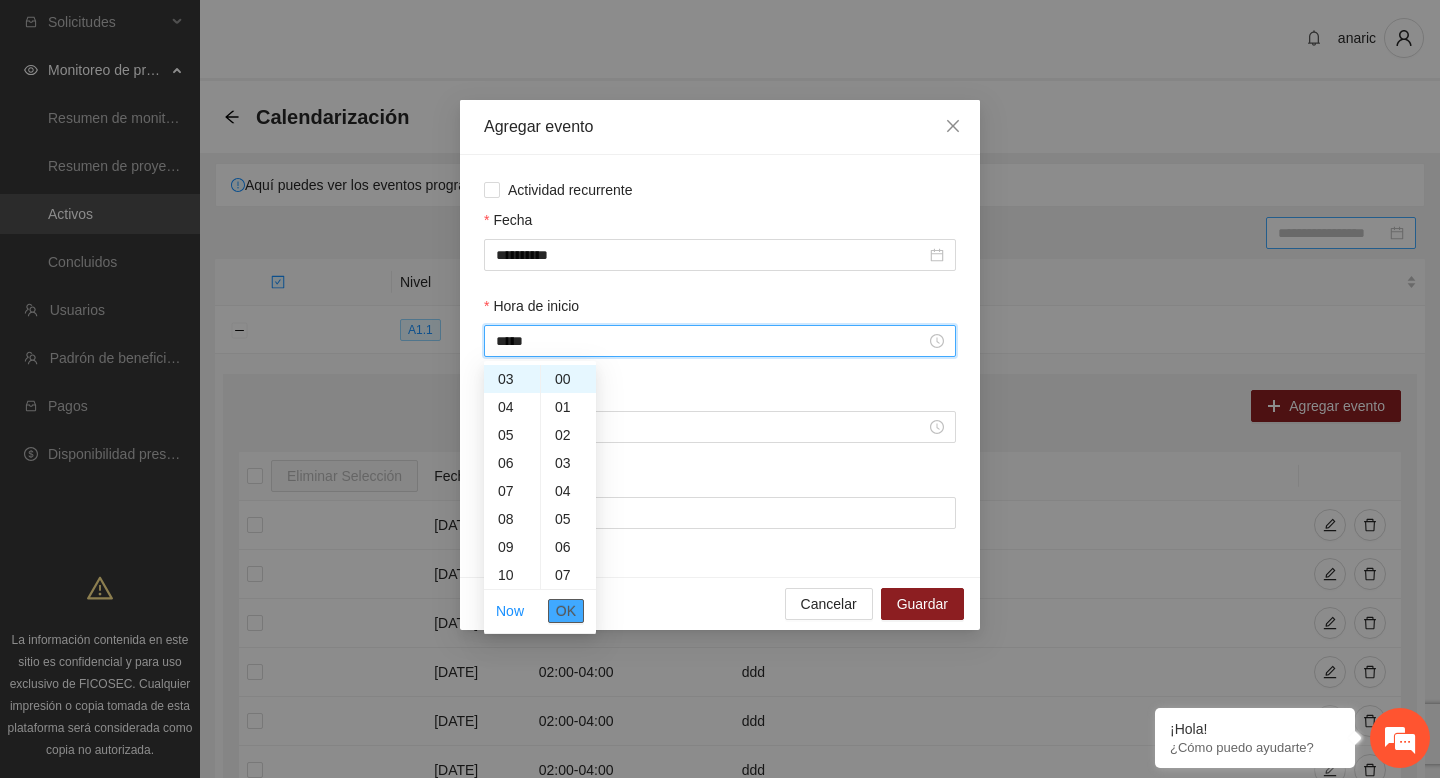 click on "OK" at bounding box center (566, 611) 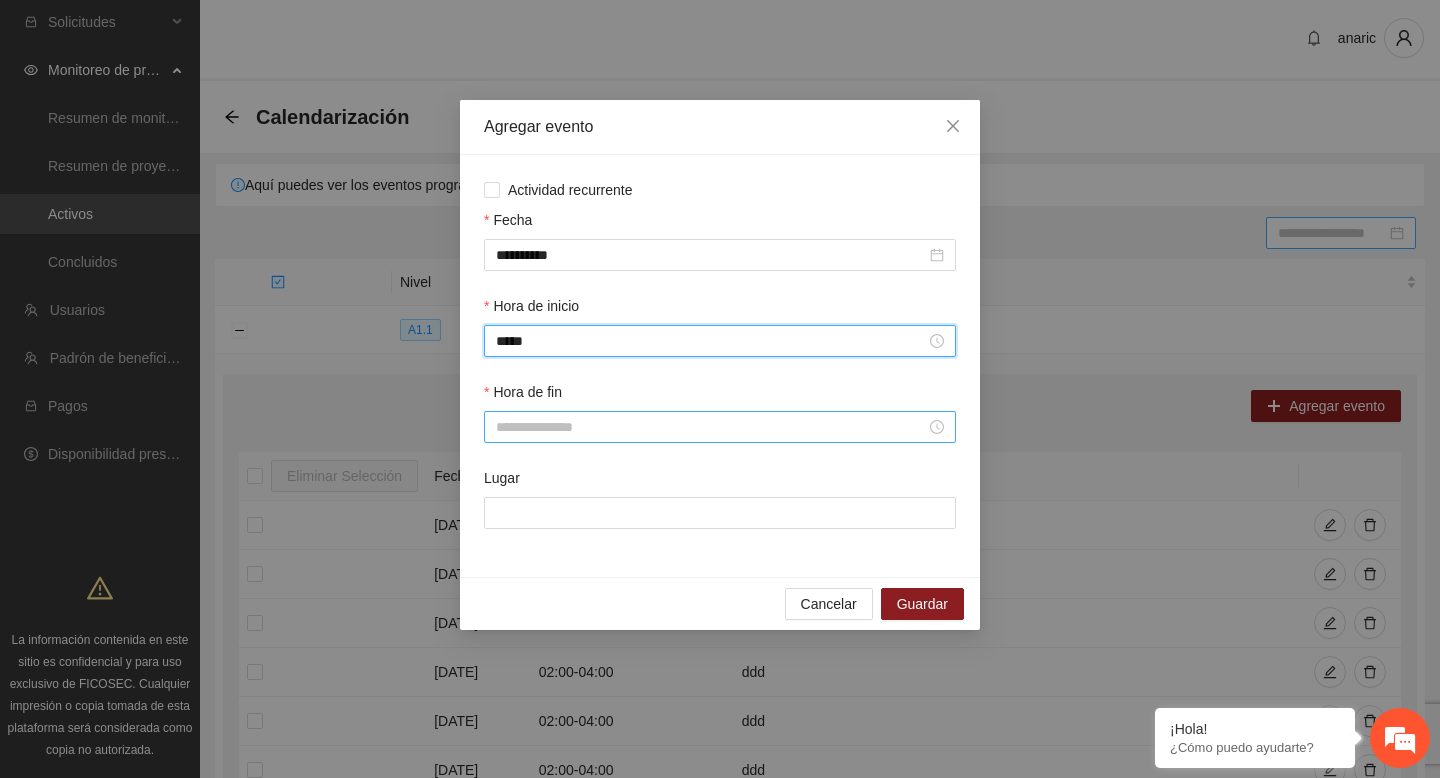 click at bounding box center [720, 427] 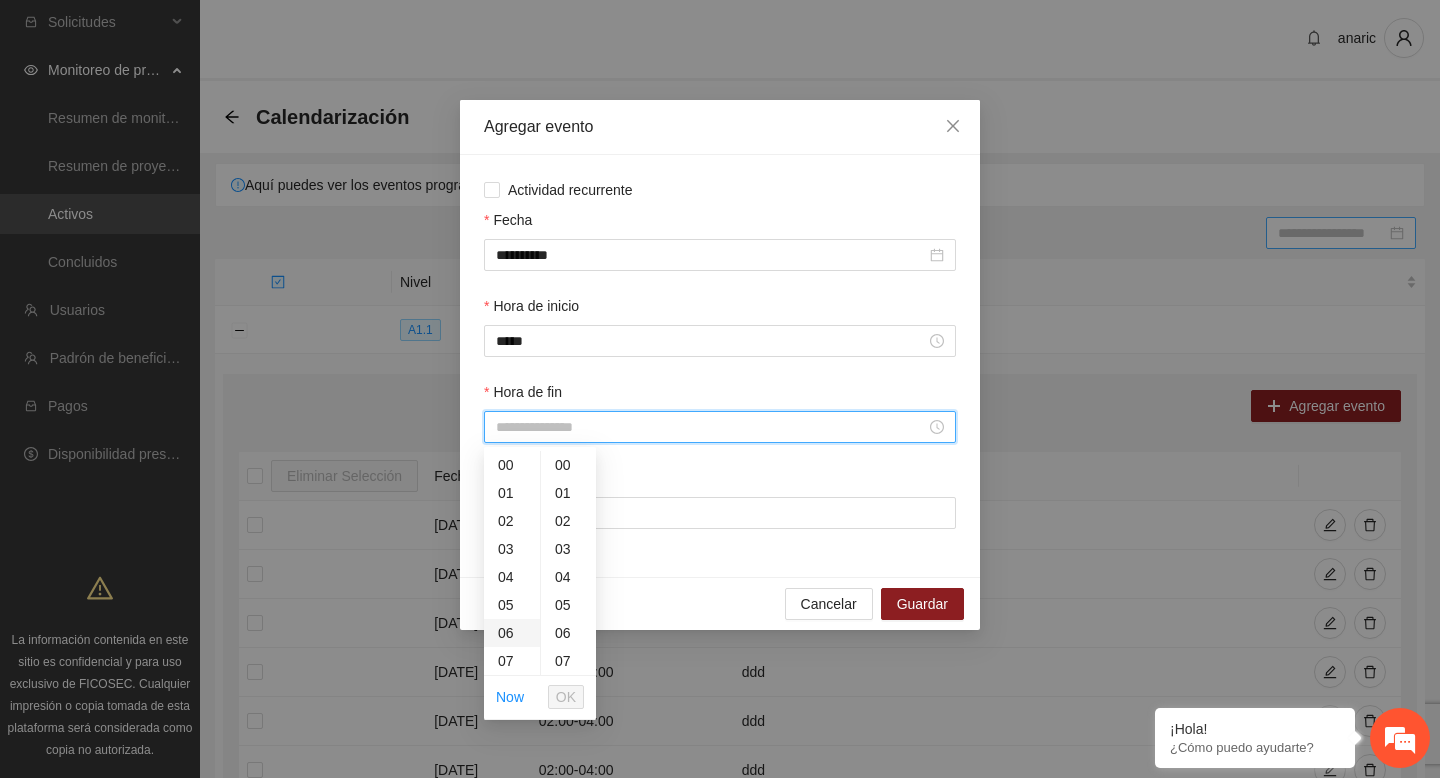 click on "06" at bounding box center (512, 633) 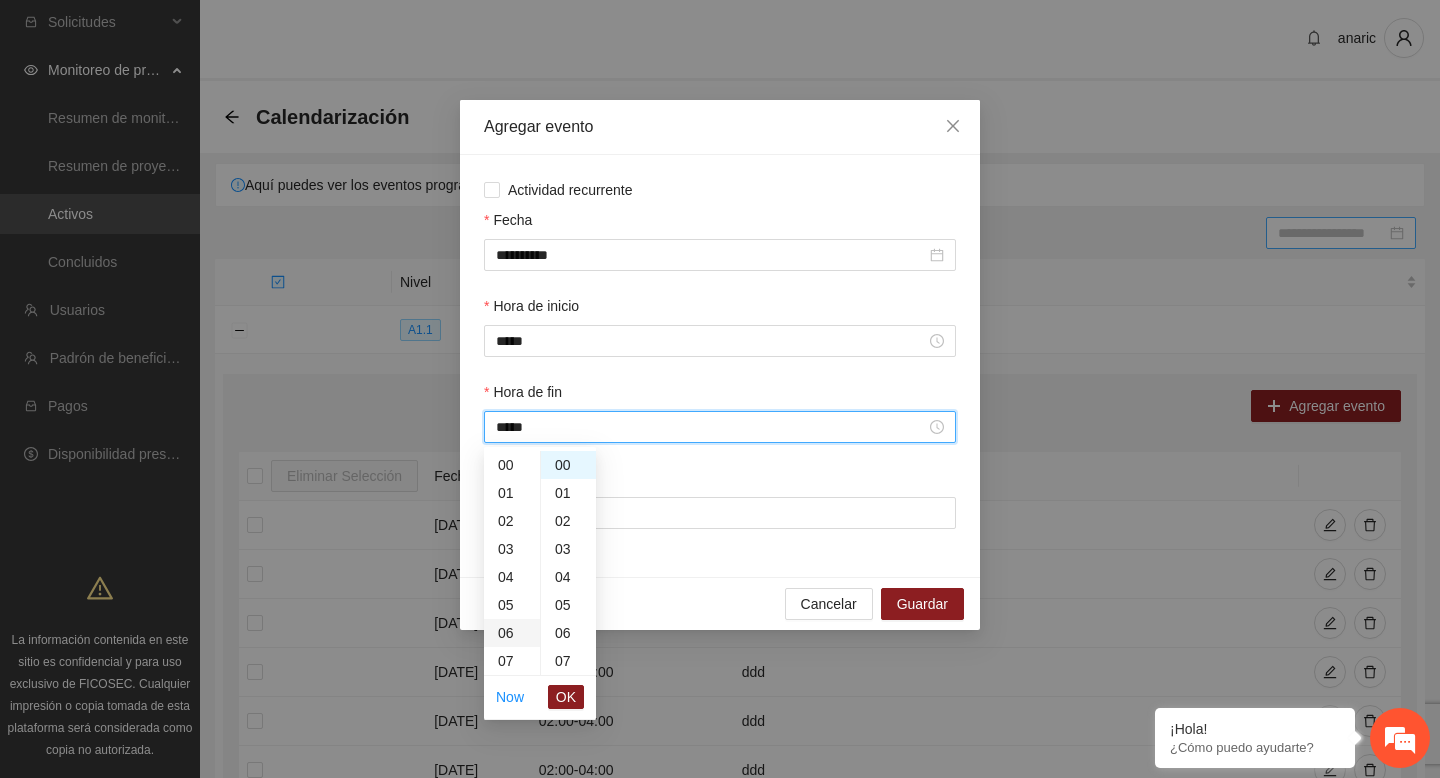 scroll, scrollTop: 168, scrollLeft: 0, axis: vertical 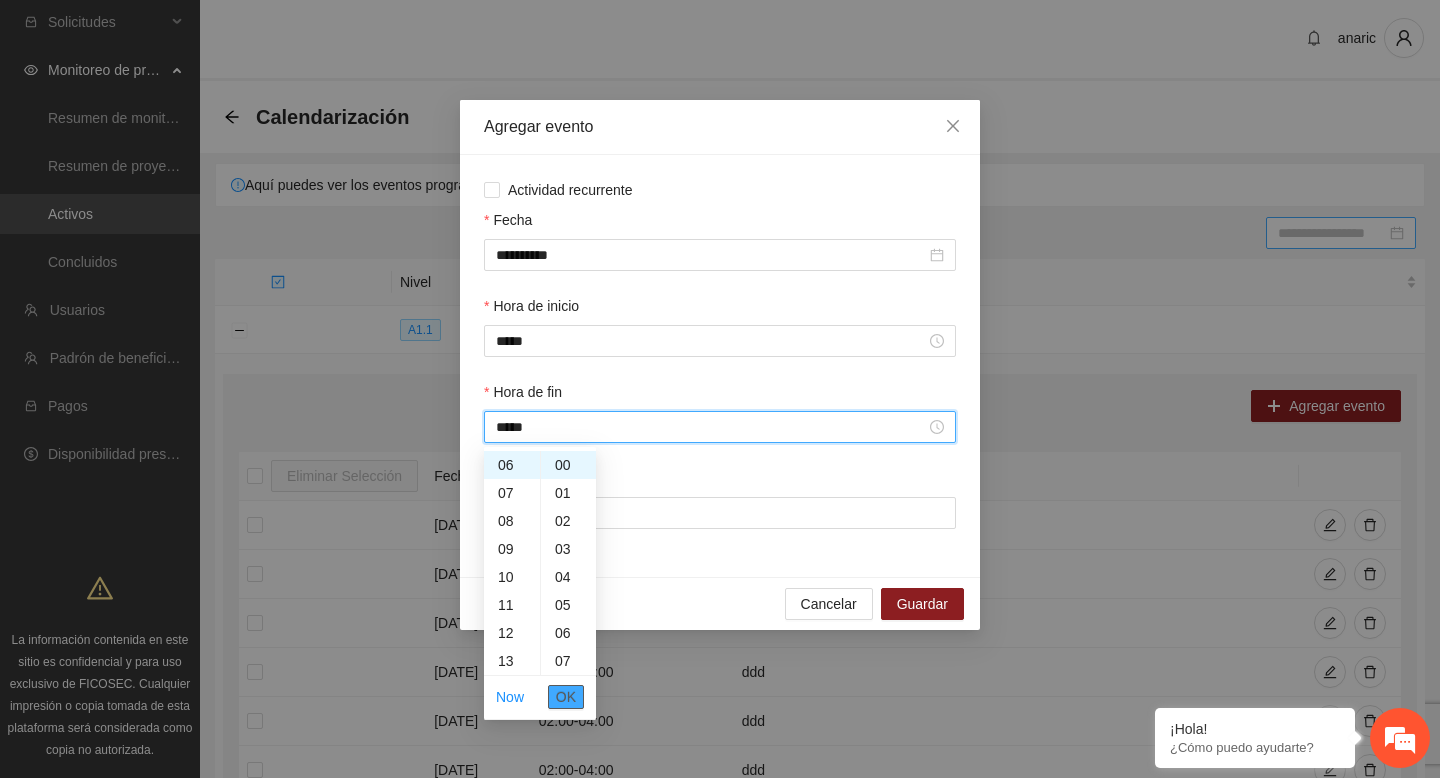 click on "OK" at bounding box center [566, 697] 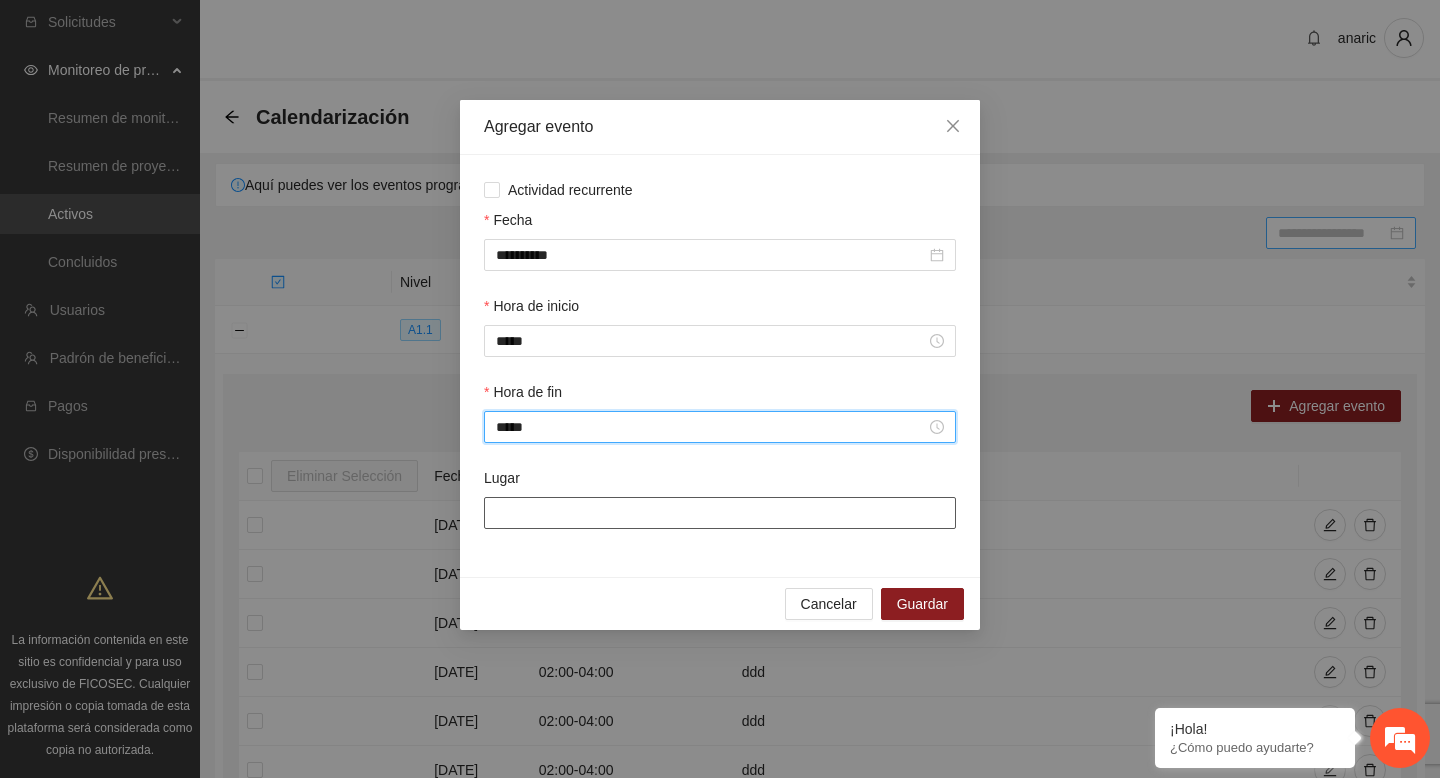 click on "Lugar" at bounding box center [720, 513] 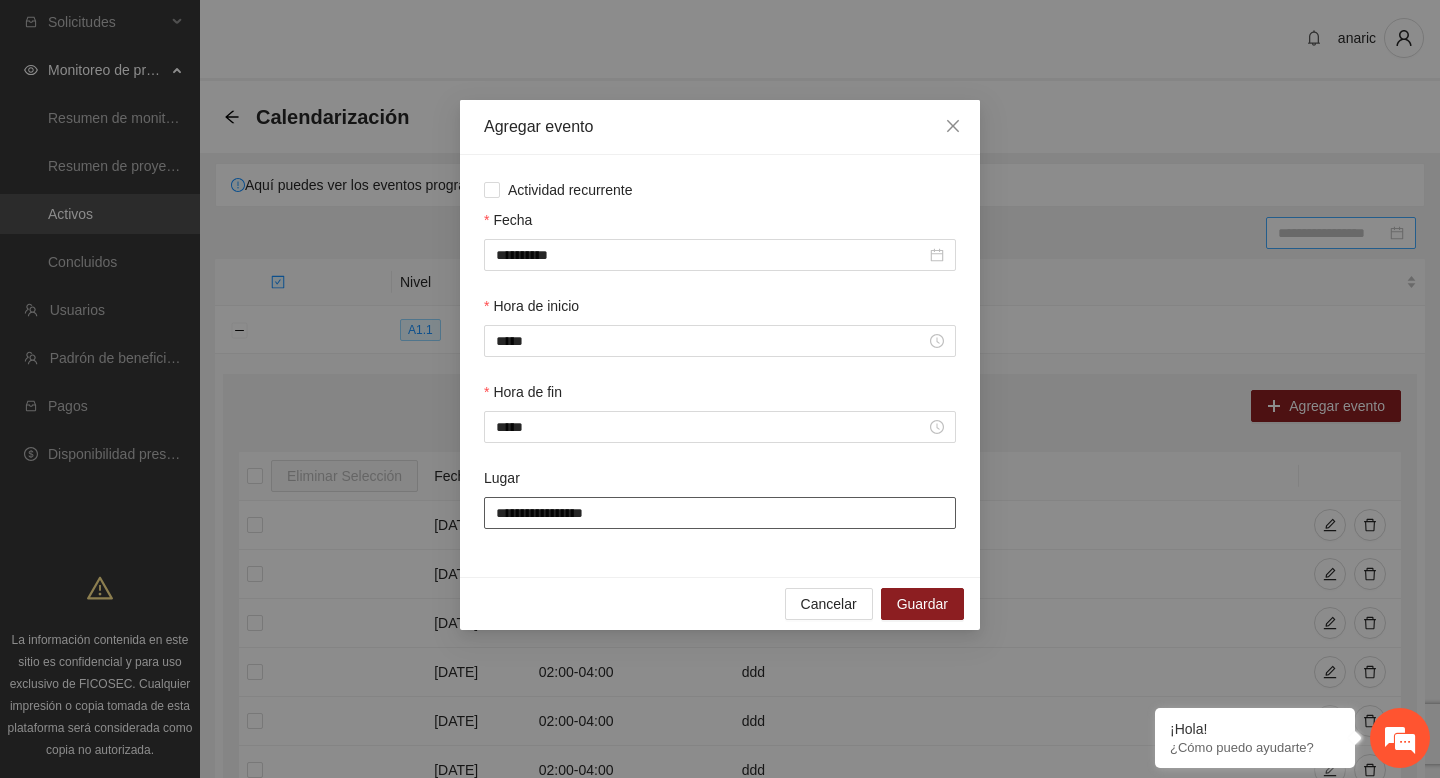 type on "**********" 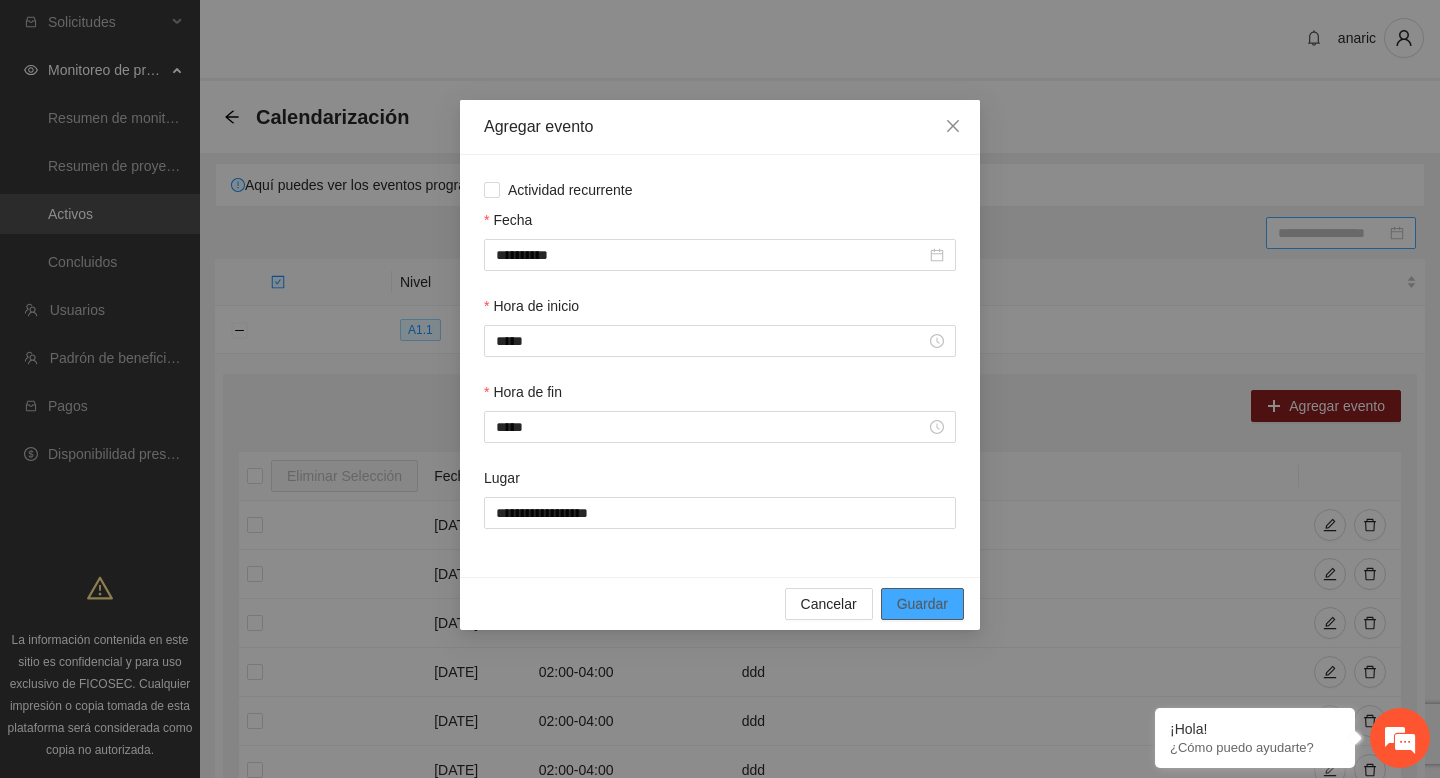 click on "Guardar" at bounding box center (922, 604) 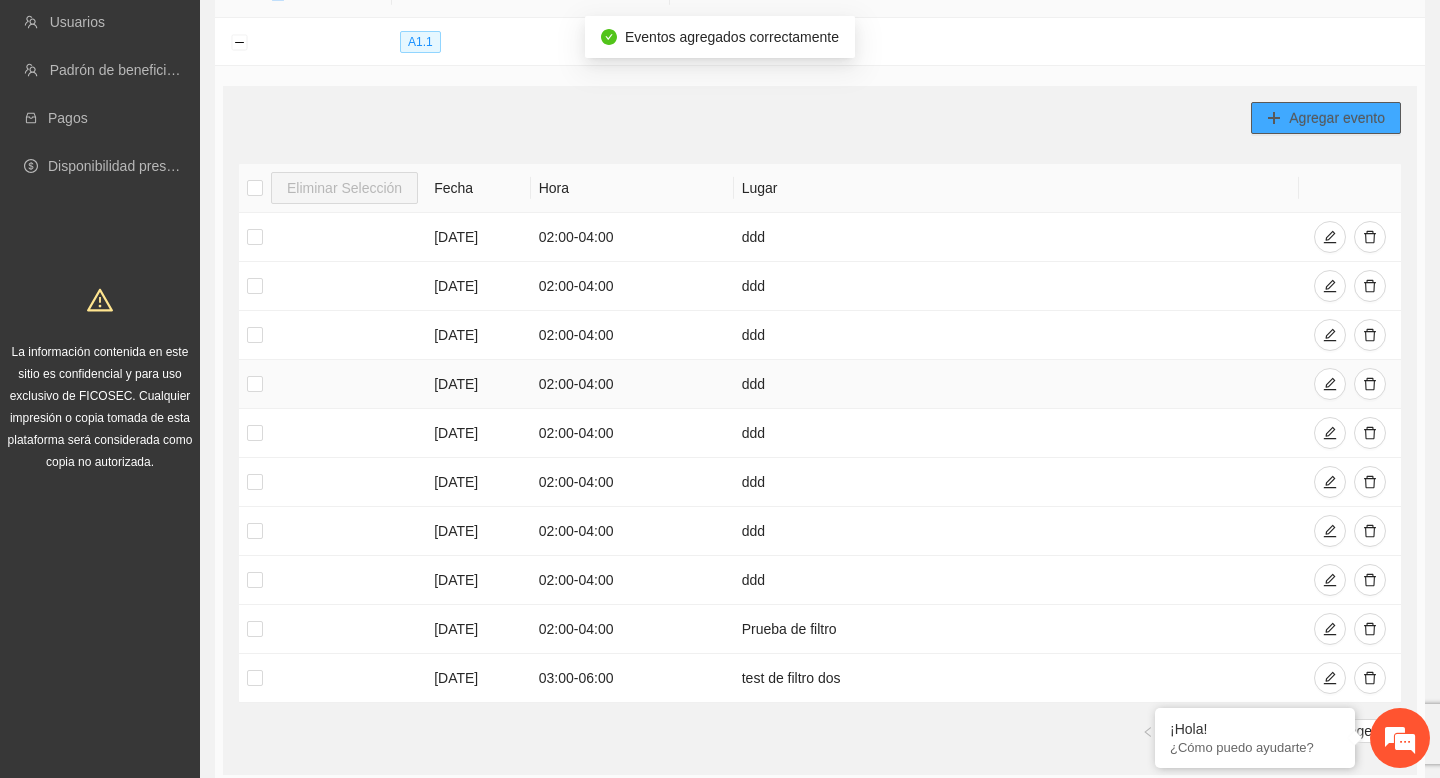 scroll, scrollTop: 298, scrollLeft: 0, axis: vertical 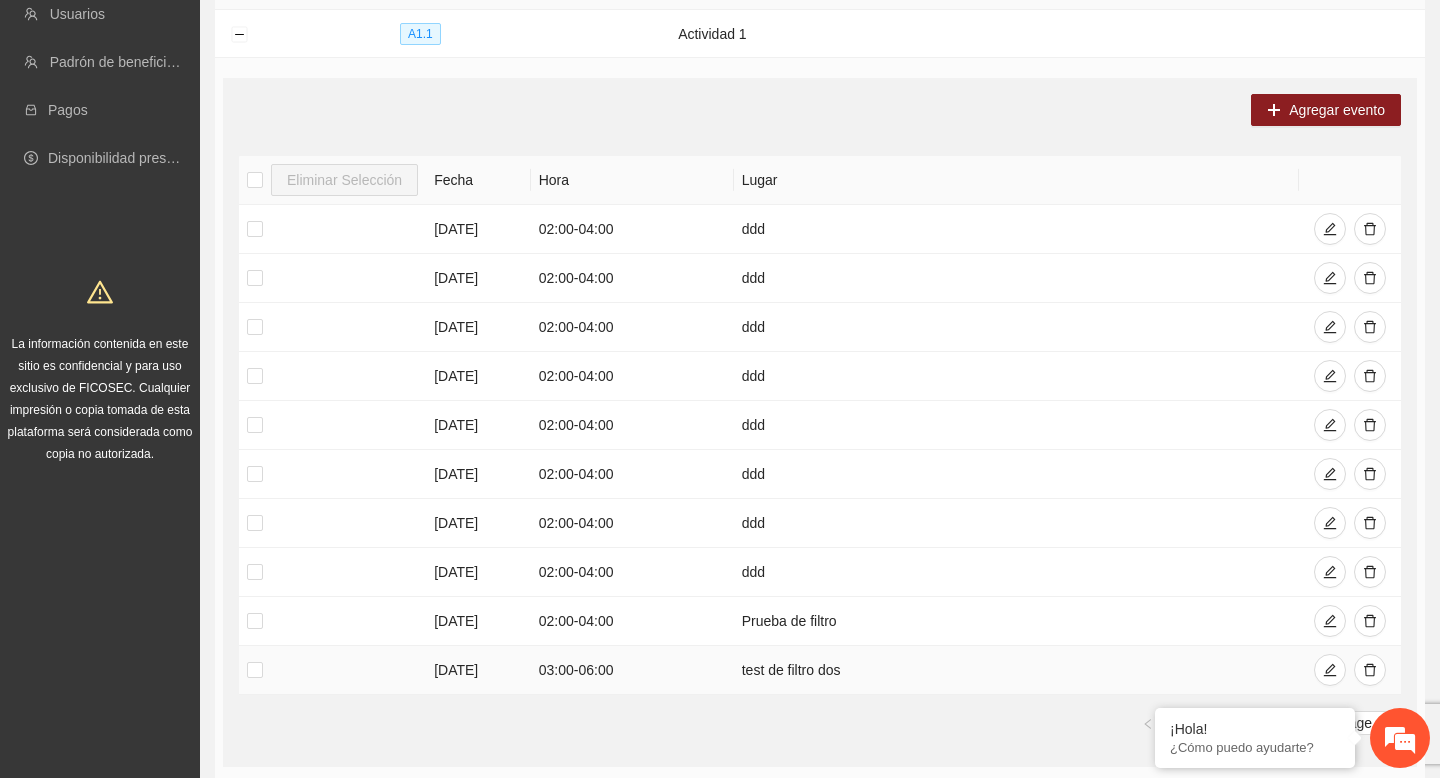 drag, startPoint x: 740, startPoint y: 667, endPoint x: 852, endPoint y: 667, distance: 112 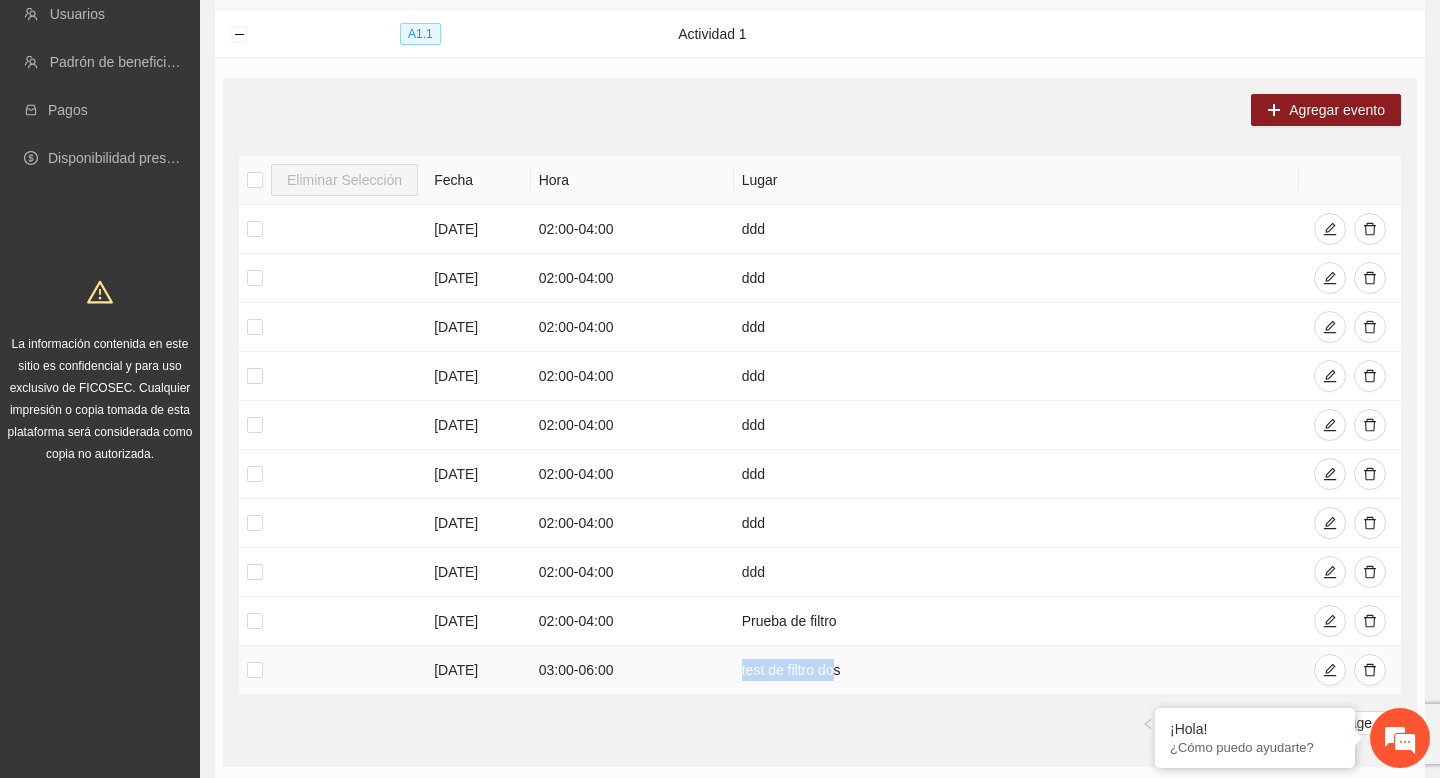 click on "test de filtro dos" at bounding box center (1016, 670) 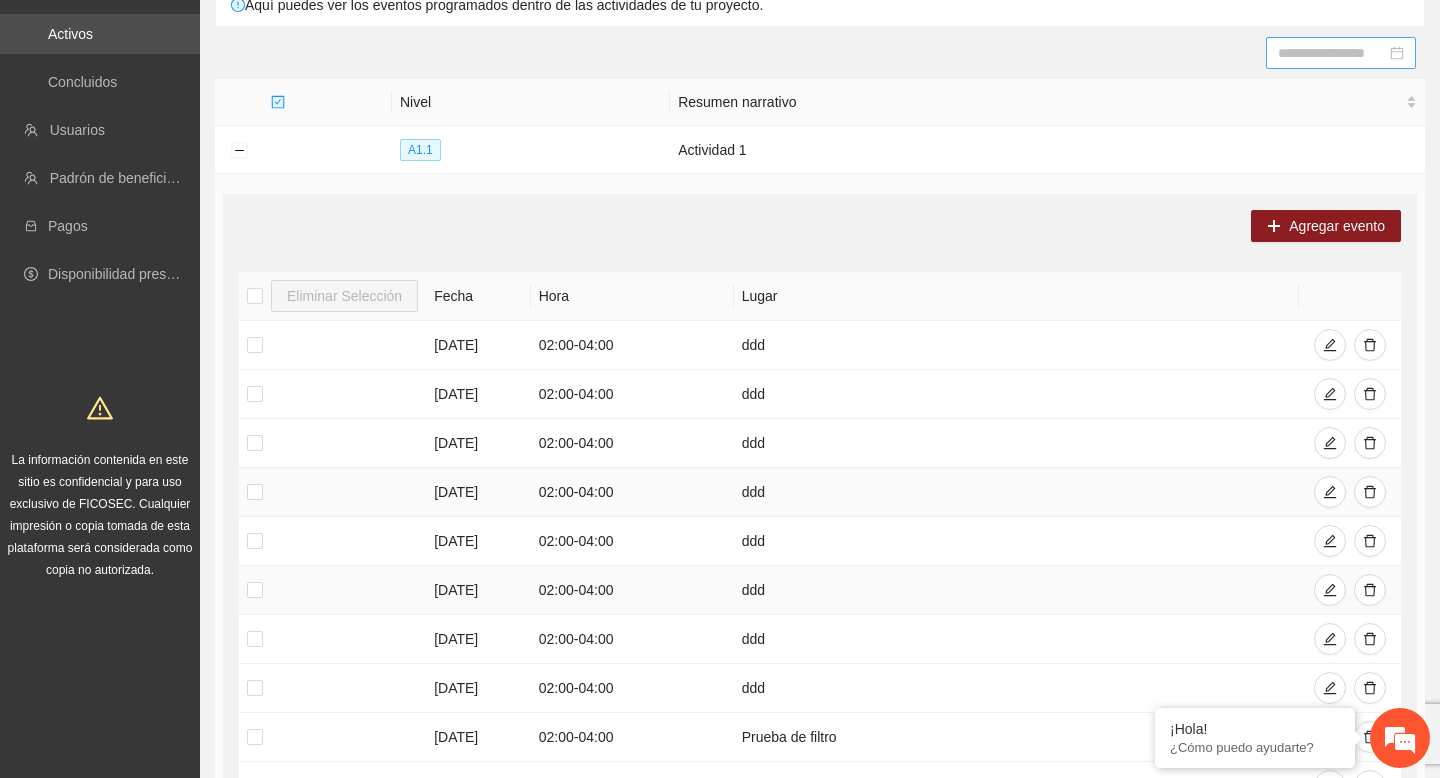 scroll, scrollTop: 179, scrollLeft: 0, axis: vertical 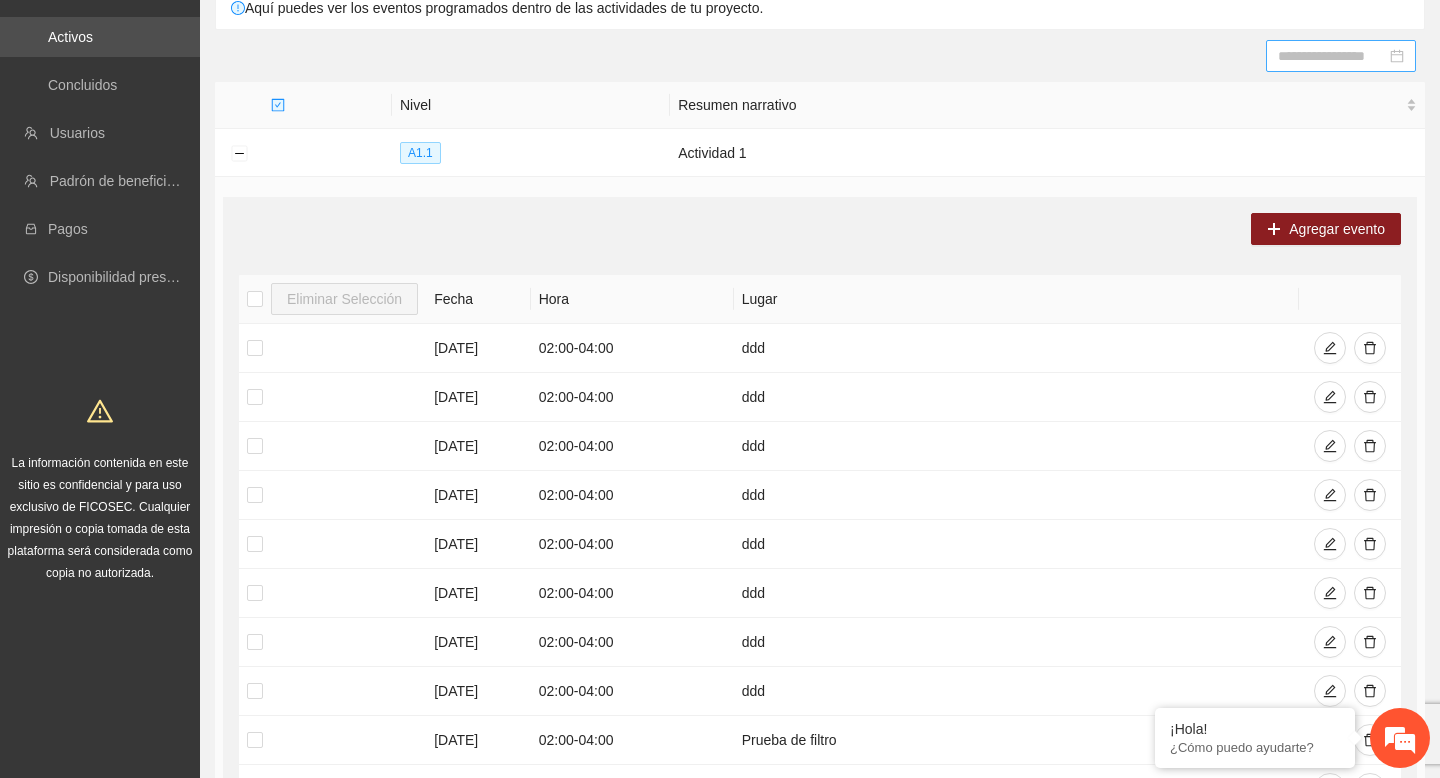 click at bounding box center [1332, 56] 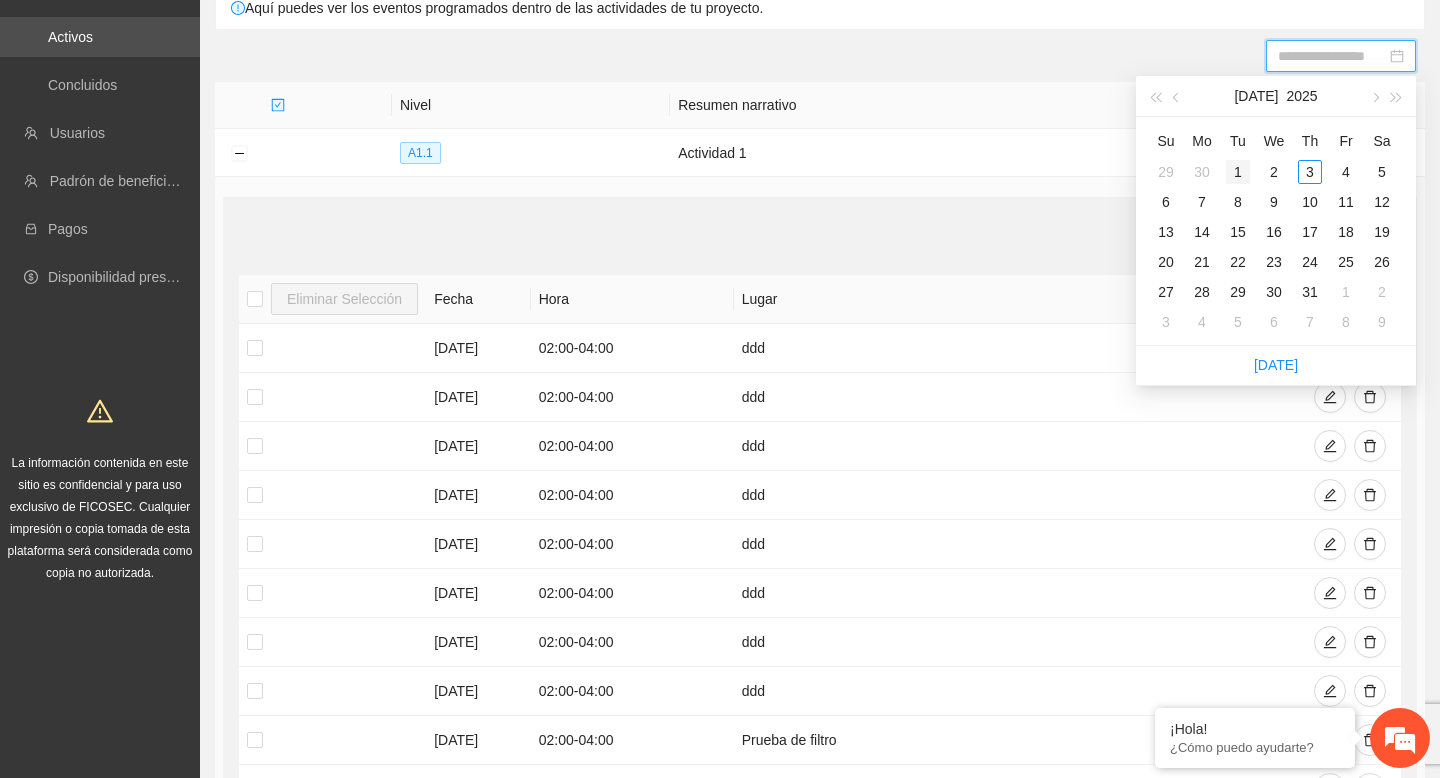 type on "**********" 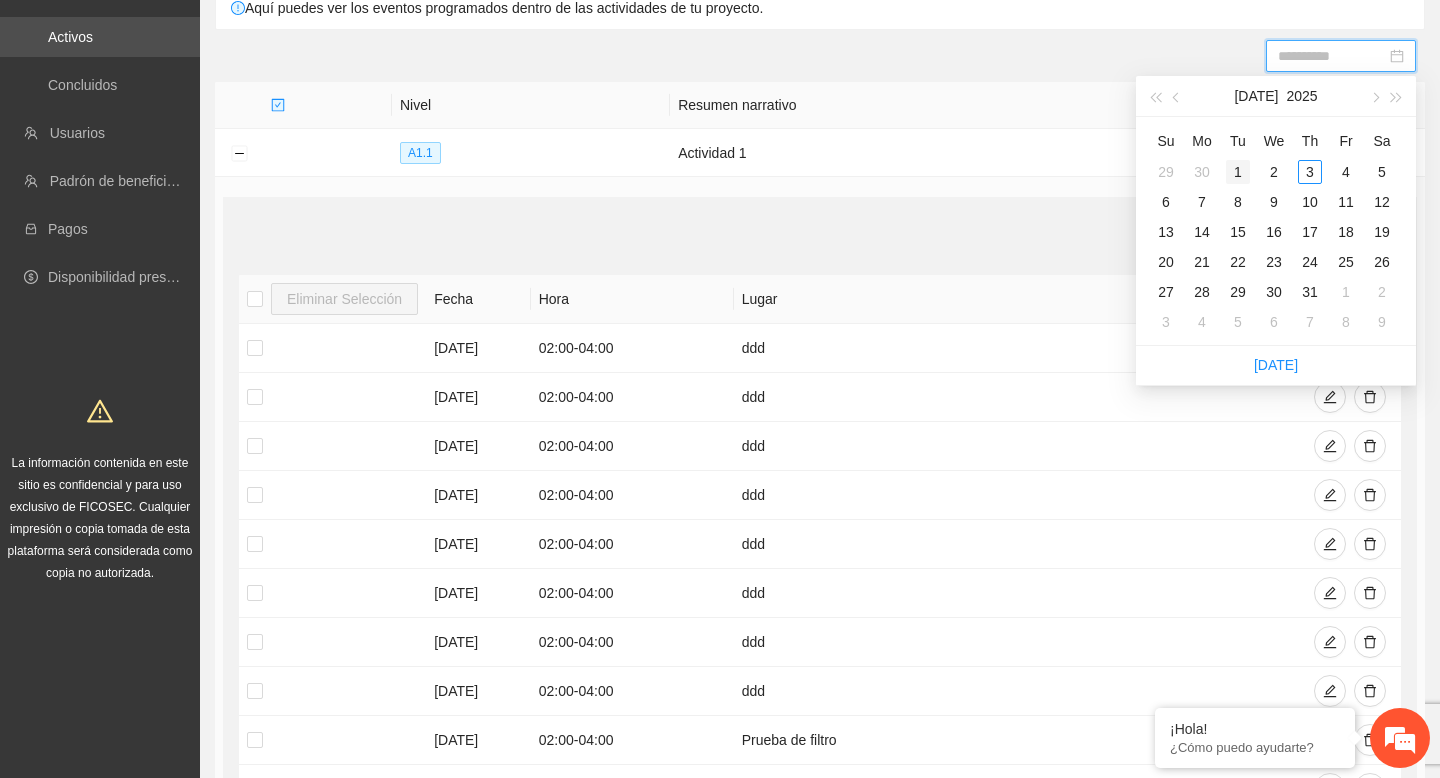 click on "1" at bounding box center (1238, 172) 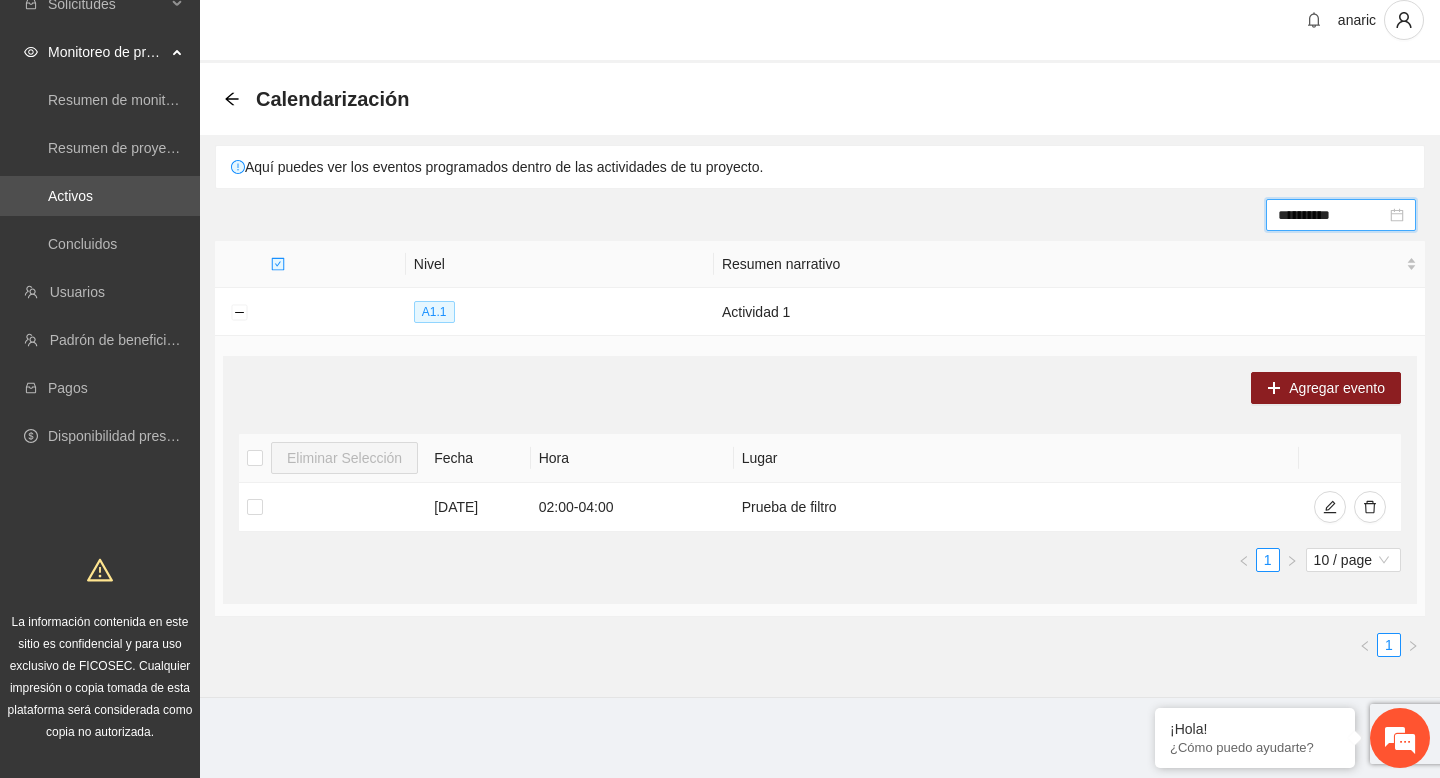 click on "Agregar evento Eliminar Selección [PERSON_NAME] [DATE] 02:00  -  04:00 Prueba de filtro  1 10 / page" at bounding box center [820, 480] 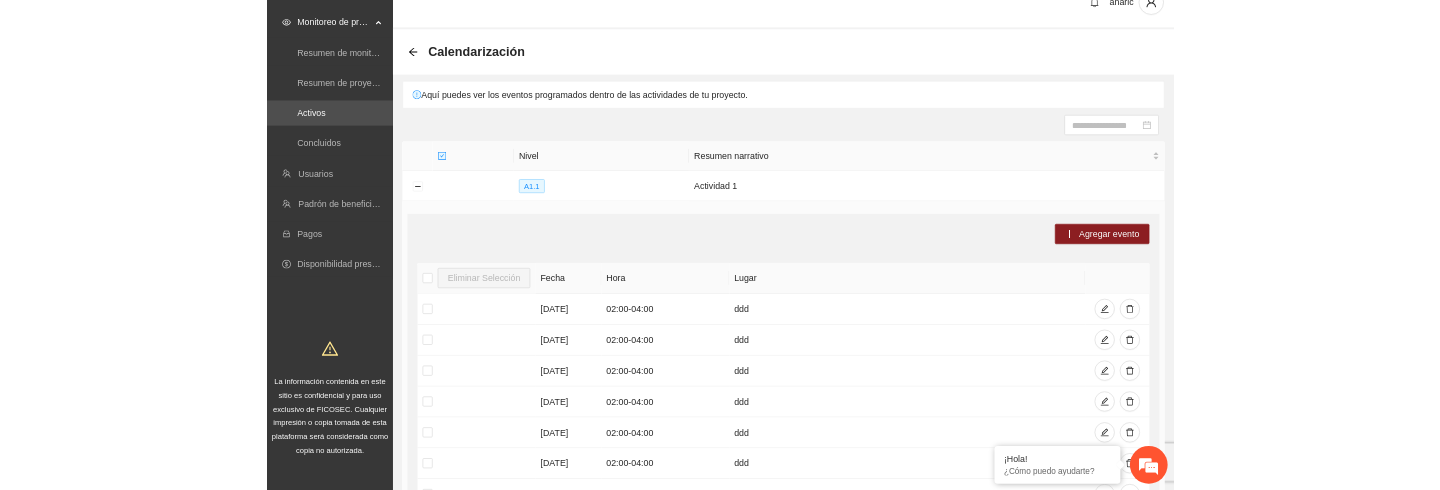 scroll, scrollTop: 0, scrollLeft: 0, axis: both 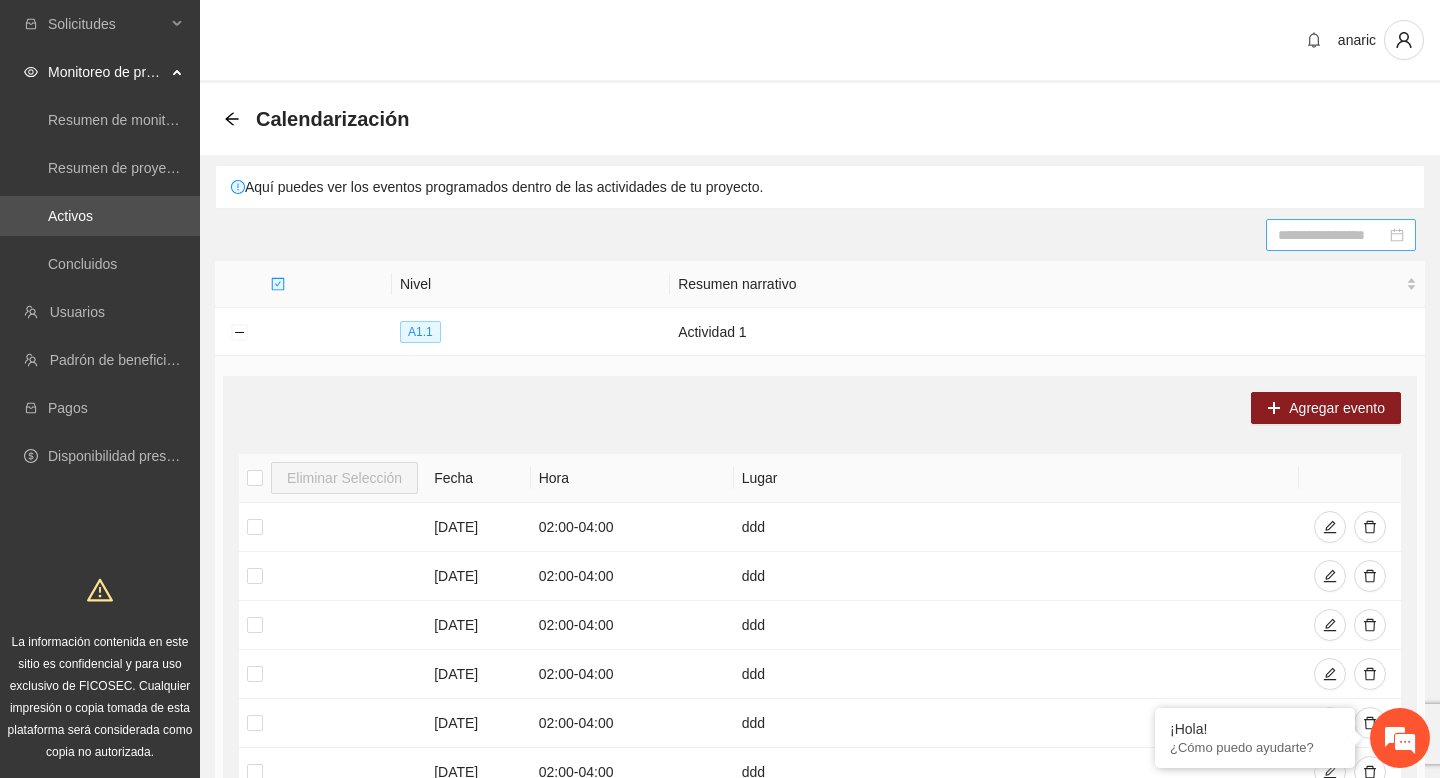 click at bounding box center (1332, 235) 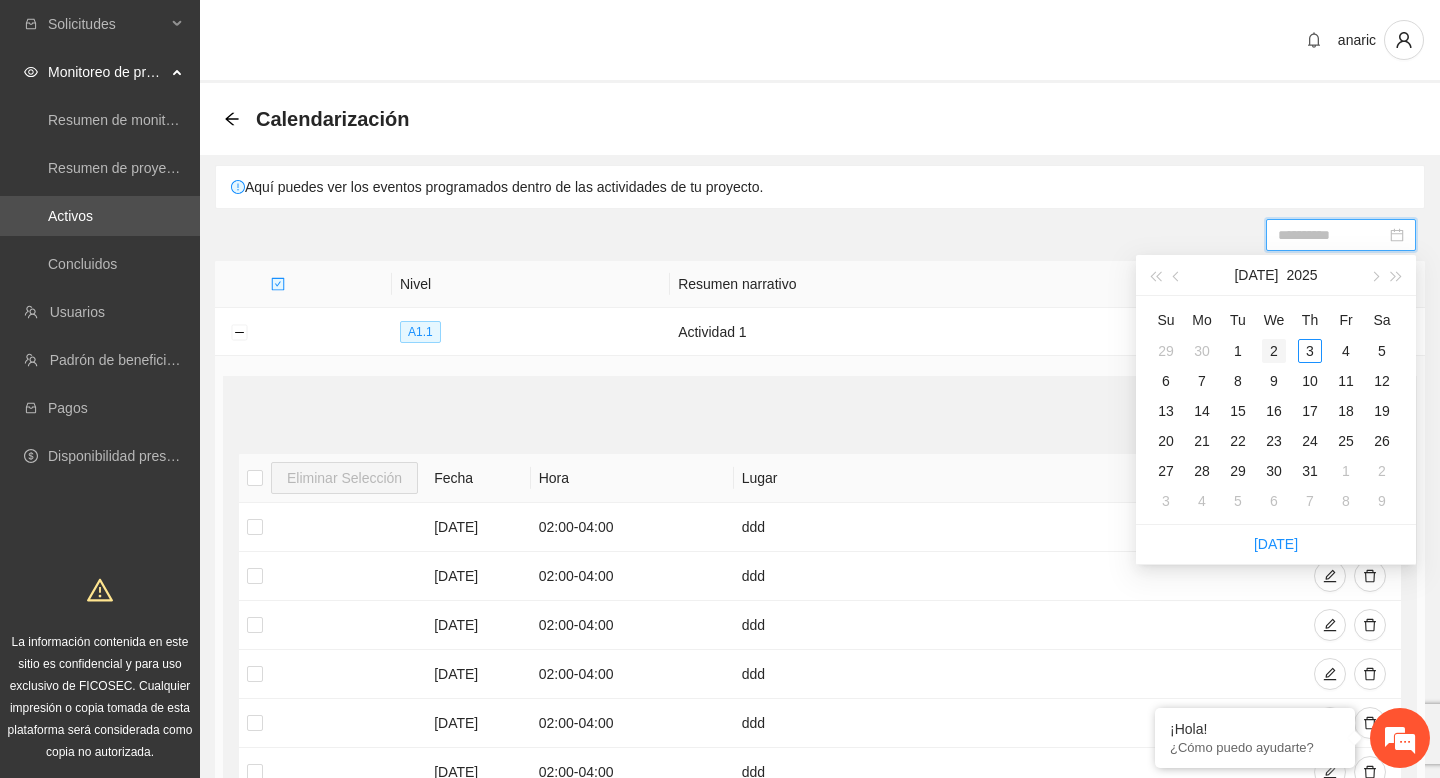 click on "2" at bounding box center (1274, 351) 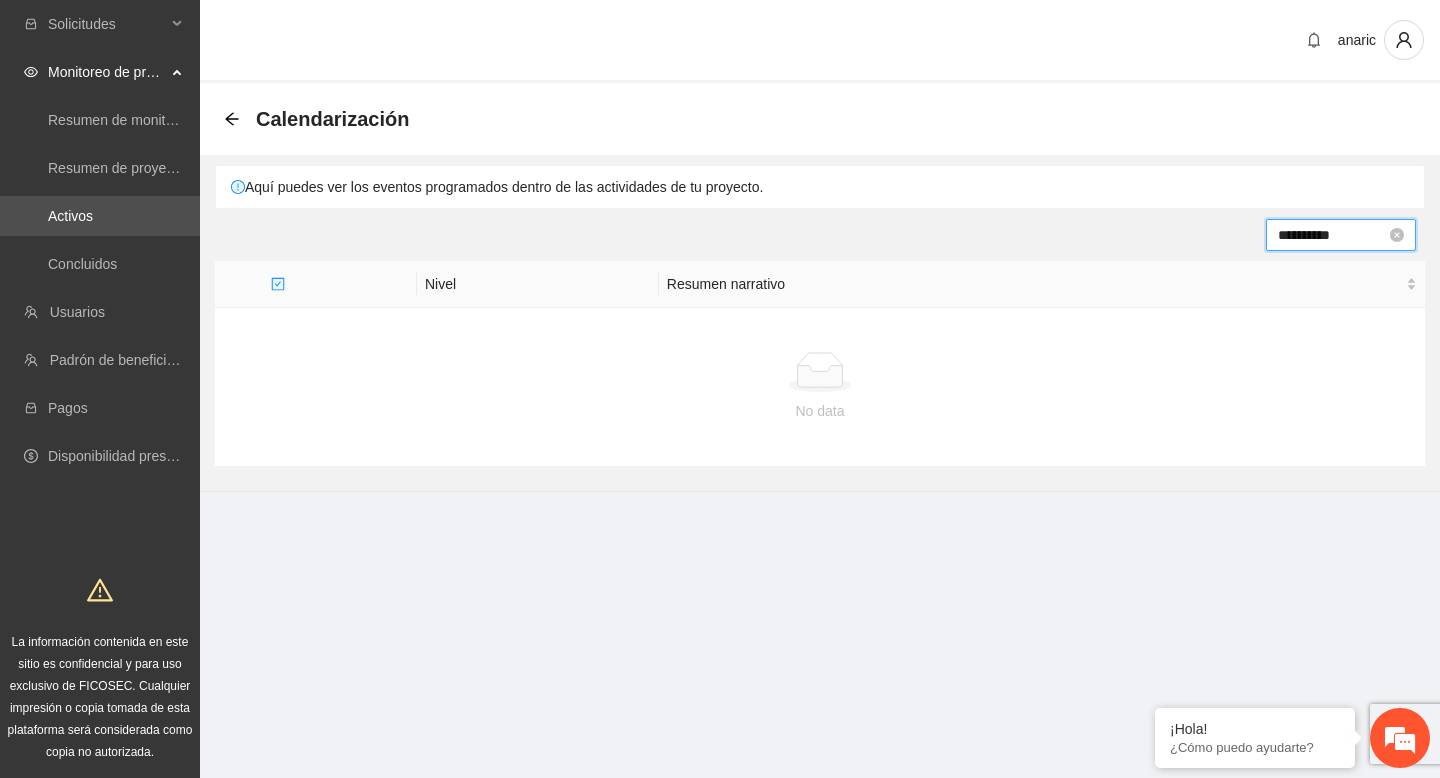 click on "**********" at bounding box center [1332, 235] 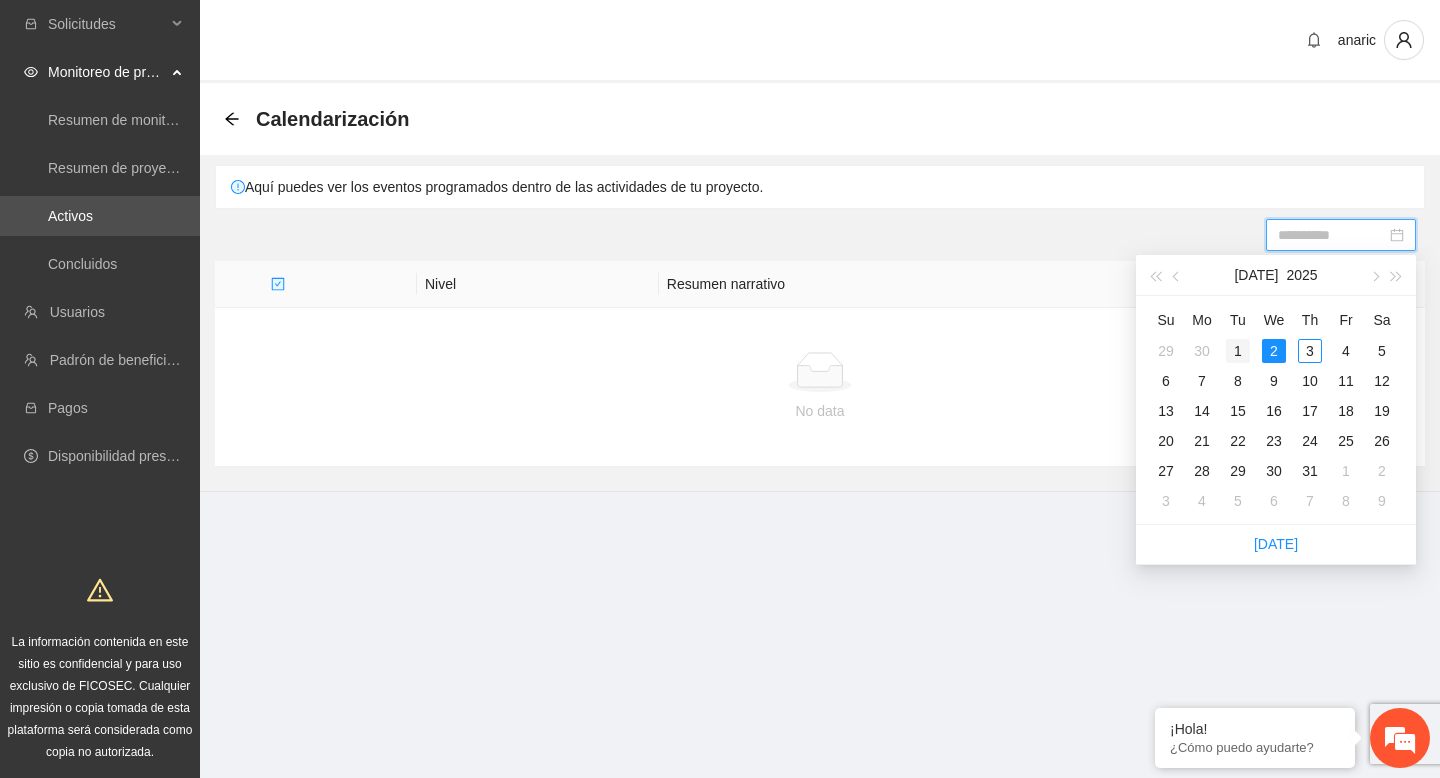 type on "**********" 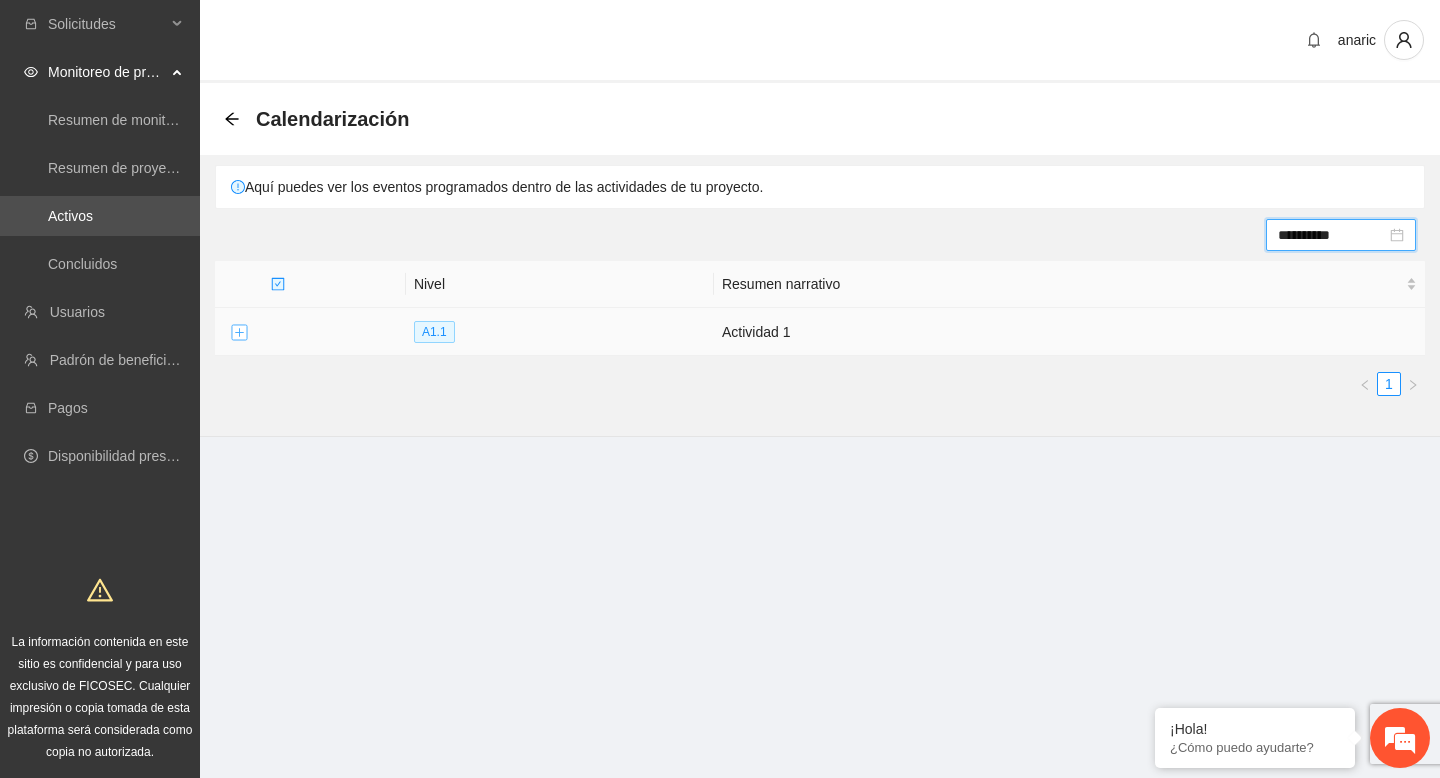 click at bounding box center (239, 333) 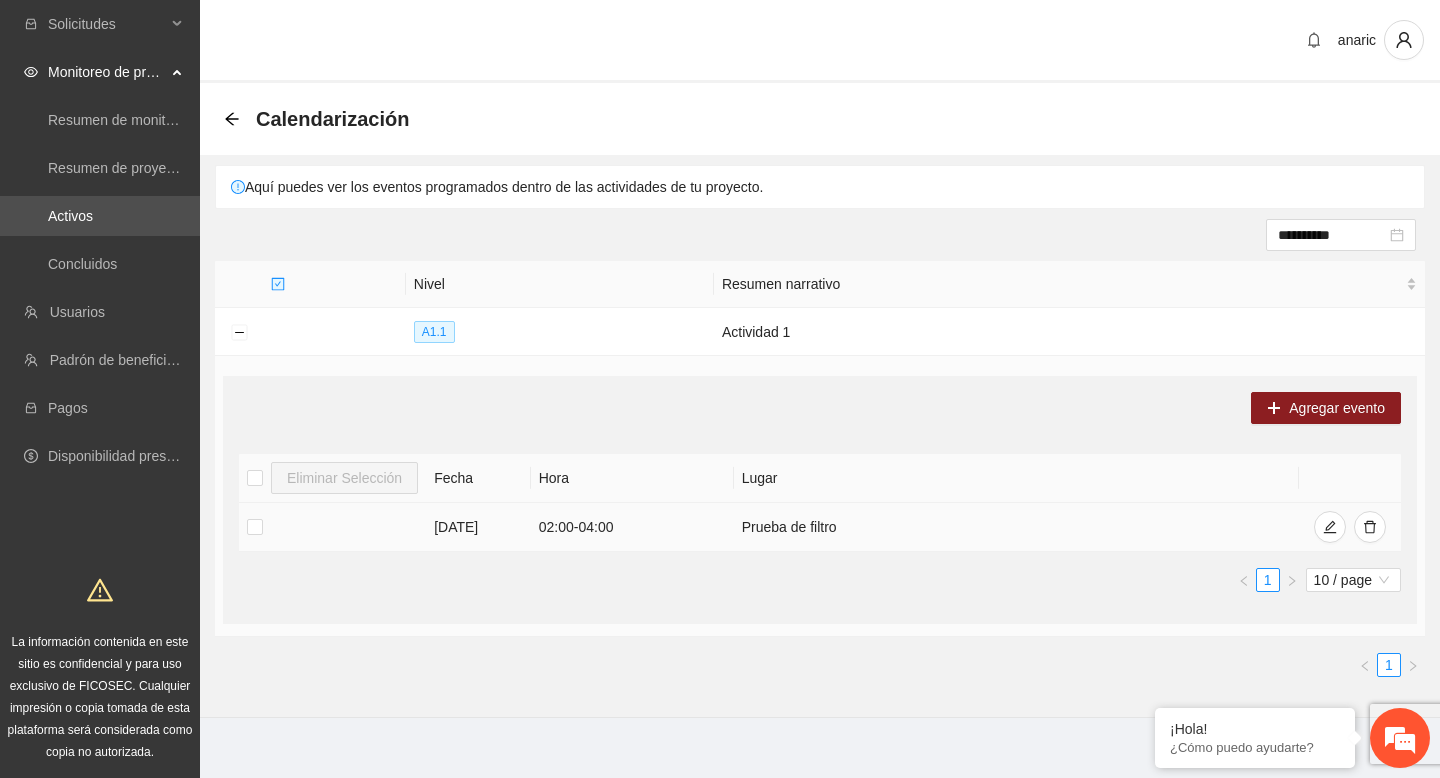 click on "[DATE]" at bounding box center [478, 527] 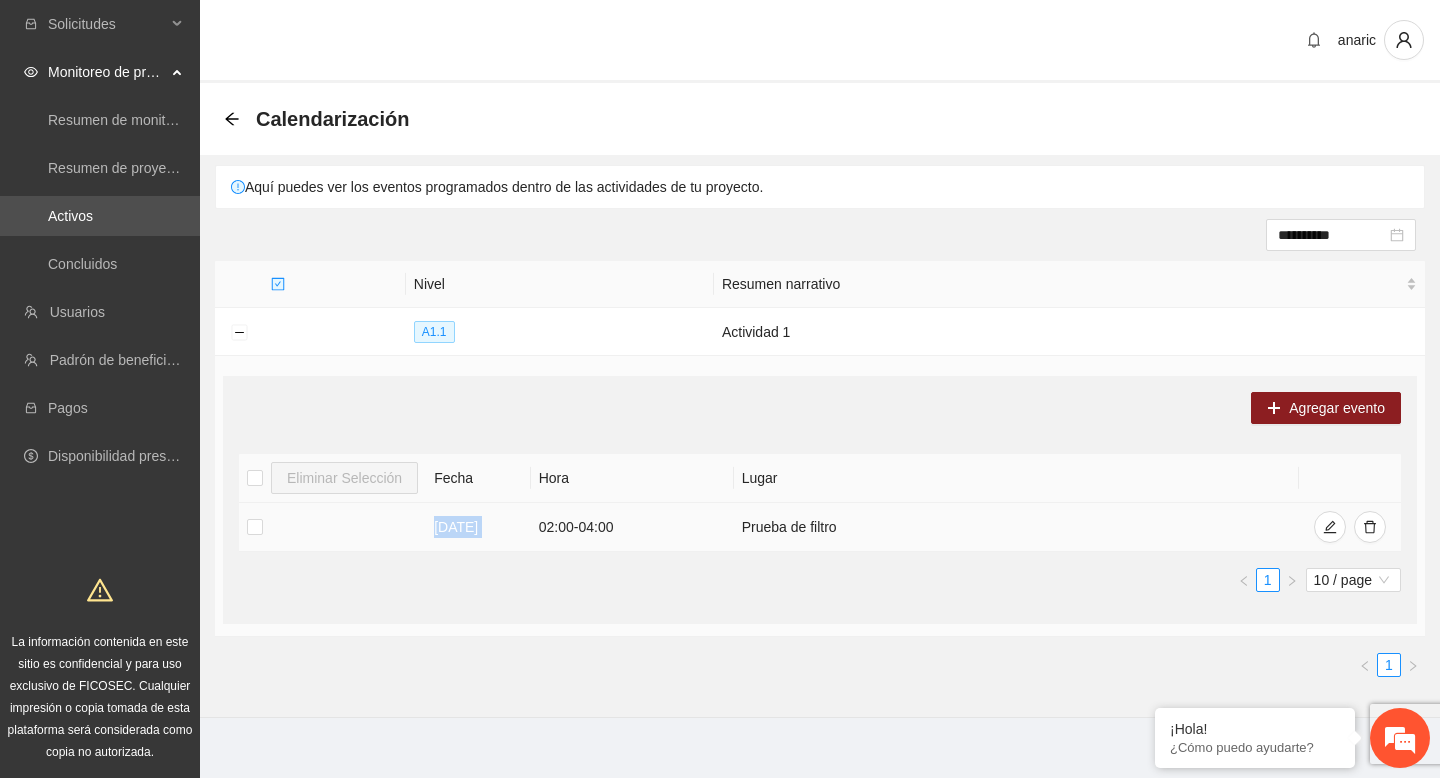 click on "02:00  -  04:00" at bounding box center (632, 527) 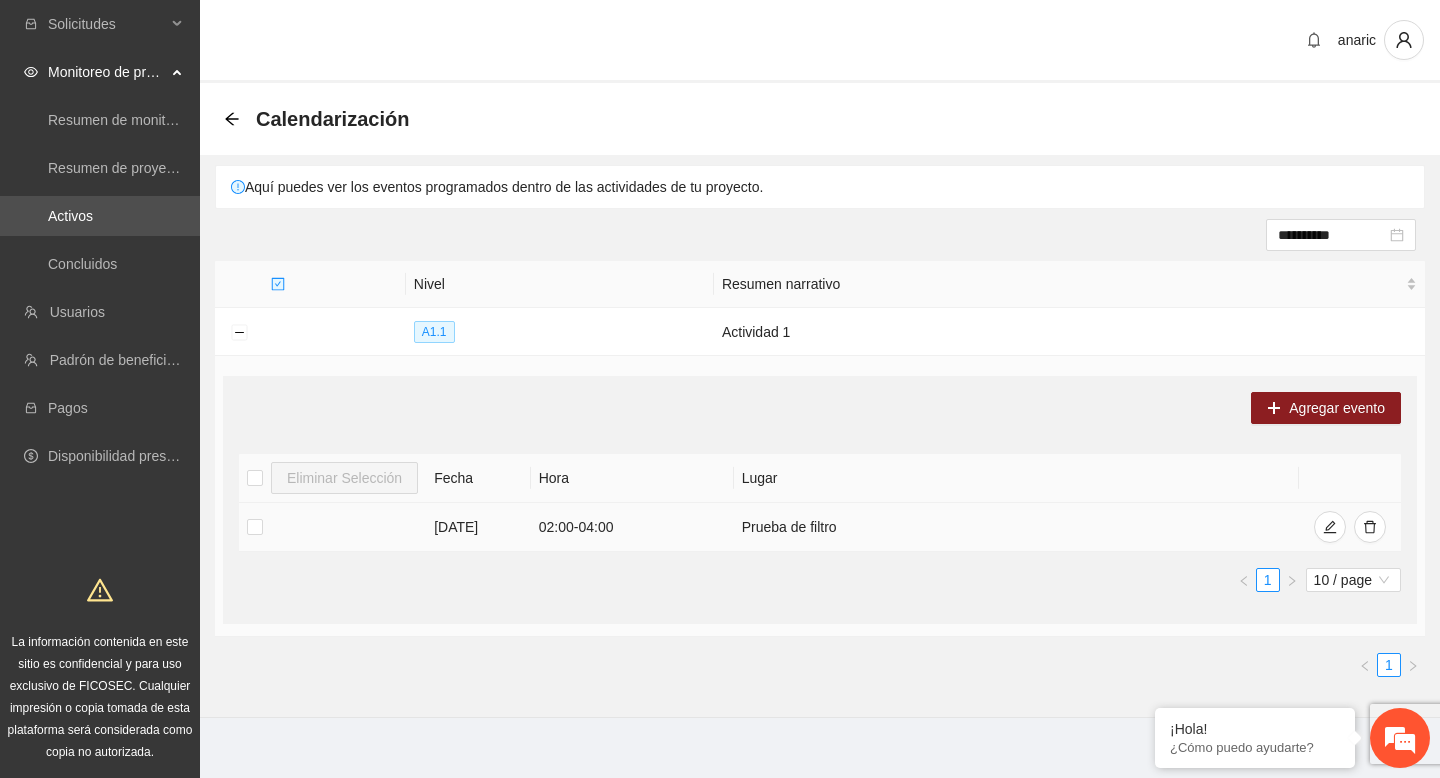 click on "02:00  -  04:00" at bounding box center [632, 527] 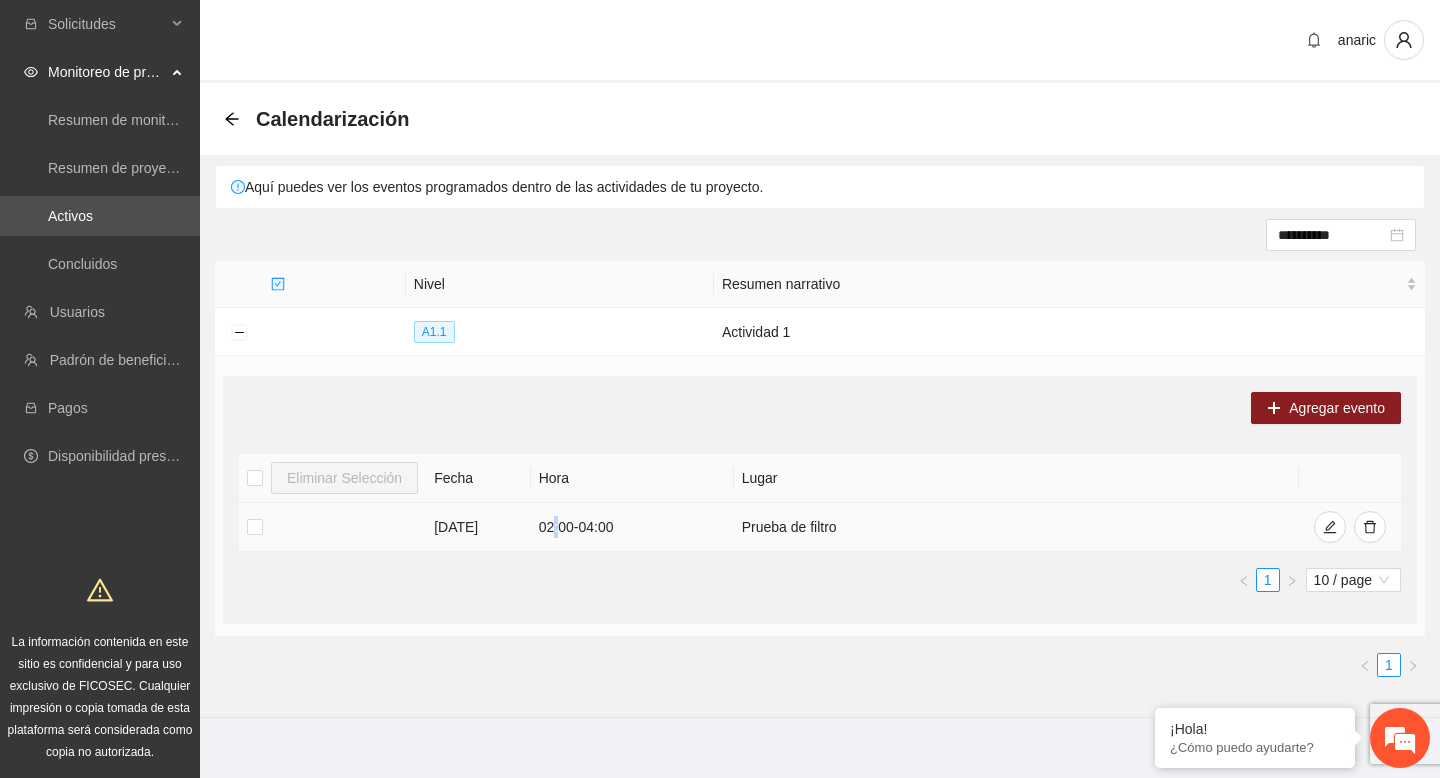 click on "02:00  -  04:00" at bounding box center (632, 527) 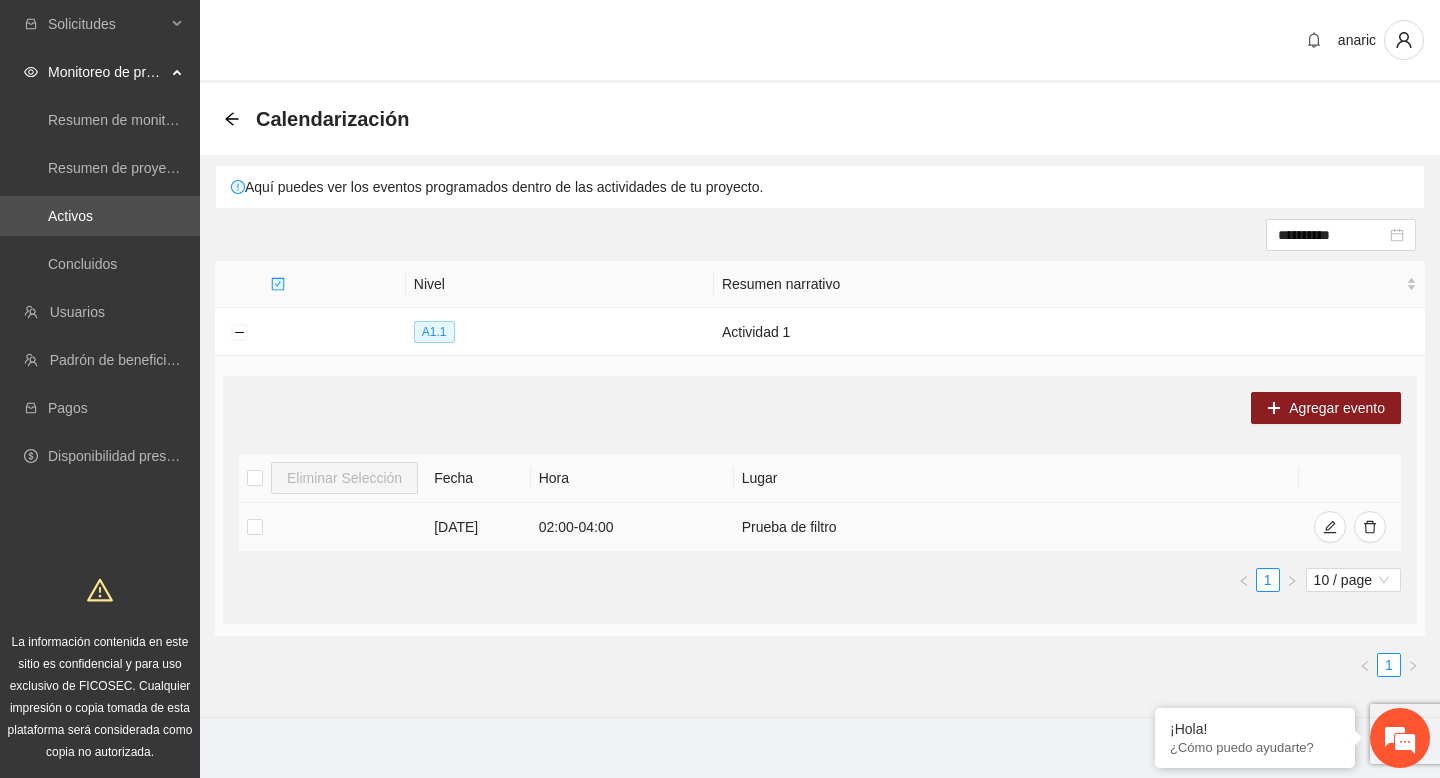 click on "02:00  -  04:00" at bounding box center [632, 527] 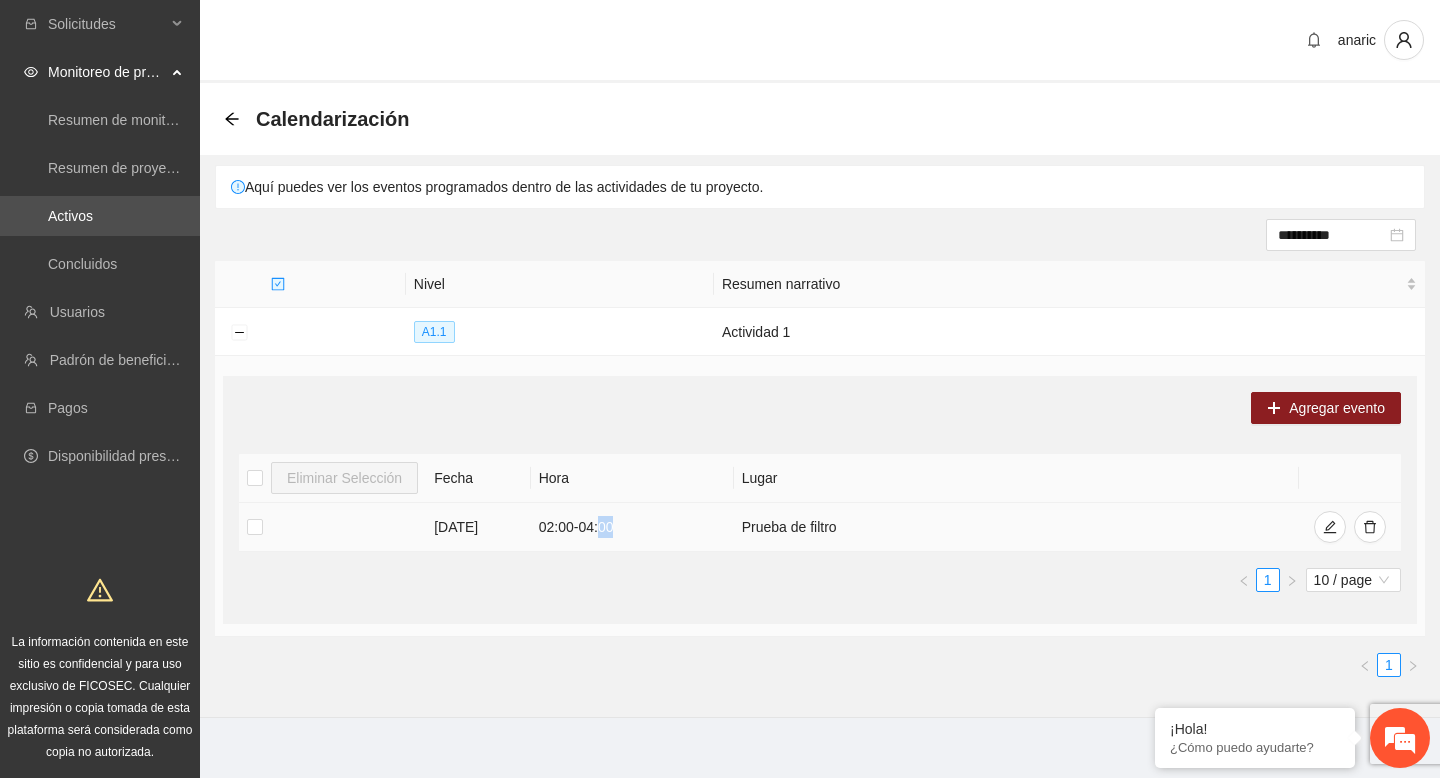 click on "02:00  -  04:00" at bounding box center (632, 527) 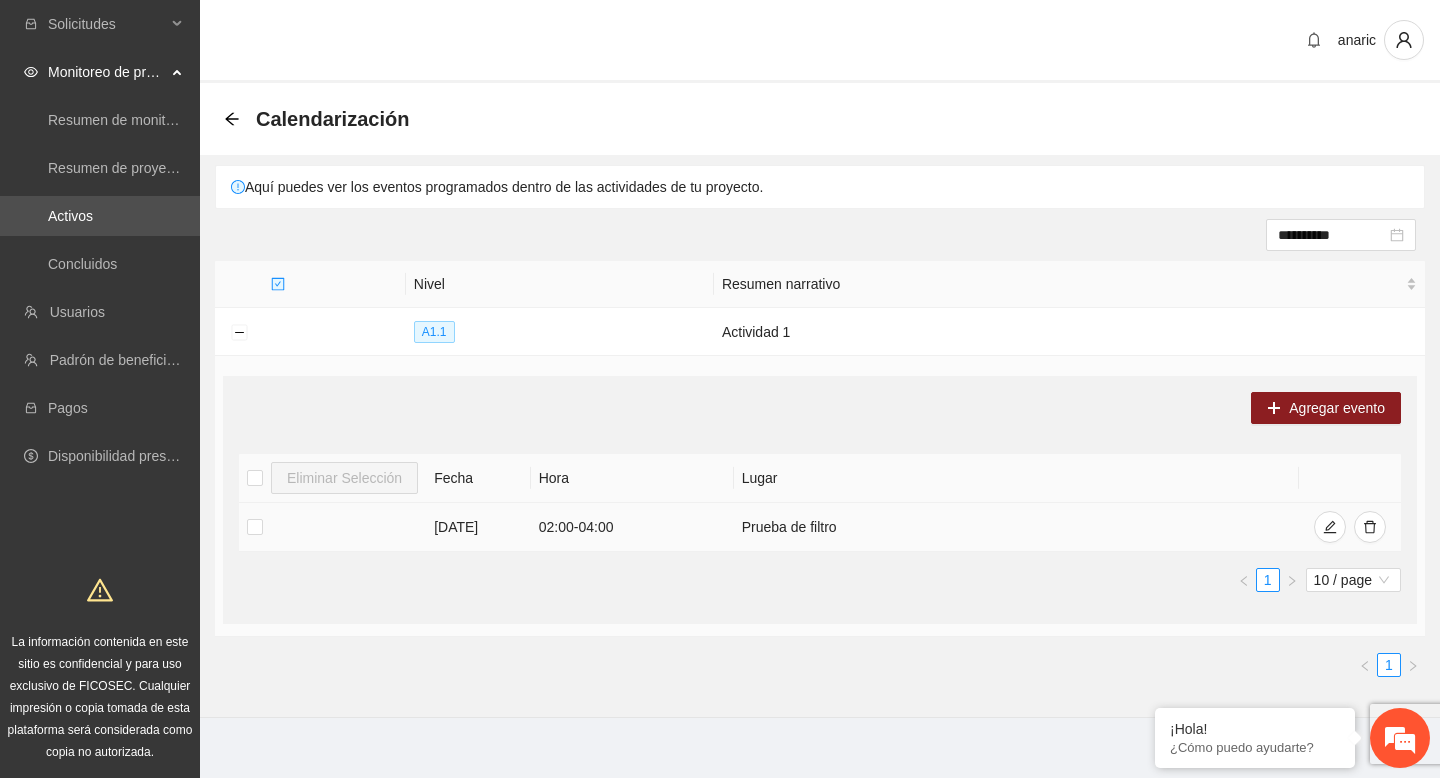 click on "02:00  -  04:00" at bounding box center (632, 527) 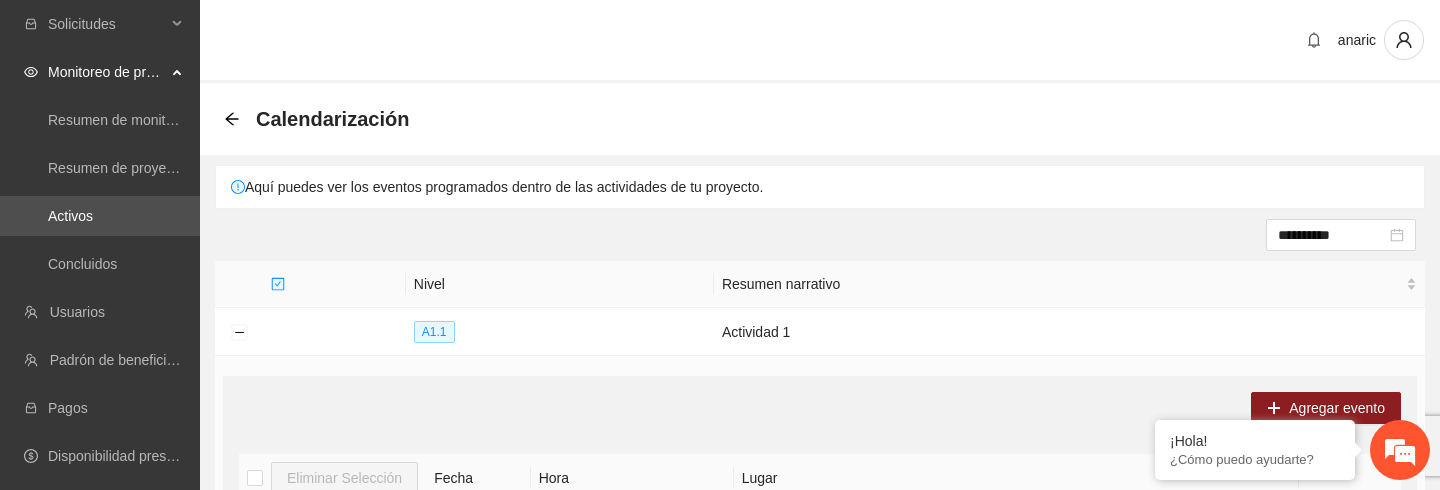 scroll, scrollTop: 153, scrollLeft: 0, axis: vertical 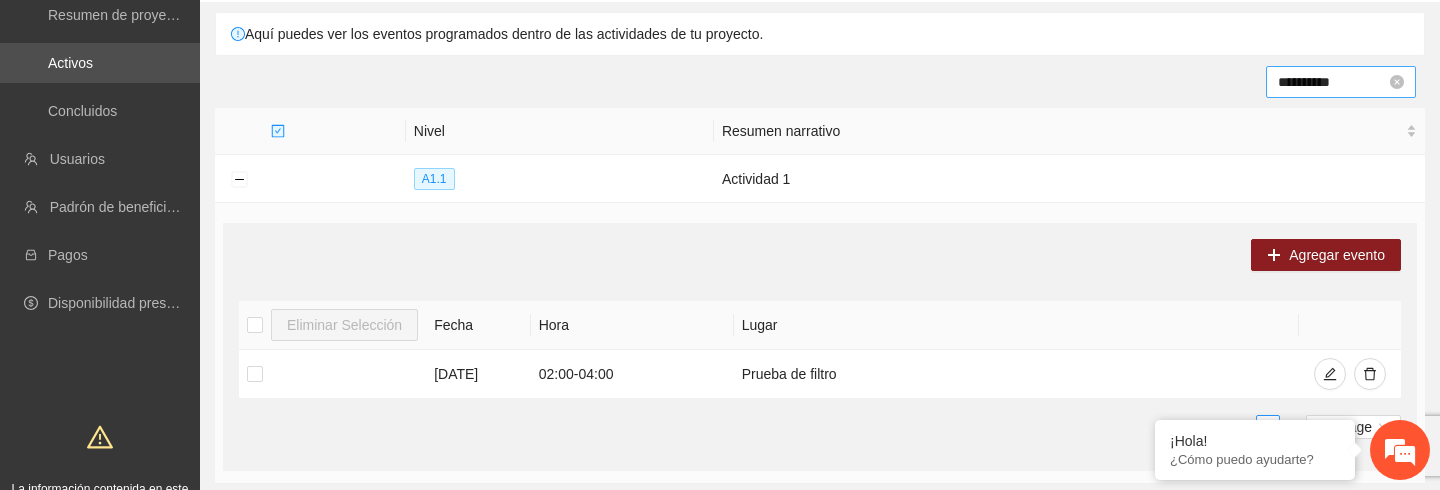 click on "**********" at bounding box center (1332, 82) 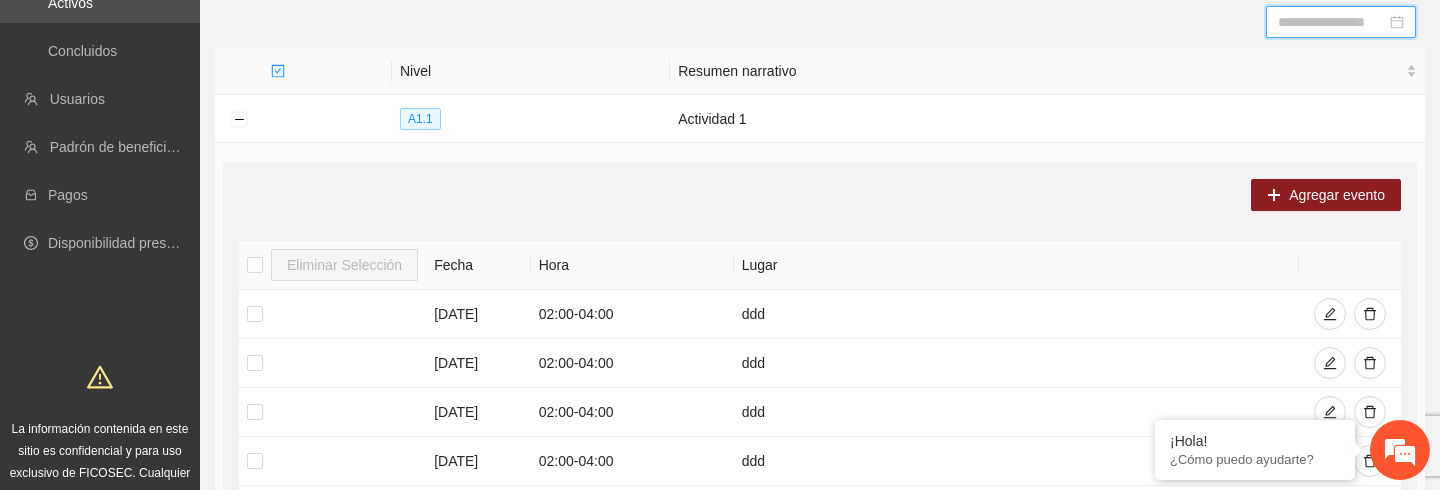scroll, scrollTop: 0, scrollLeft: 0, axis: both 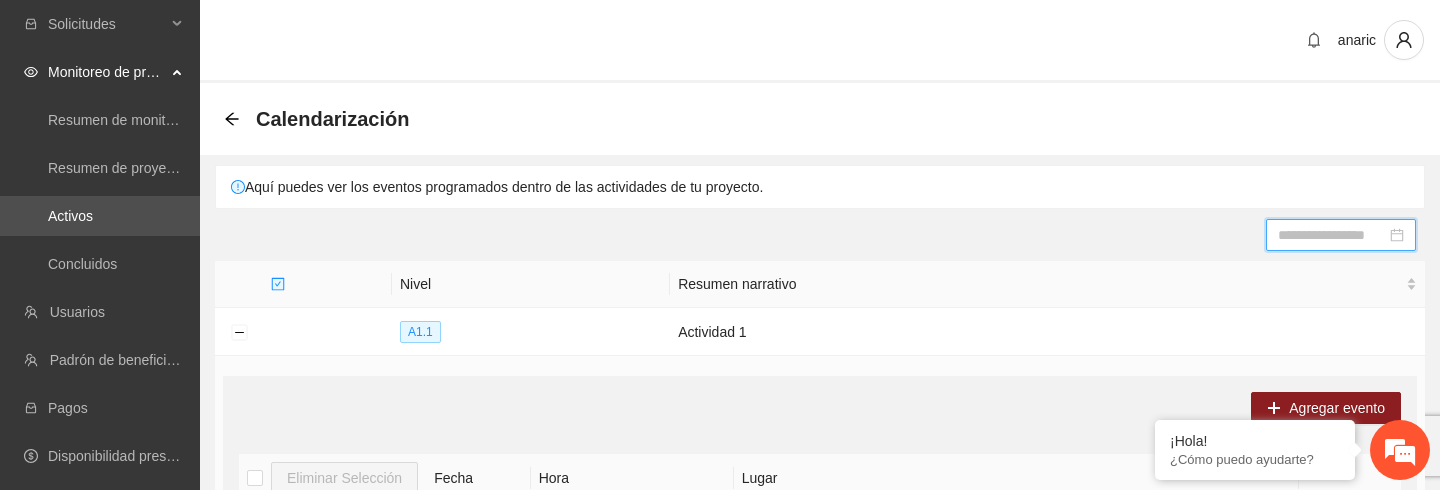 click at bounding box center [1332, 235] 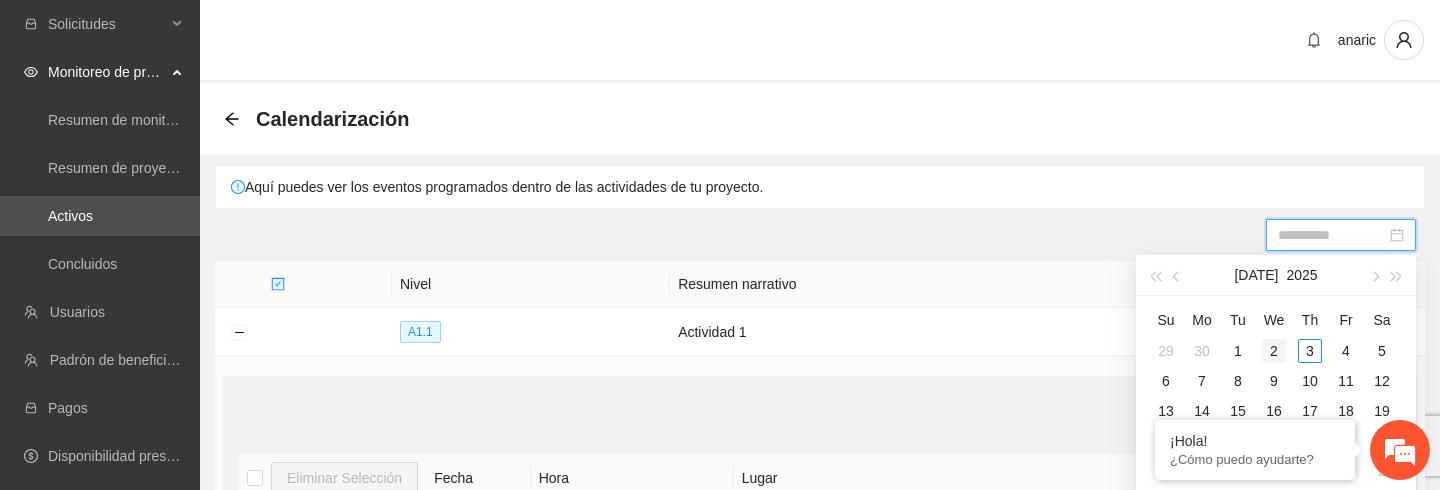 type on "**********" 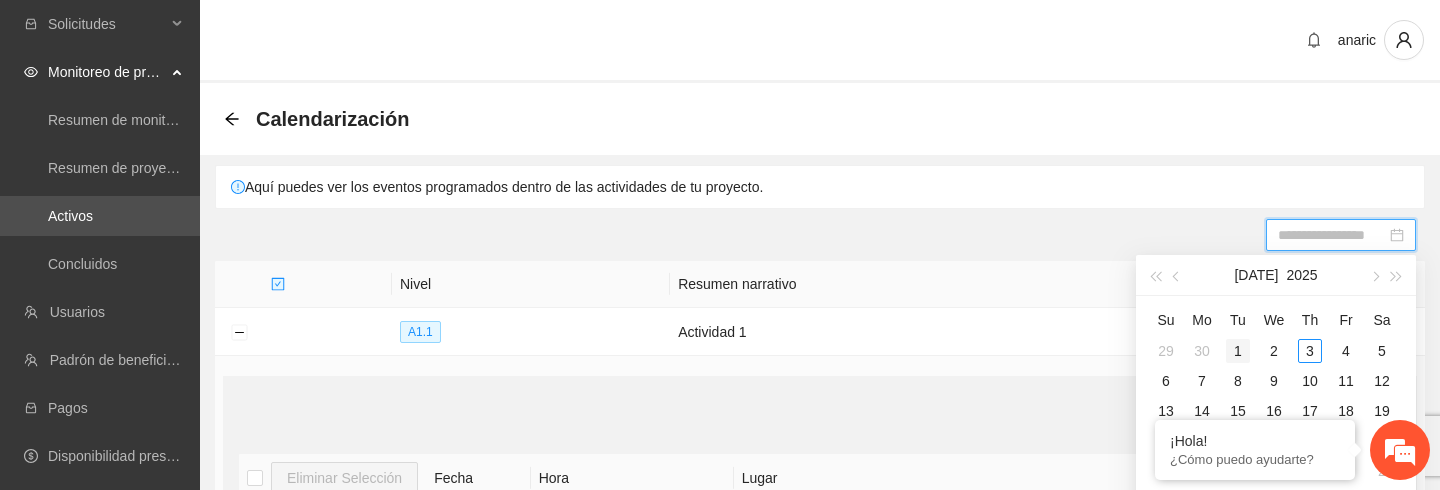 type on "**********" 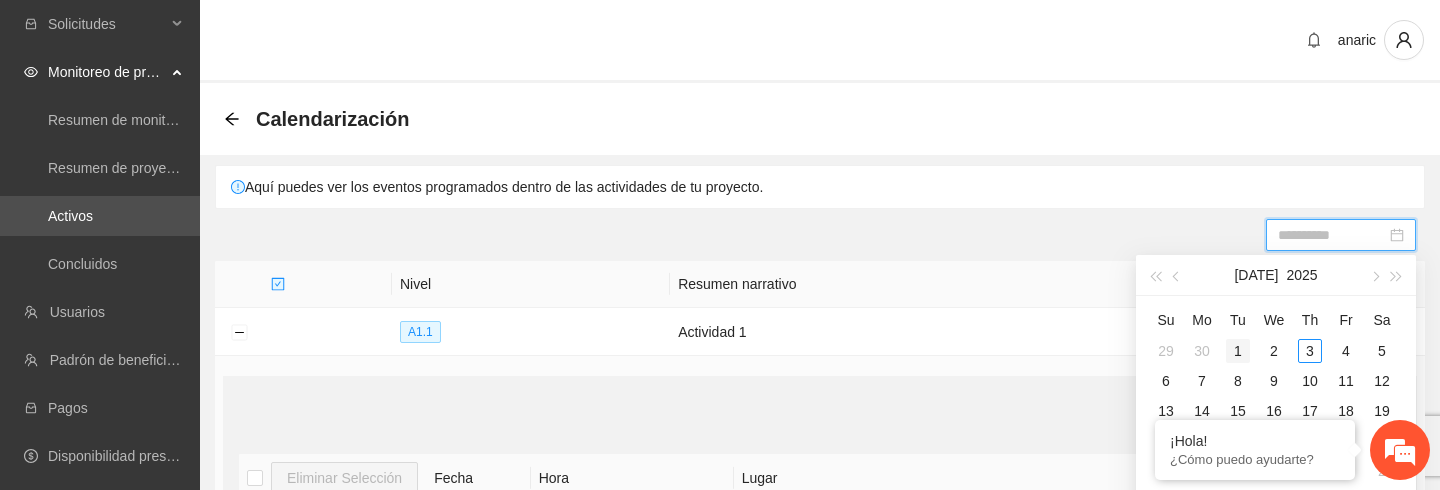 click on "1" at bounding box center [1238, 351] 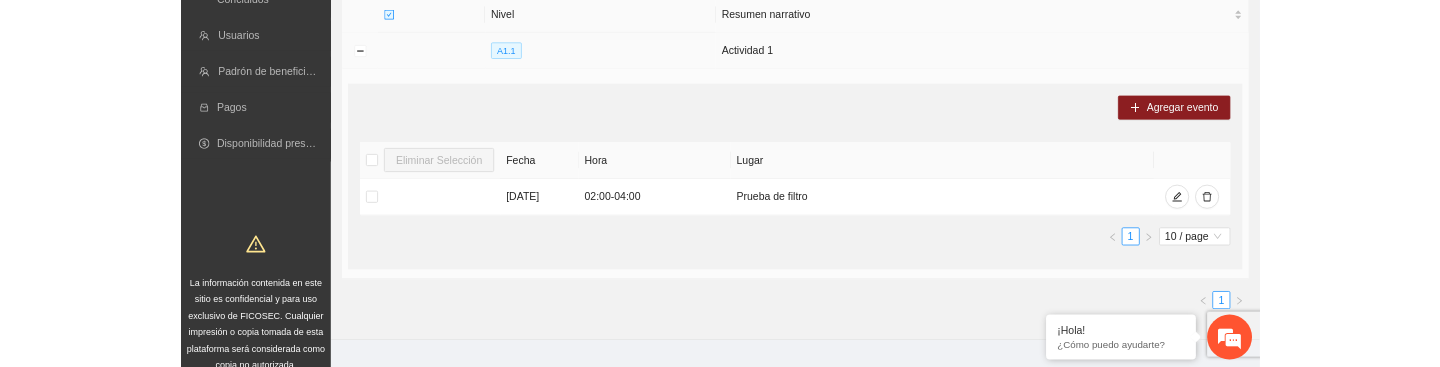 scroll, scrollTop: 268, scrollLeft: 0, axis: vertical 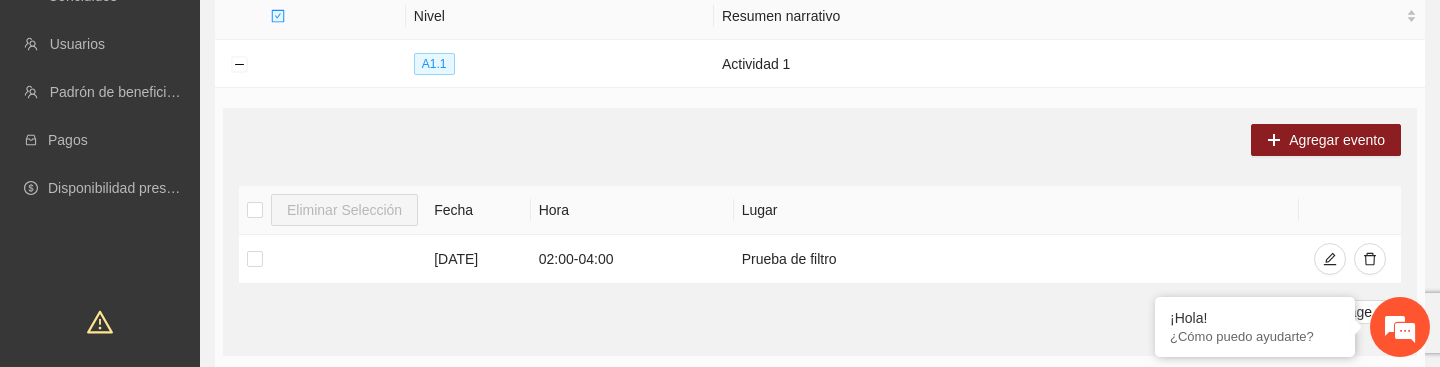 click on "Agregar evento" at bounding box center (820, 140) 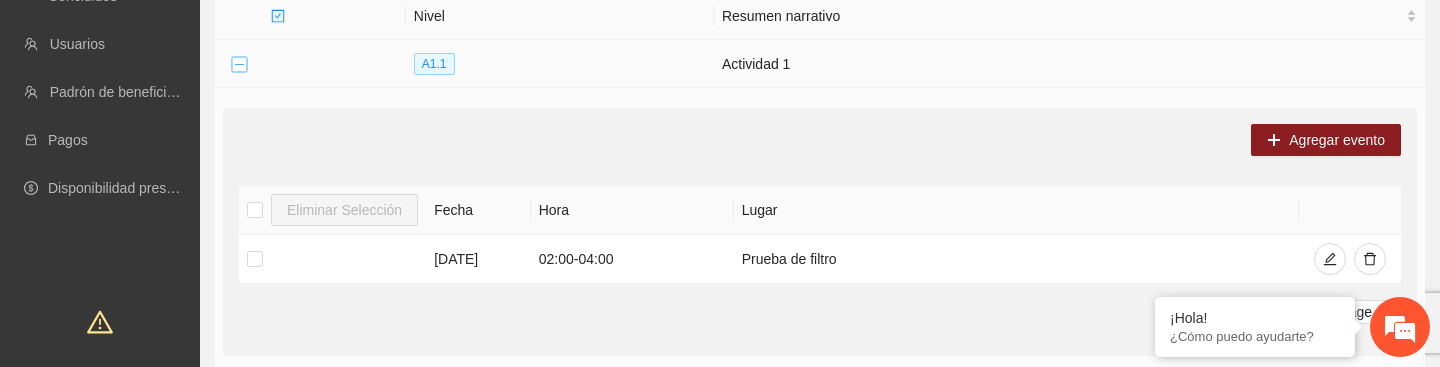 click at bounding box center (239, 65) 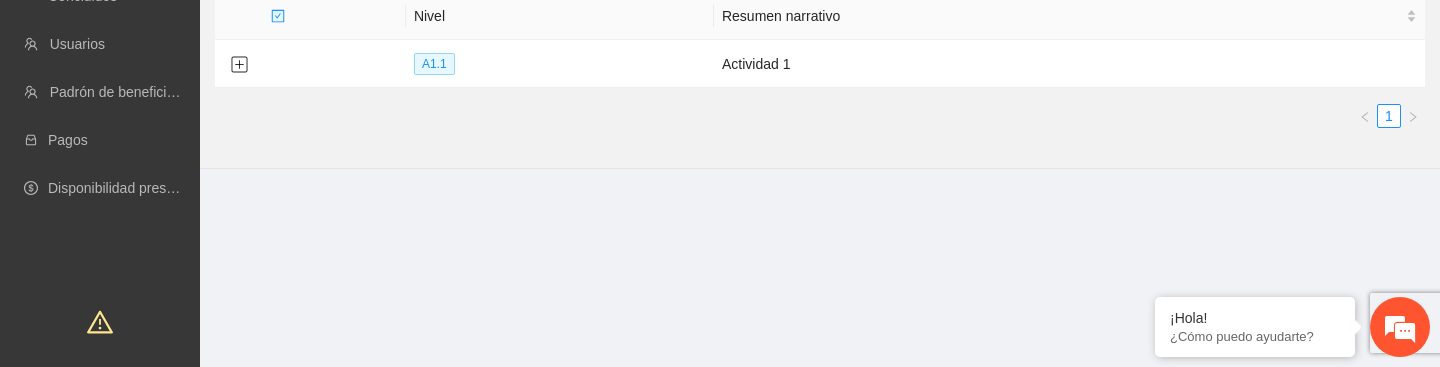 scroll, scrollTop: 189, scrollLeft: 0, axis: vertical 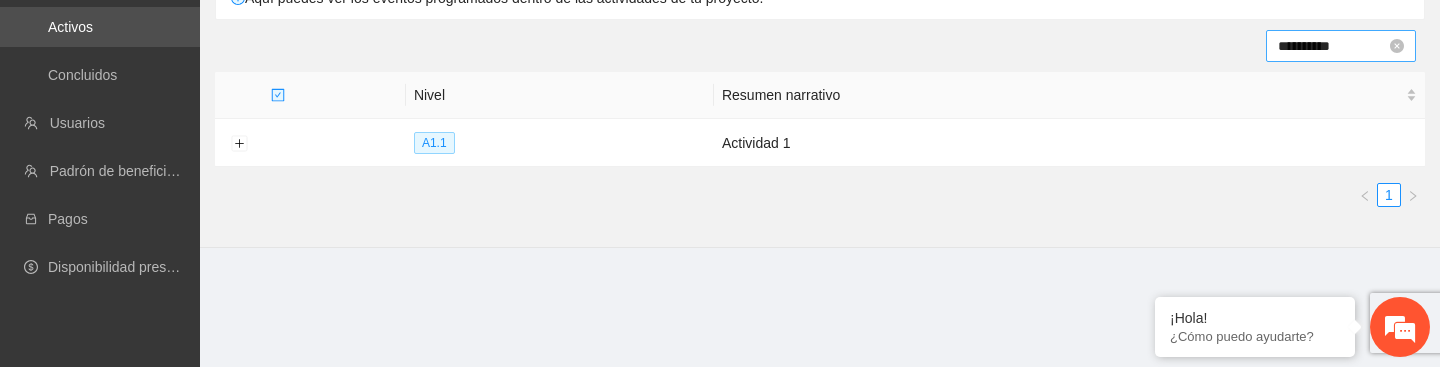 click on "**********" at bounding box center (1332, 46) 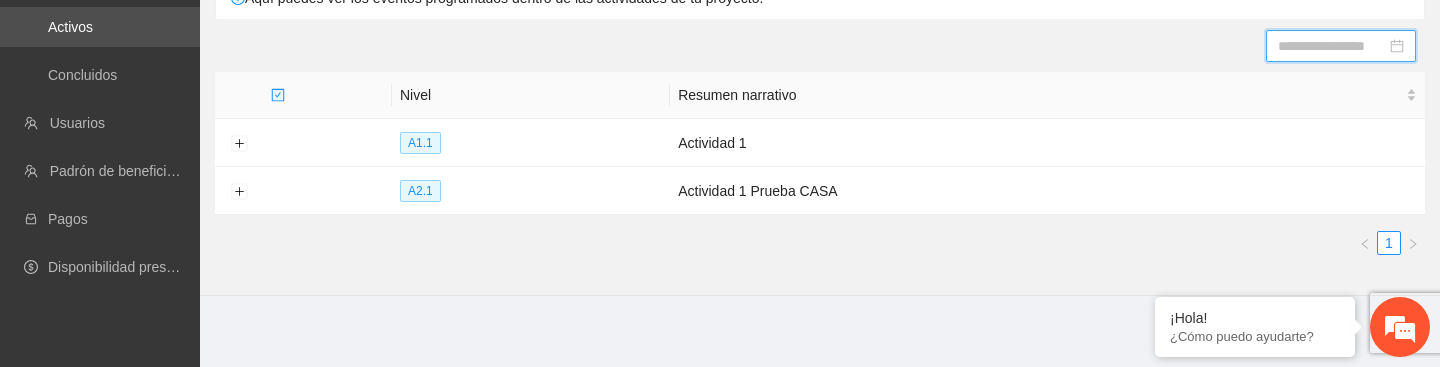 click at bounding box center [1332, 46] 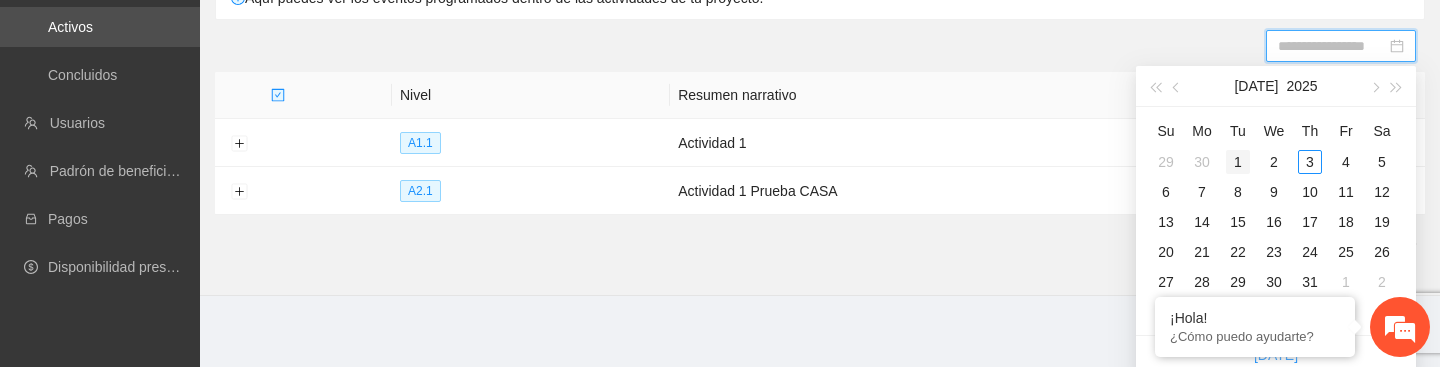type on "**********" 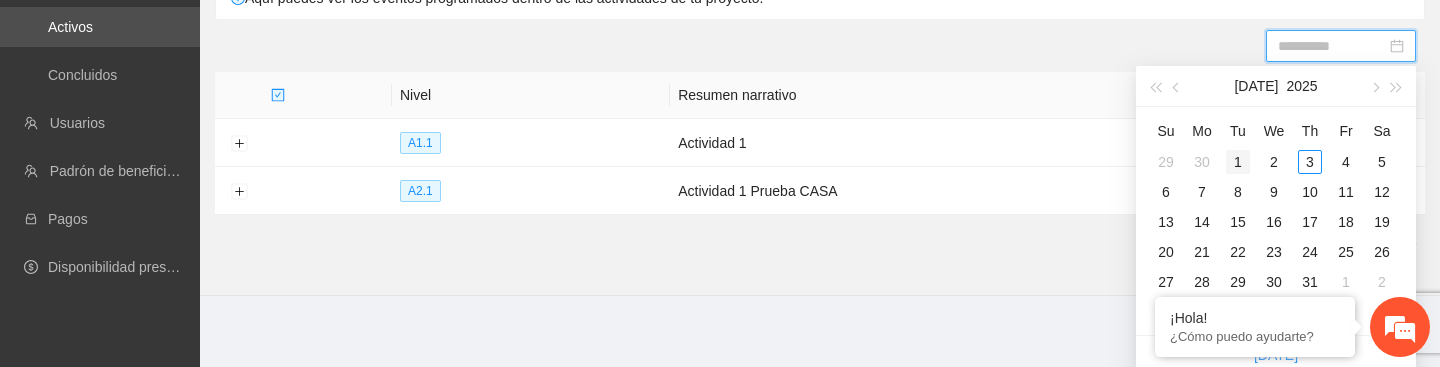 click on "1" at bounding box center (1238, 162) 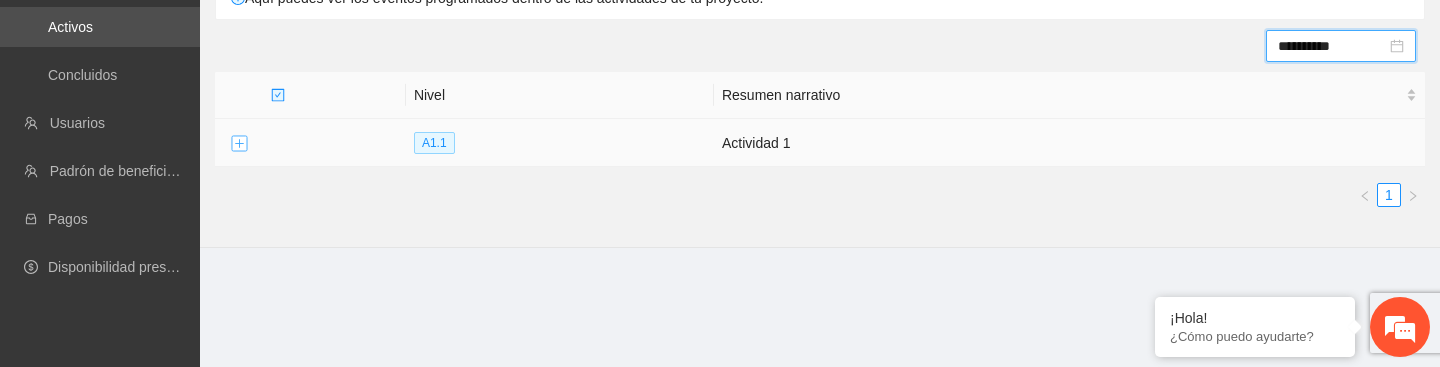 click at bounding box center (239, 144) 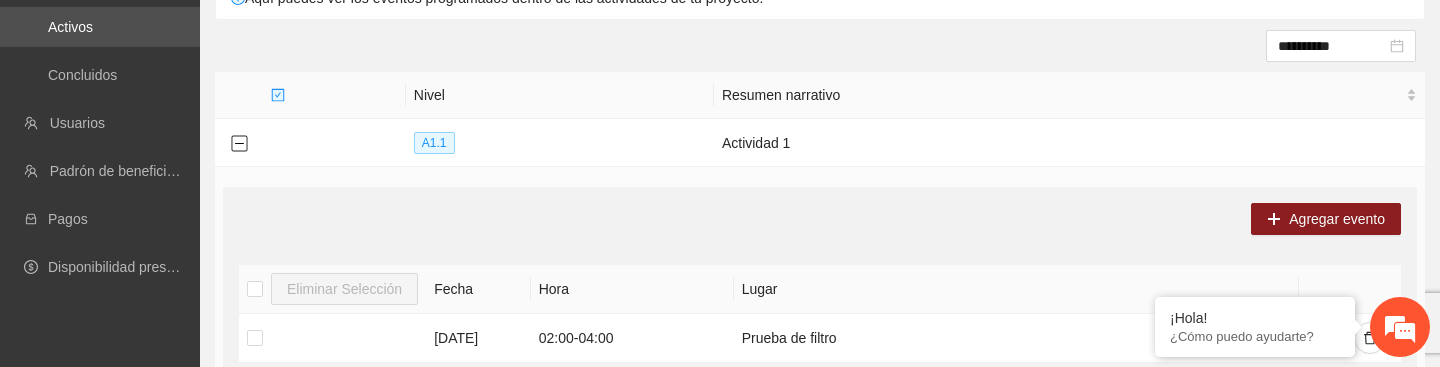 scroll, scrollTop: 303, scrollLeft: 0, axis: vertical 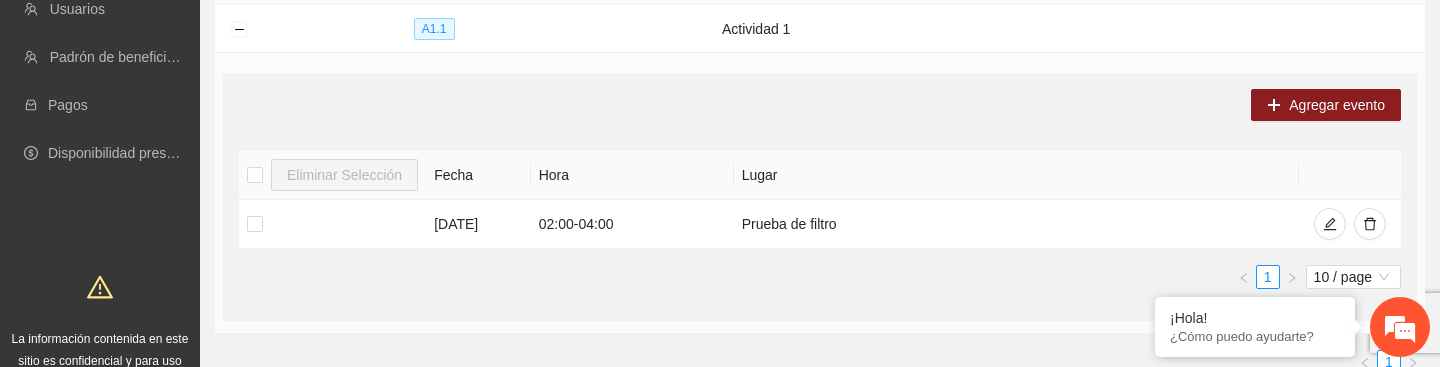 click on "Agregar evento Eliminar Selección [PERSON_NAME] [DATE] 02:00  -  04:00 Prueba de filtro  1 10 / page" at bounding box center (820, 197) 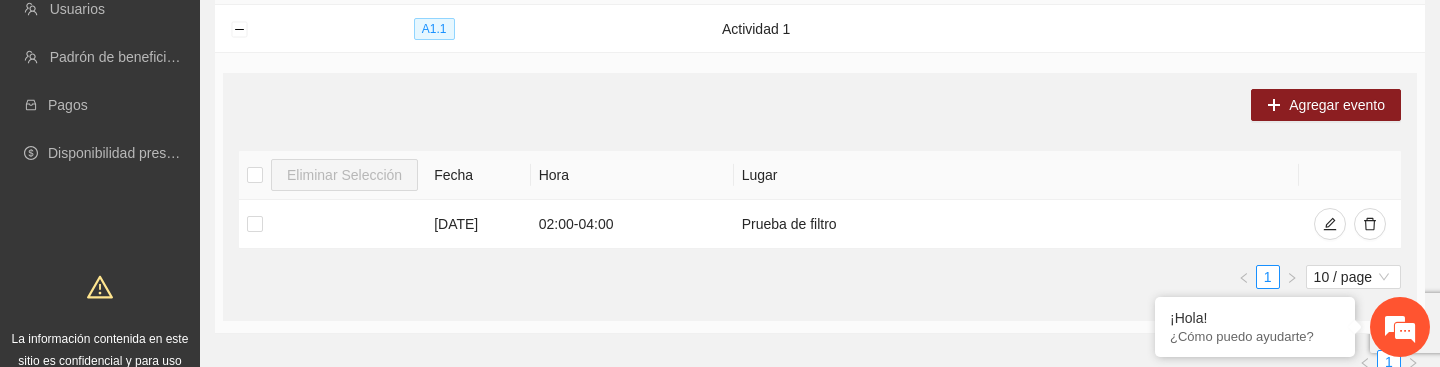 click on "Eliminar Selección Fecha Hora Lugar [DATE] 02:00  -  04:00 Prueba de filtro  1 10 / page" at bounding box center (820, 220) 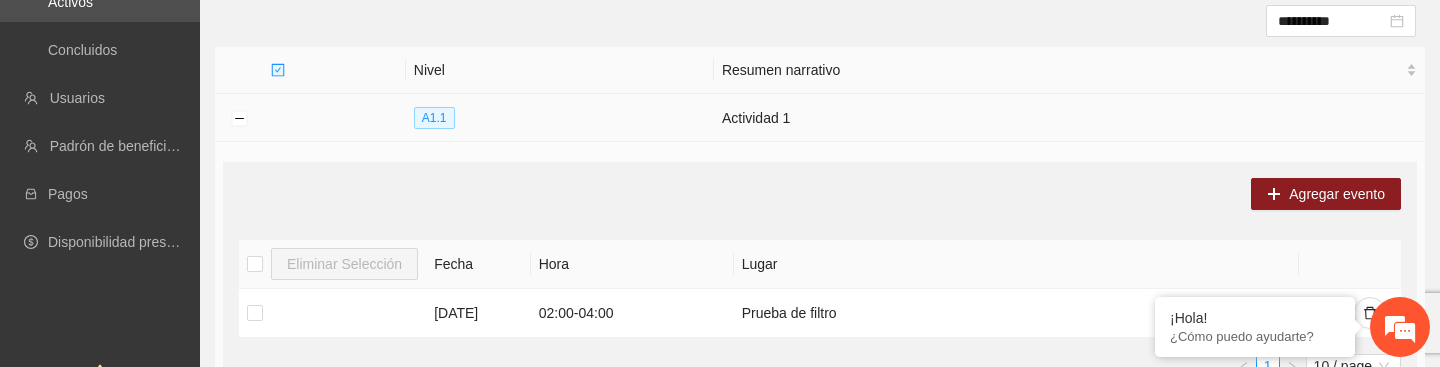 scroll, scrollTop: 210, scrollLeft: 0, axis: vertical 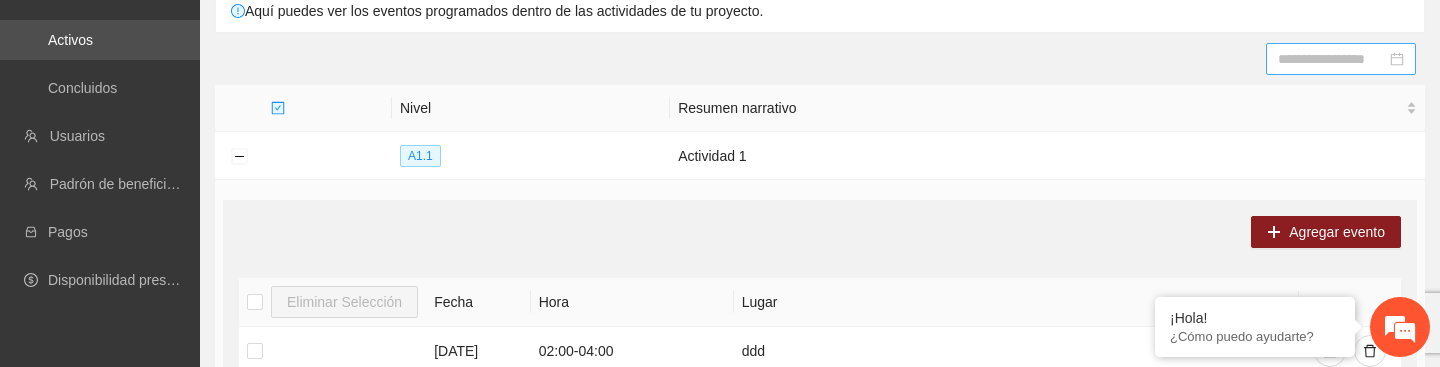 click at bounding box center (1332, 59) 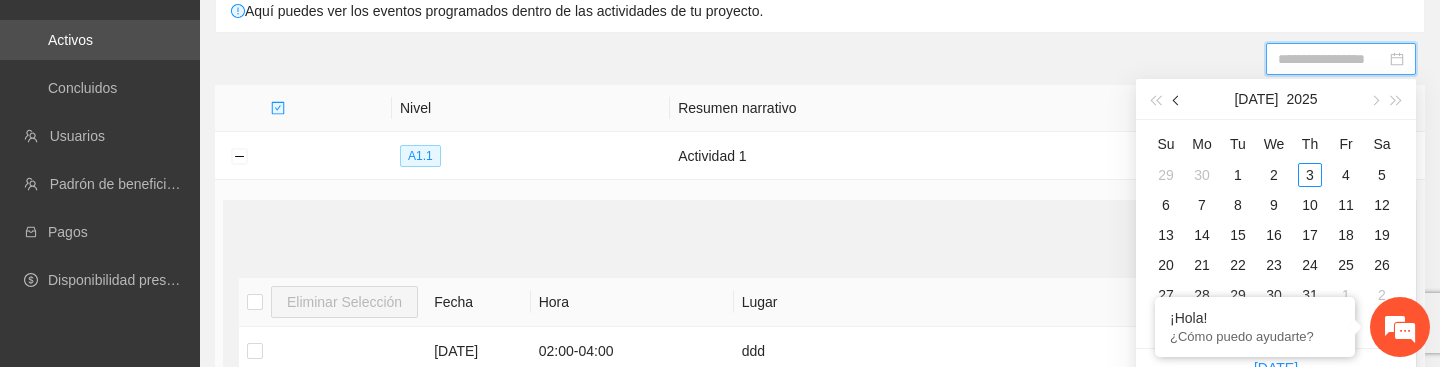 click at bounding box center (1177, 99) 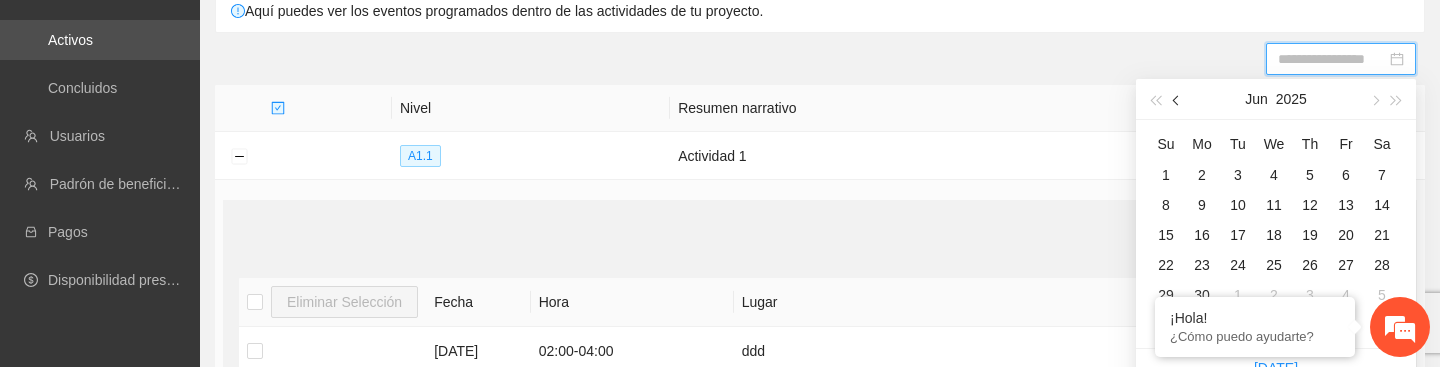 click at bounding box center [1177, 99] 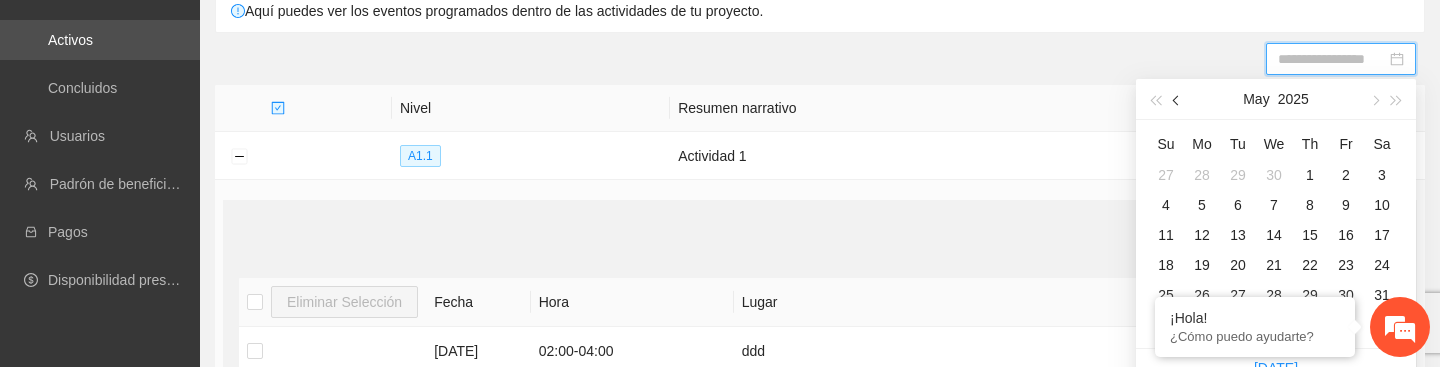 click at bounding box center (1177, 99) 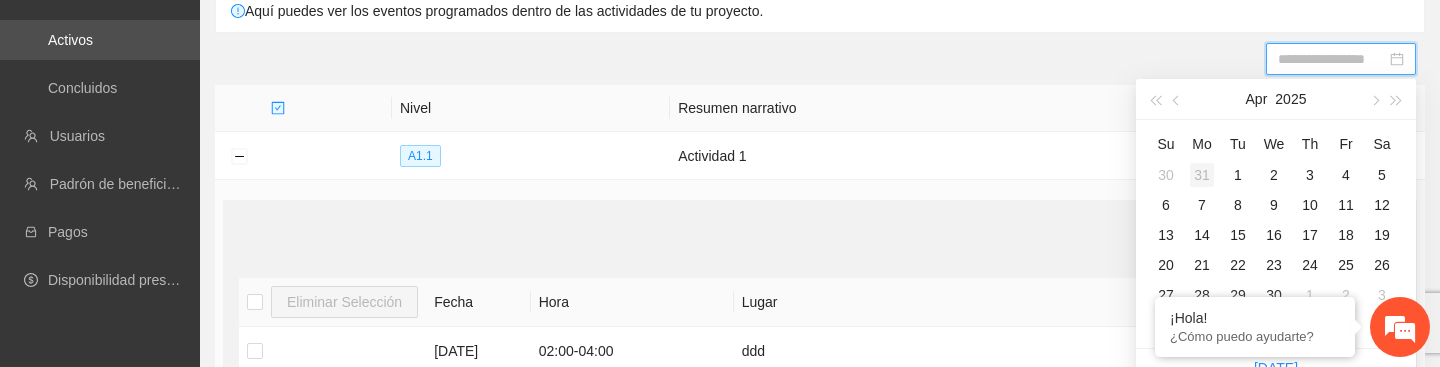 type on "**********" 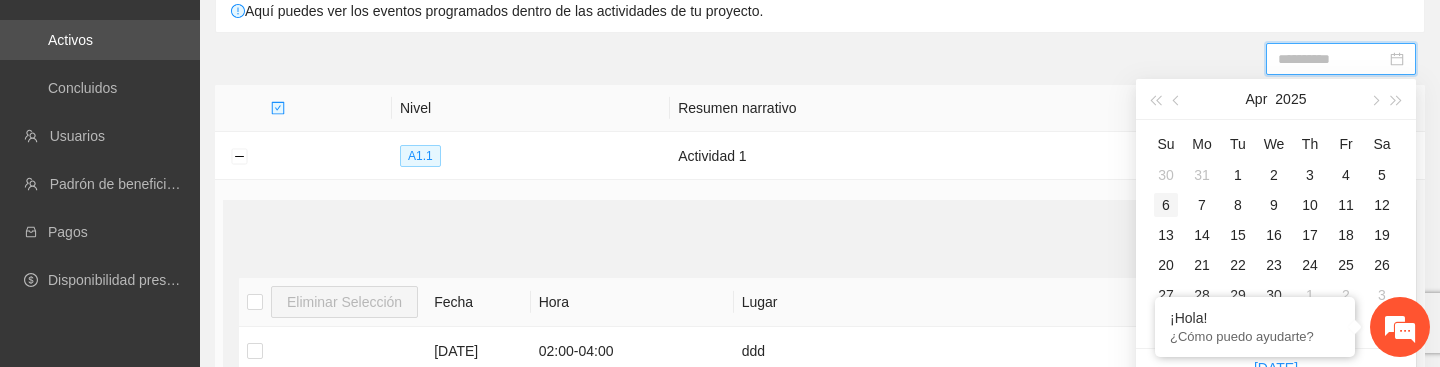type on "**********" 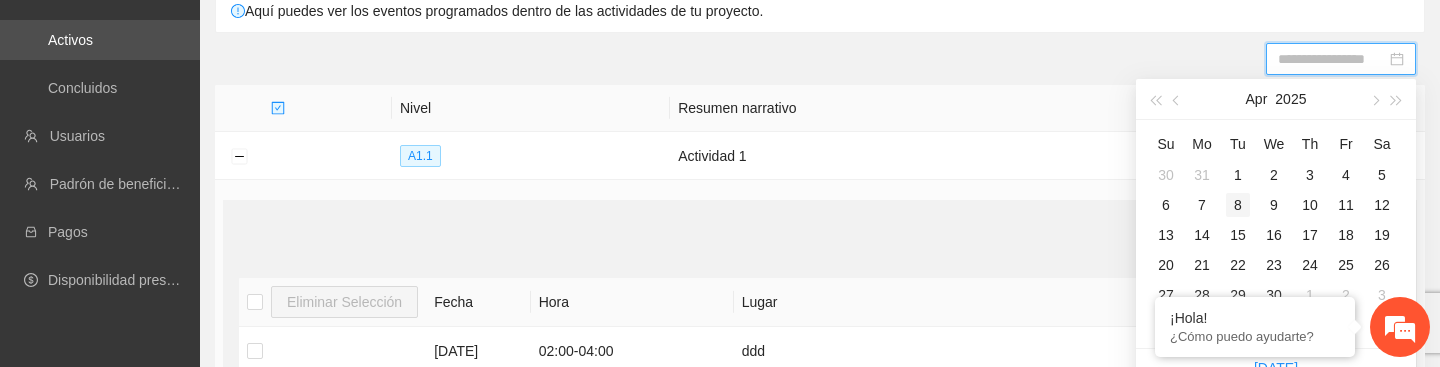 type on "**********" 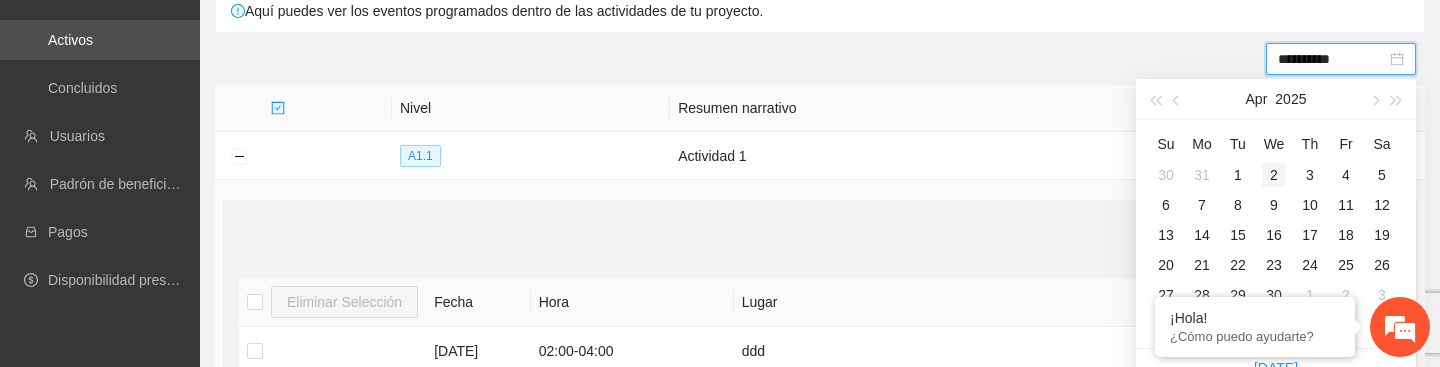 type on "**********" 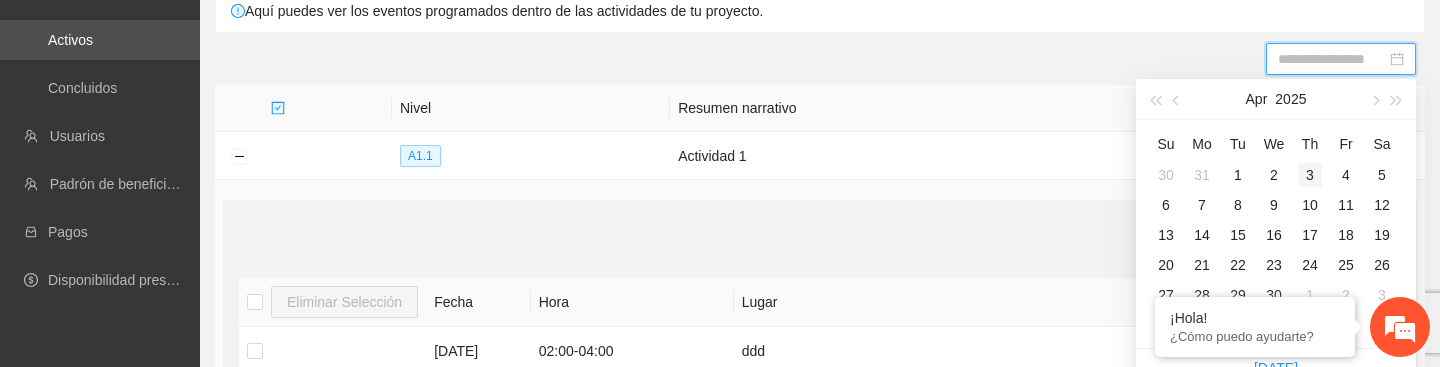 type on "**********" 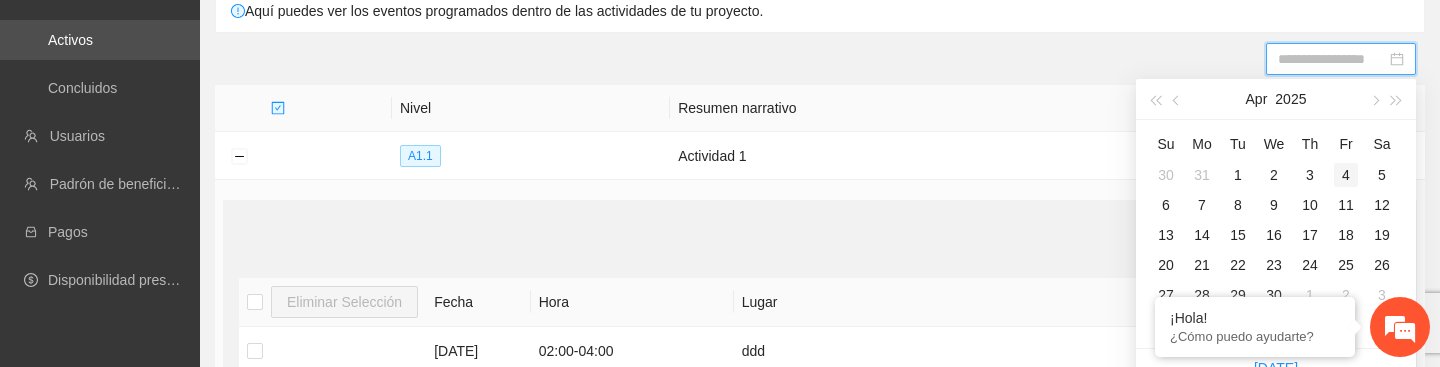 type on "**********" 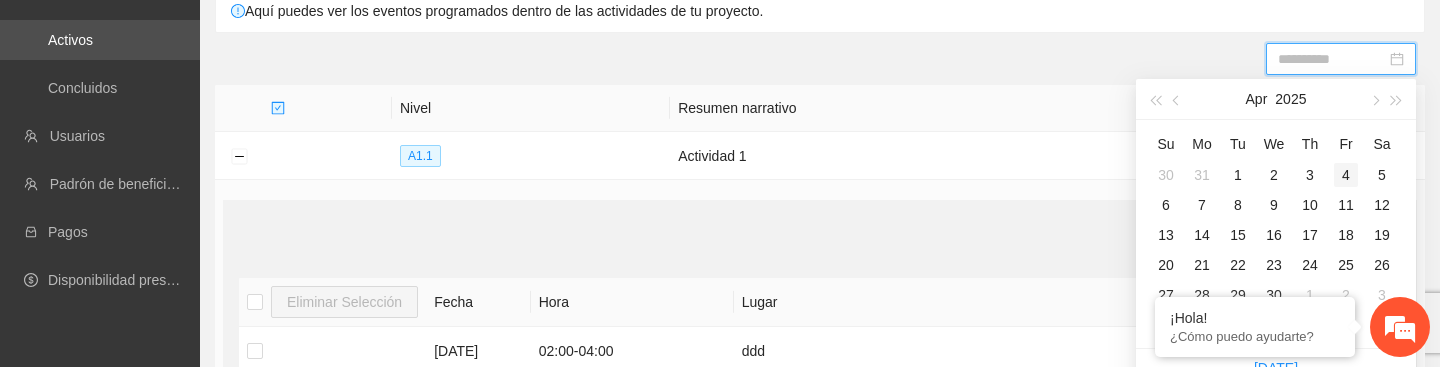 click on "4" at bounding box center [1346, 175] 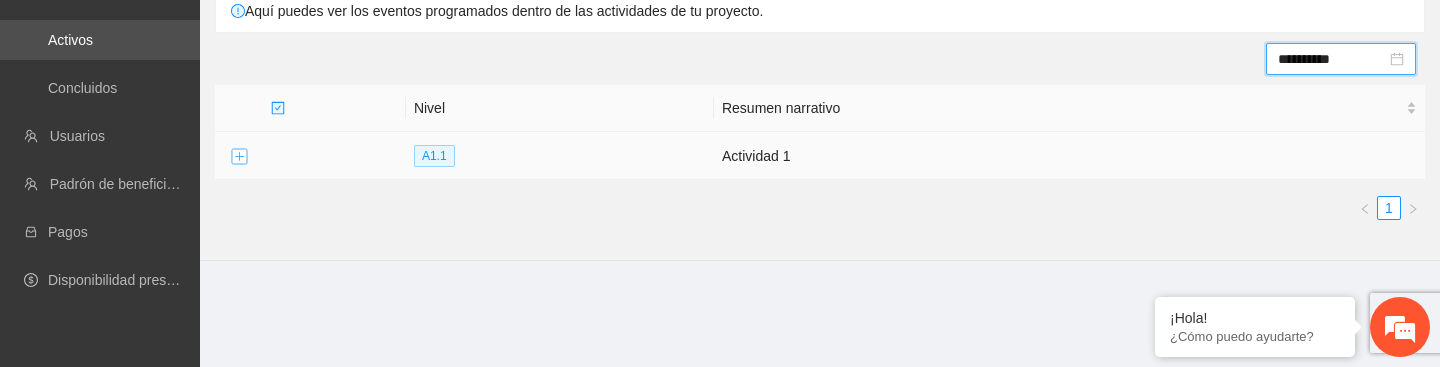 click at bounding box center [239, 157] 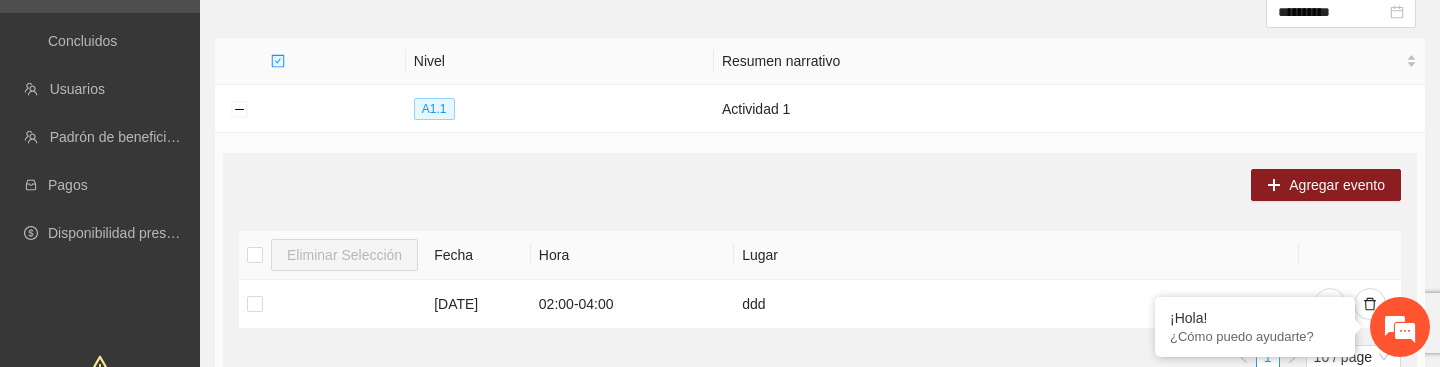 scroll, scrollTop: 227, scrollLeft: 0, axis: vertical 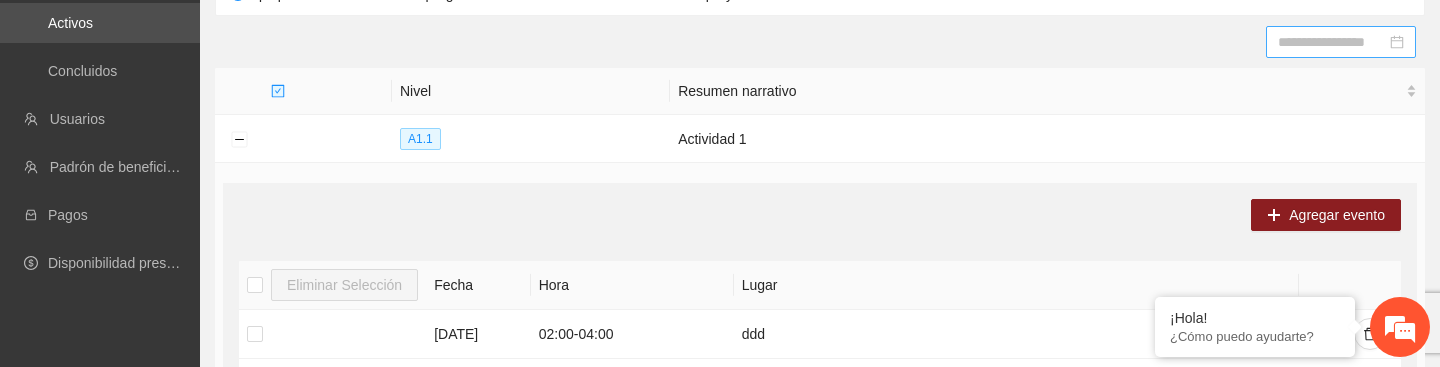 click at bounding box center (1332, 42) 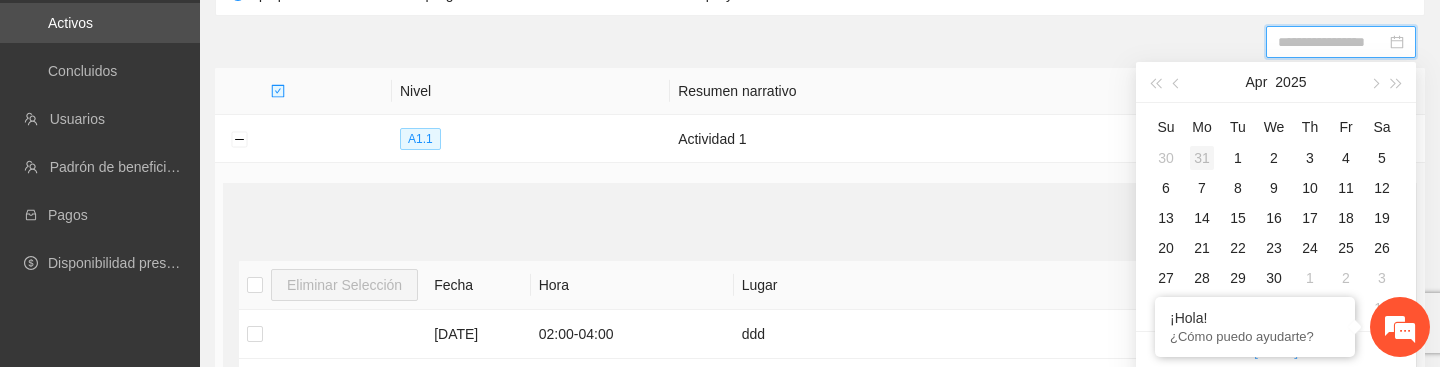 type on "**********" 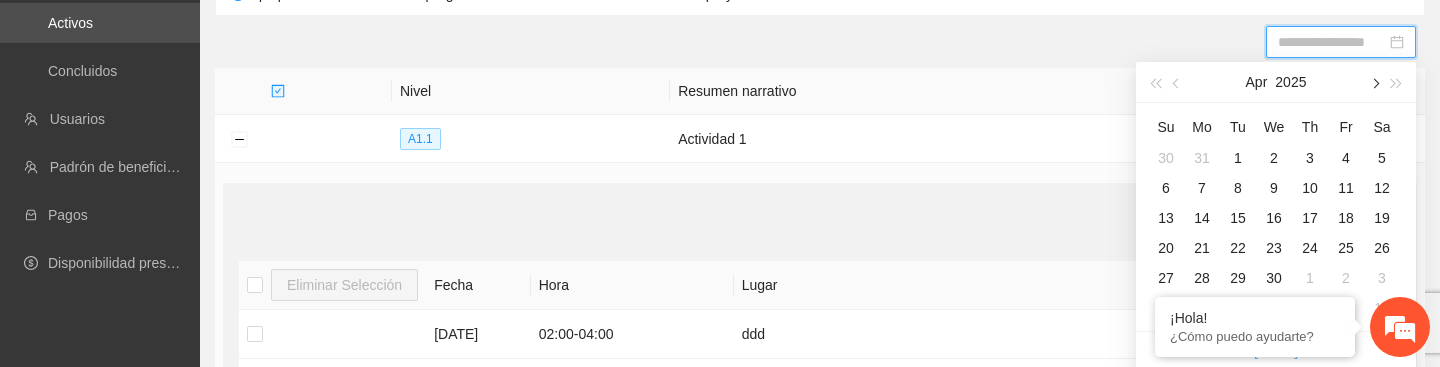 click at bounding box center (1374, 84) 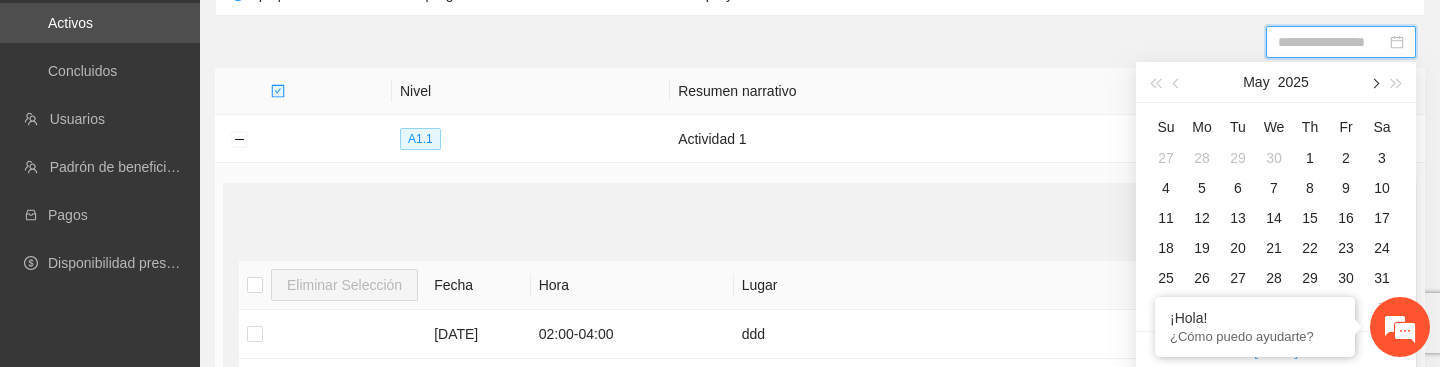 click at bounding box center [1374, 84] 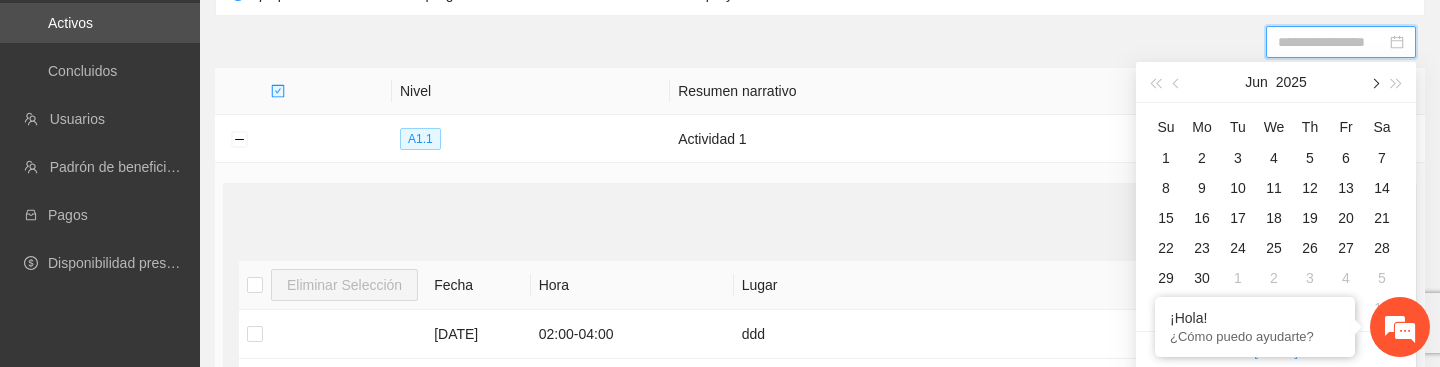 click at bounding box center [1374, 84] 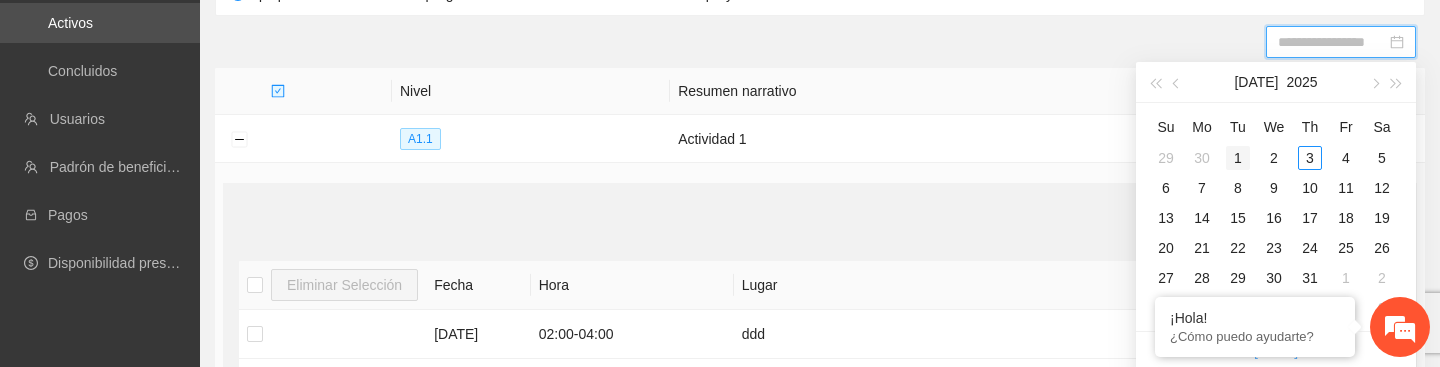 type on "**********" 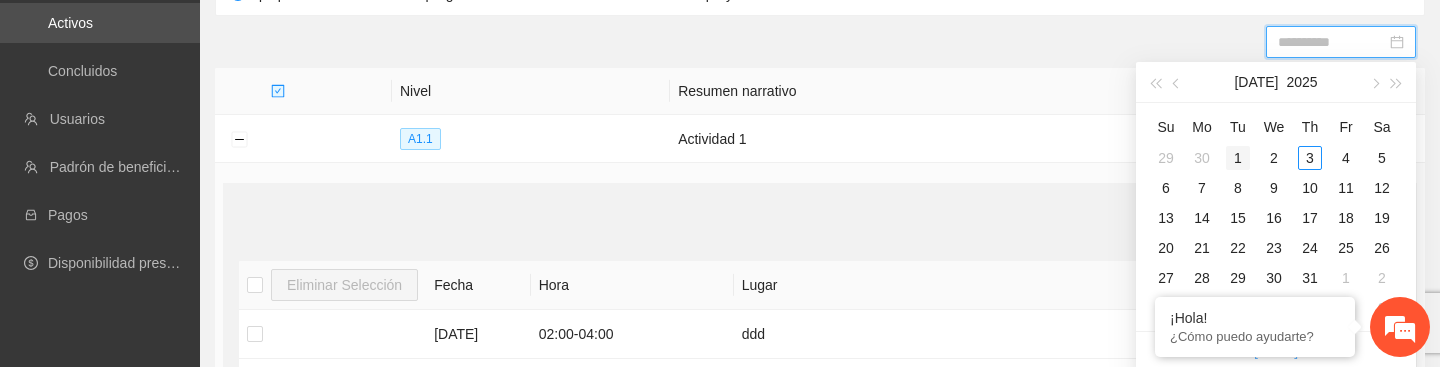 click on "1" at bounding box center [1238, 158] 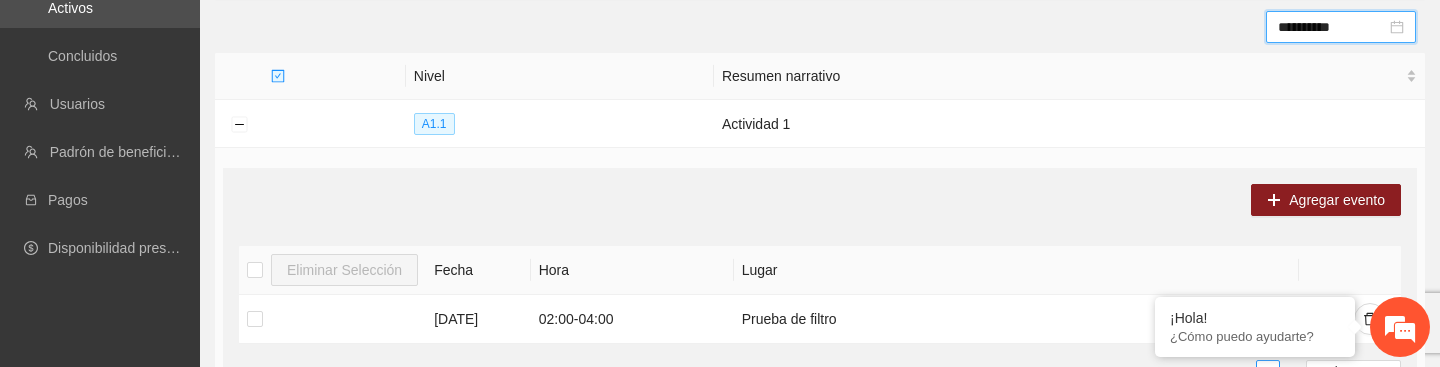 scroll, scrollTop: 200, scrollLeft: 0, axis: vertical 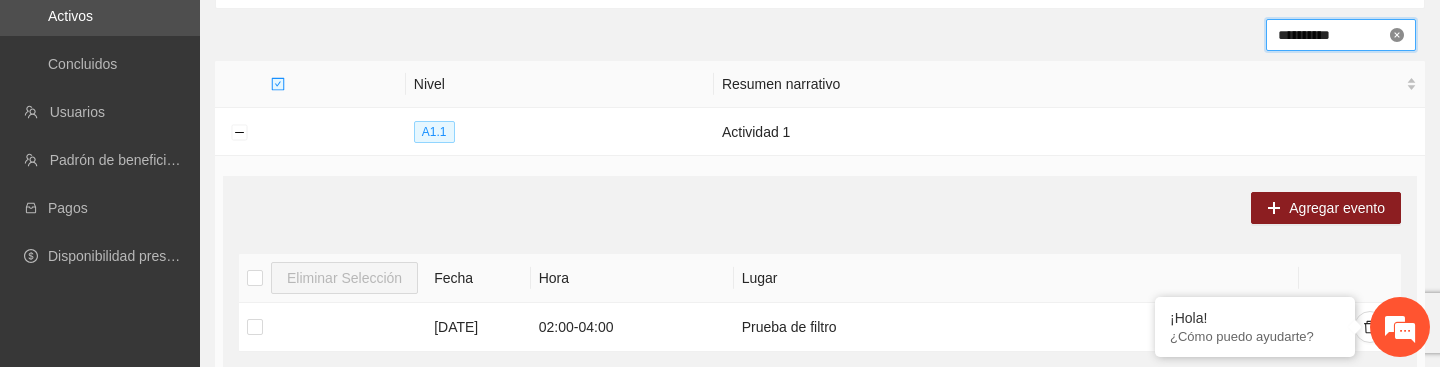 type 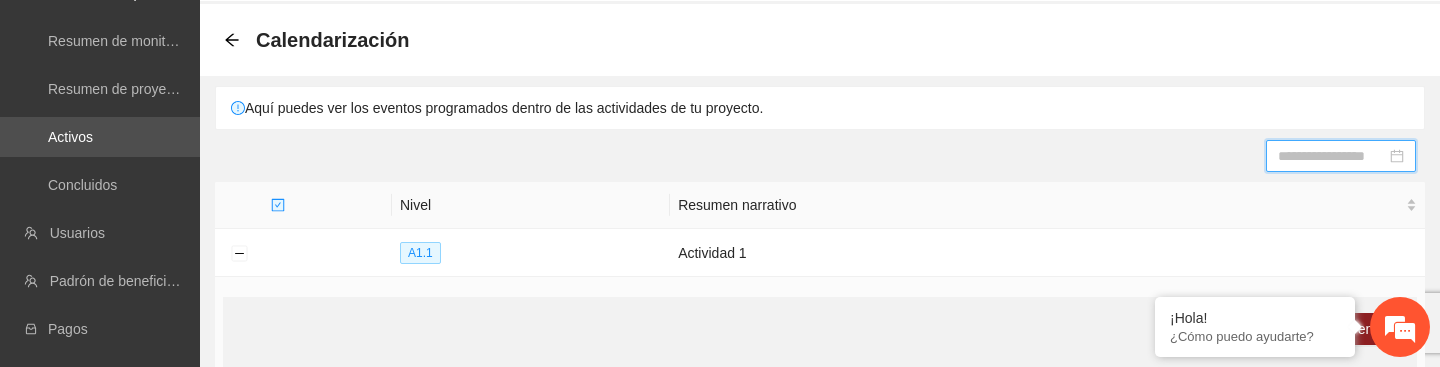 scroll, scrollTop: 19, scrollLeft: 0, axis: vertical 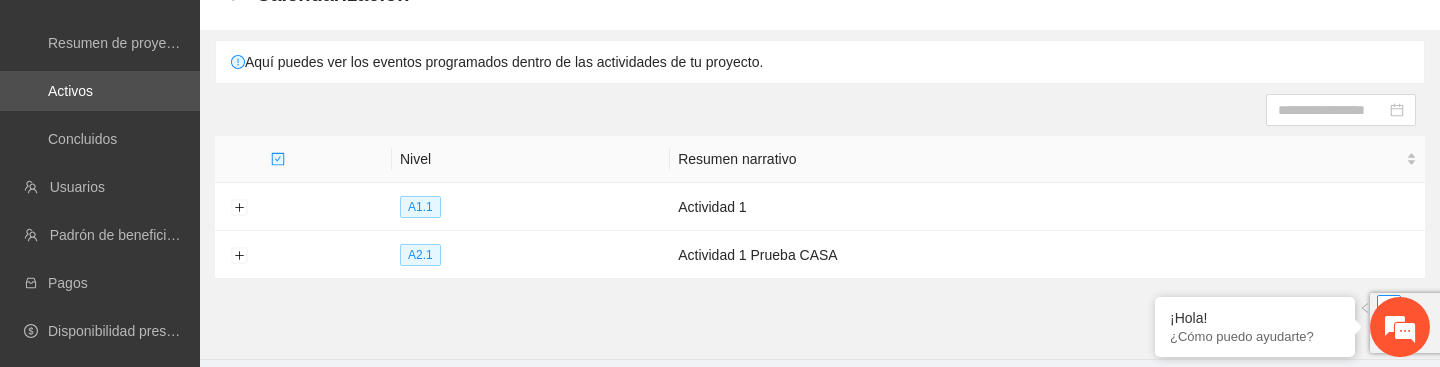 click at bounding box center [820, 110] 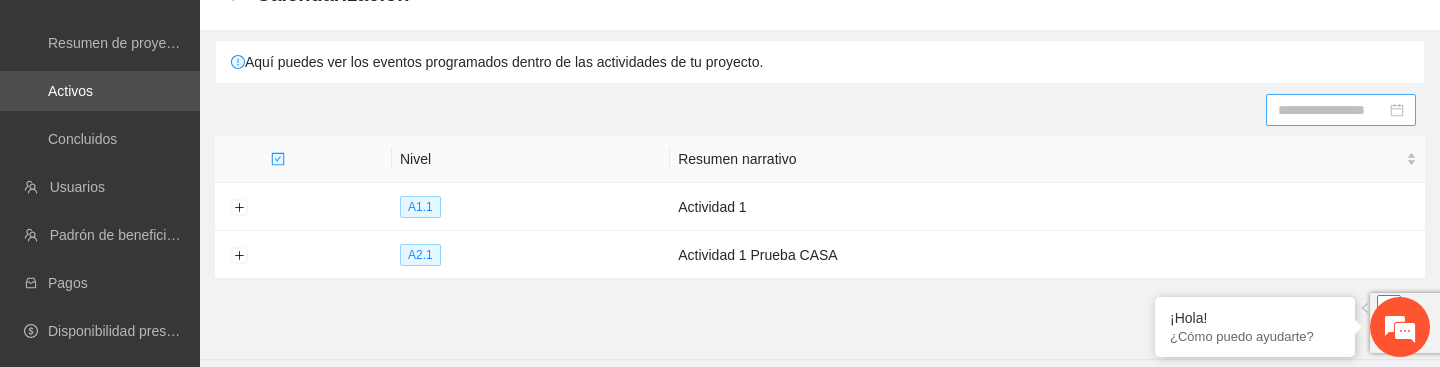 click at bounding box center (1332, 110) 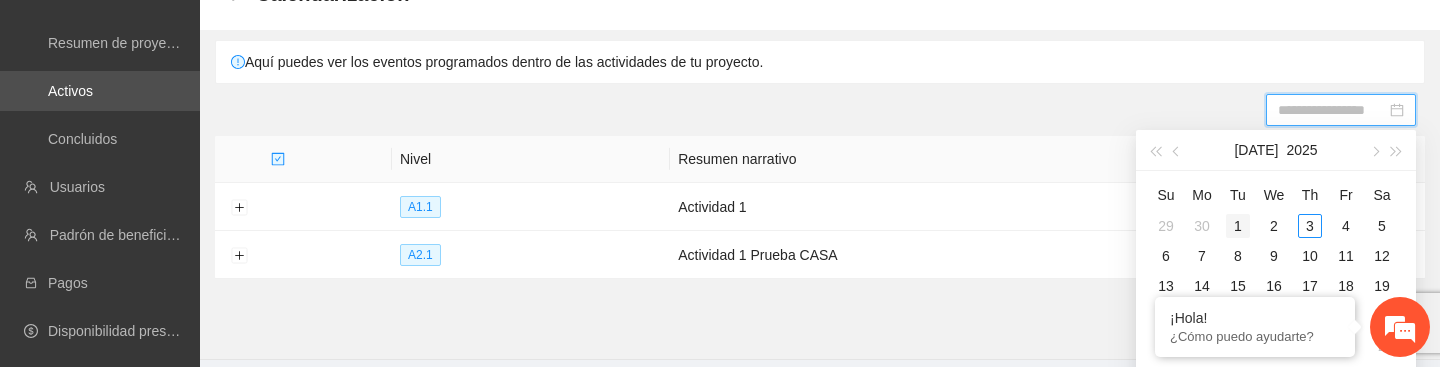 type on "**********" 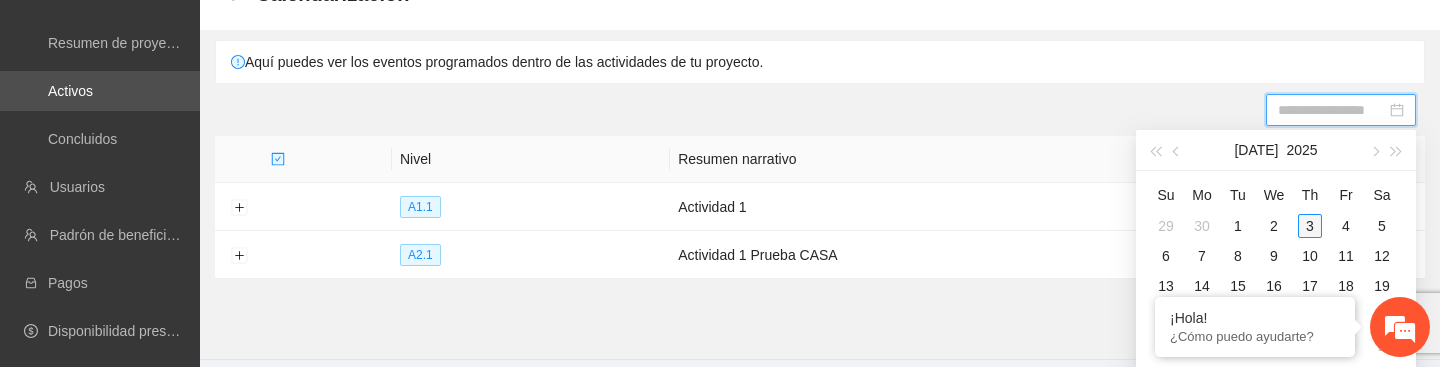 type on "**********" 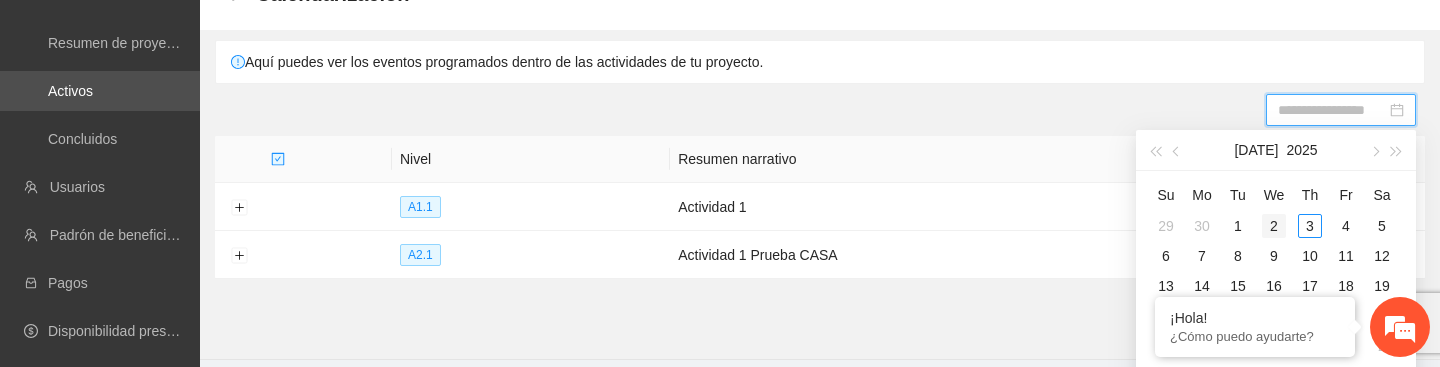 type on "**********" 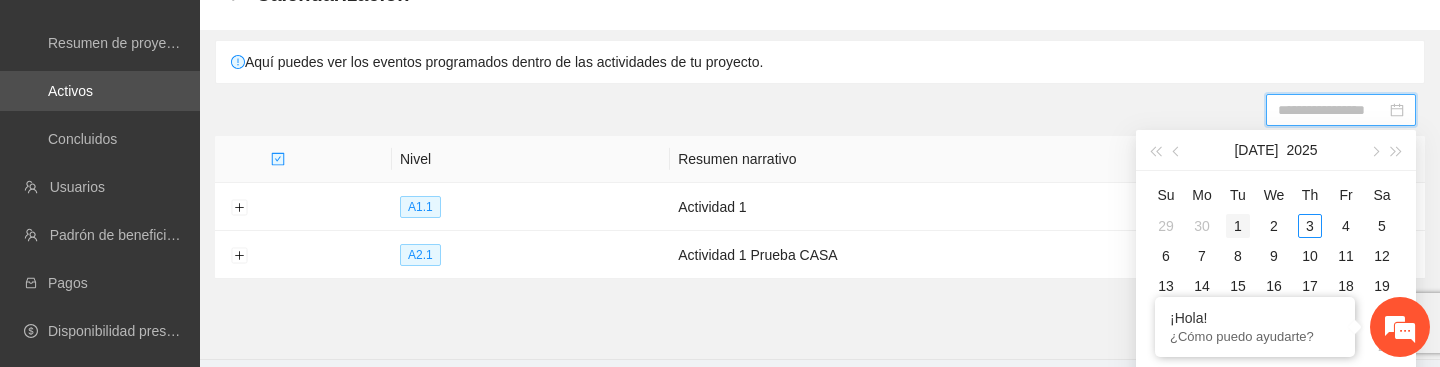 type on "**********" 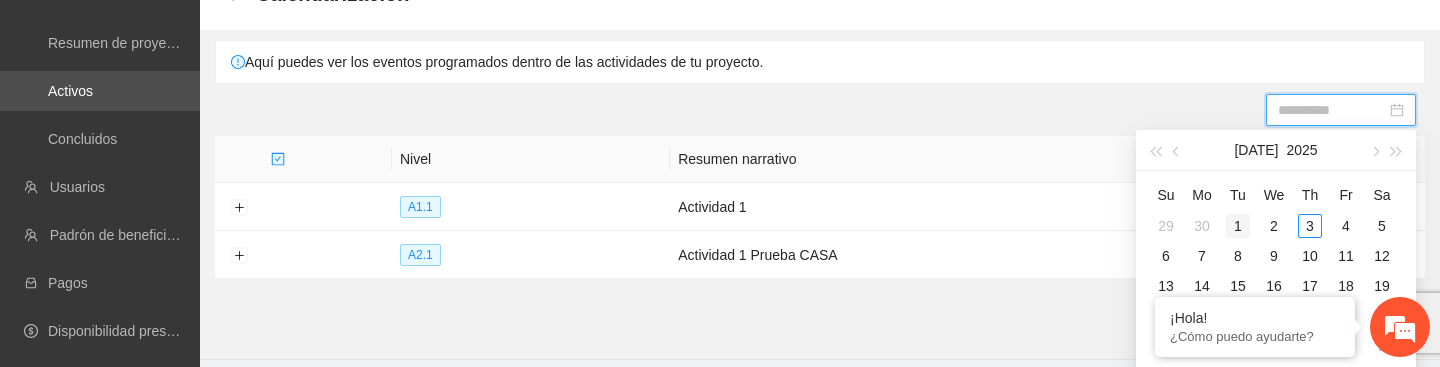 scroll, scrollTop: 0, scrollLeft: 0, axis: both 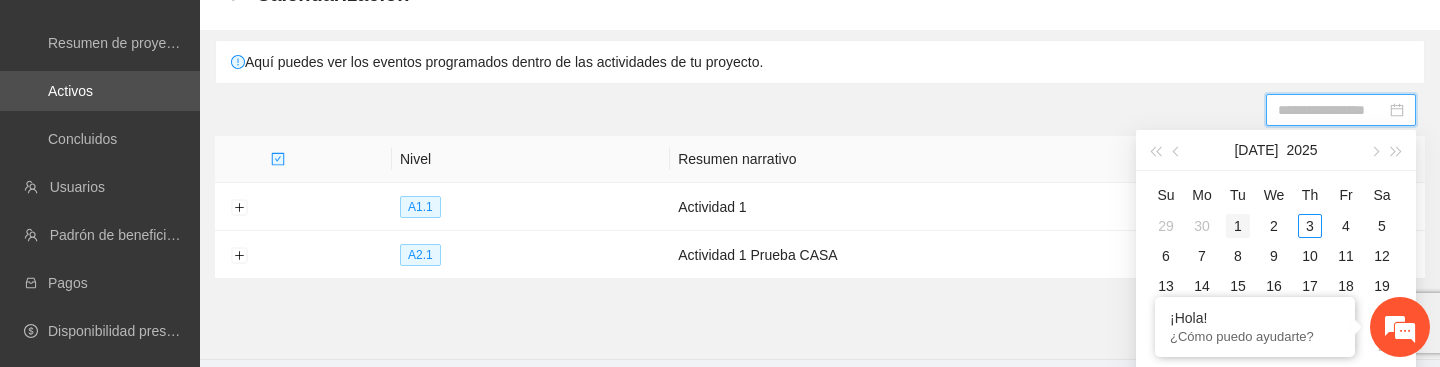 type on "**********" 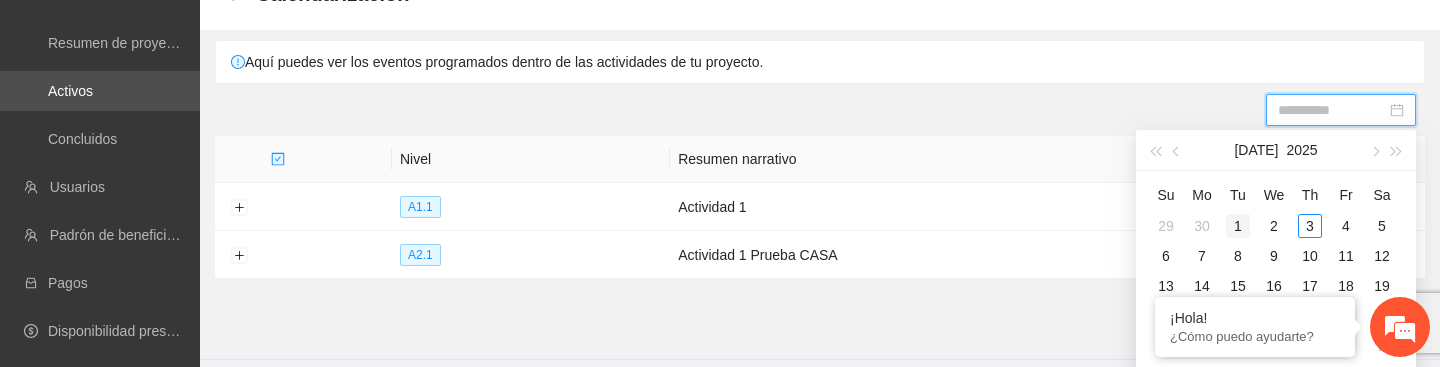 click on "1" at bounding box center (1238, 226) 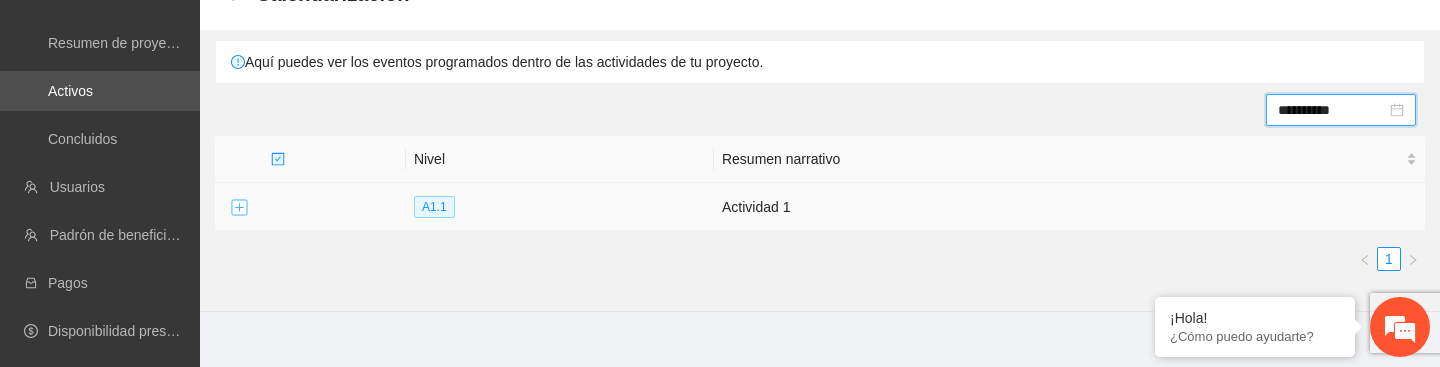 click at bounding box center (239, 208) 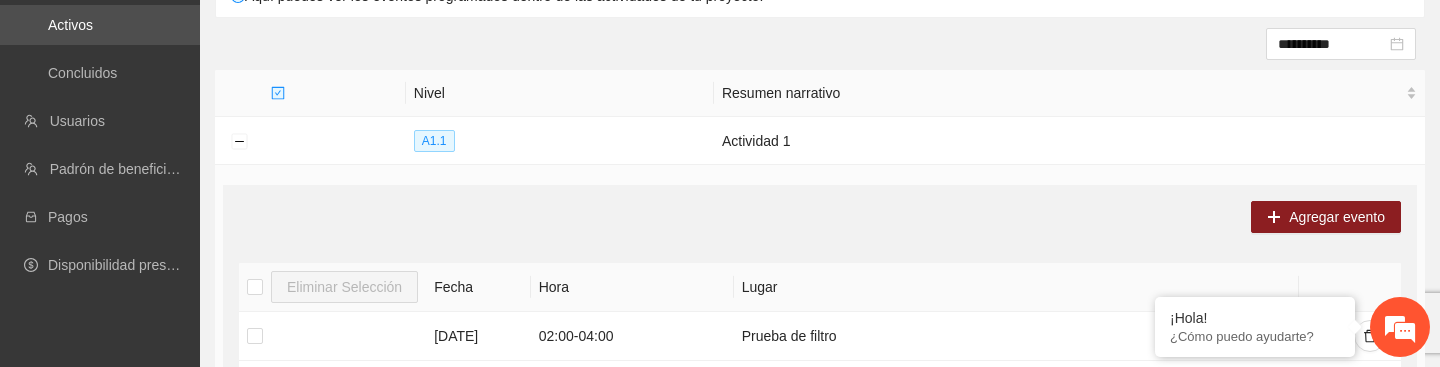 scroll, scrollTop: 165, scrollLeft: 0, axis: vertical 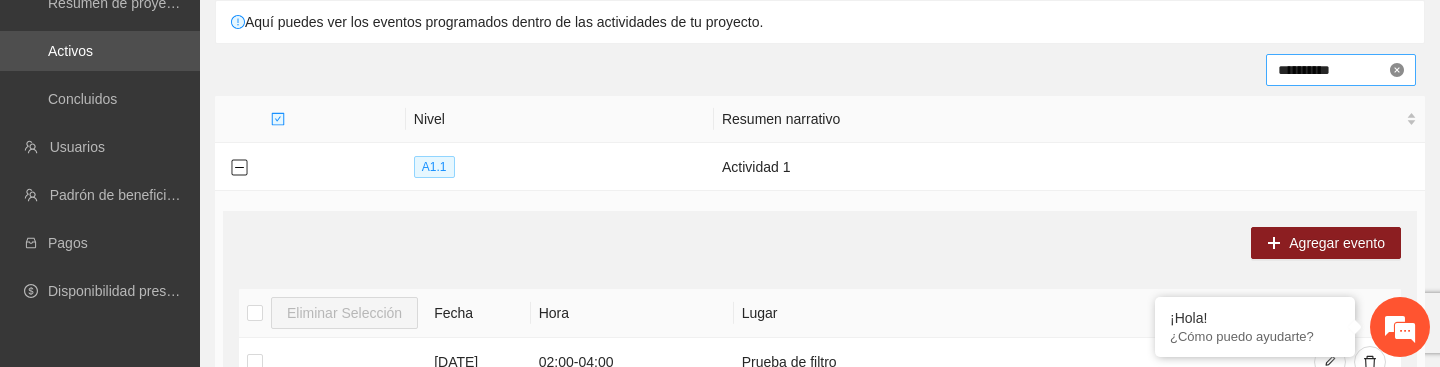 type 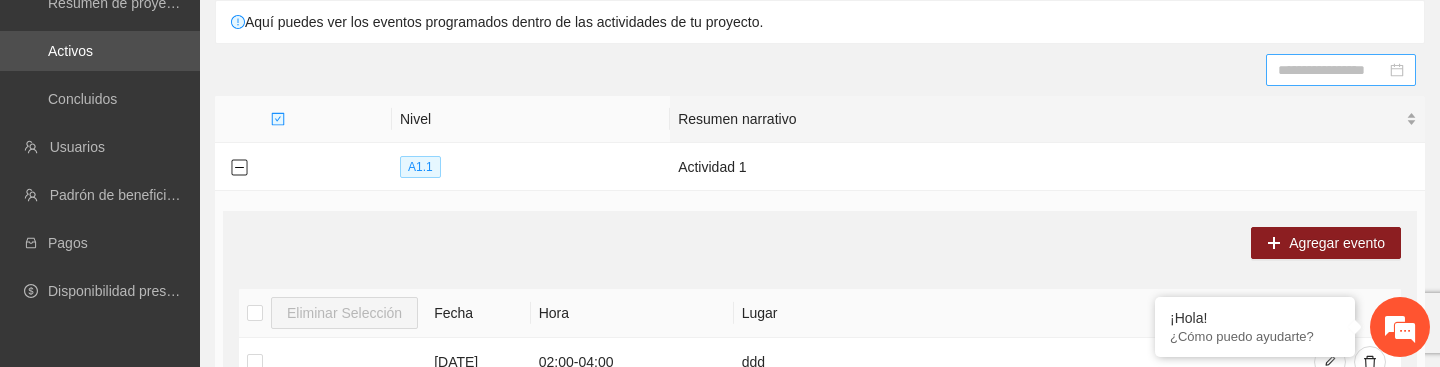 scroll, scrollTop: 305, scrollLeft: 0, axis: vertical 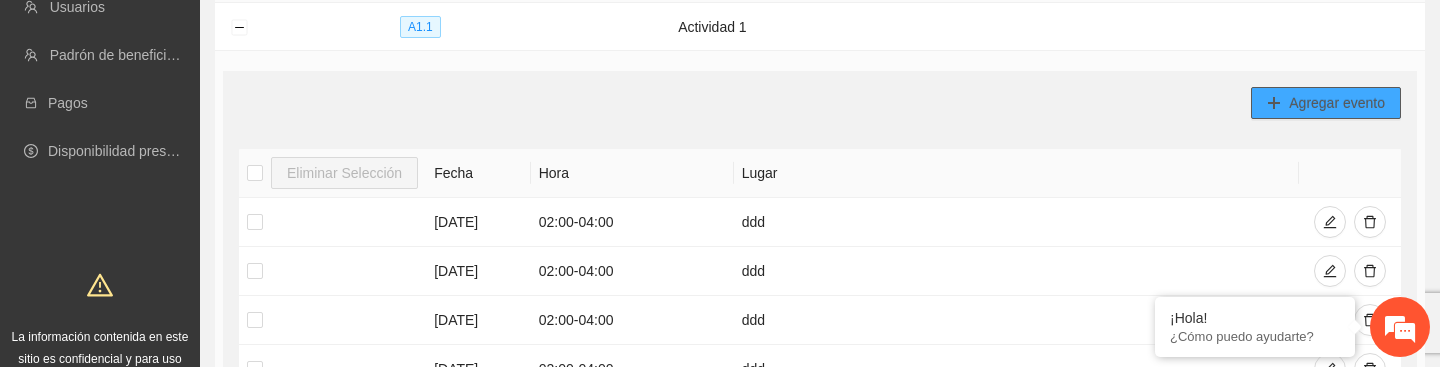 click on "Agregar evento" at bounding box center [1337, 103] 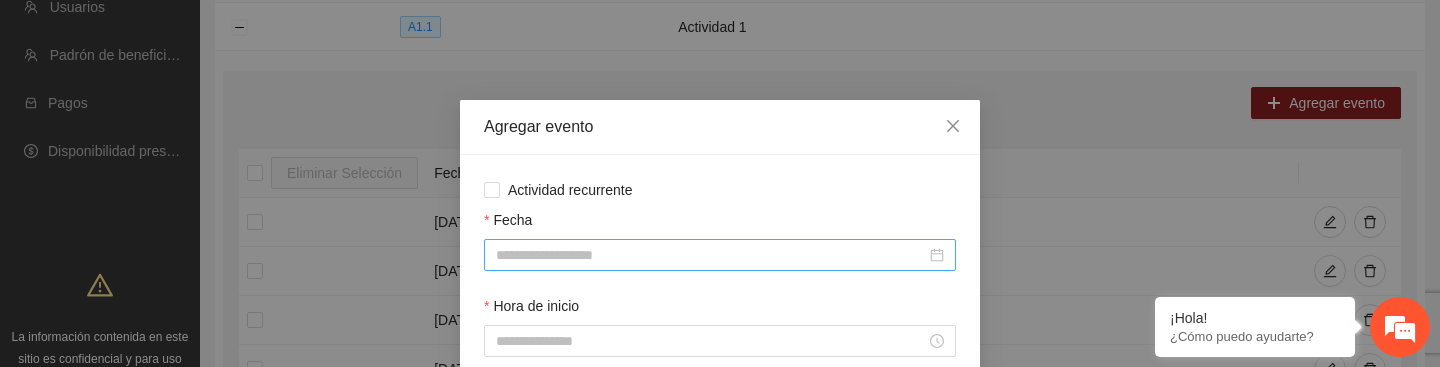 click on "Fecha" at bounding box center [711, 255] 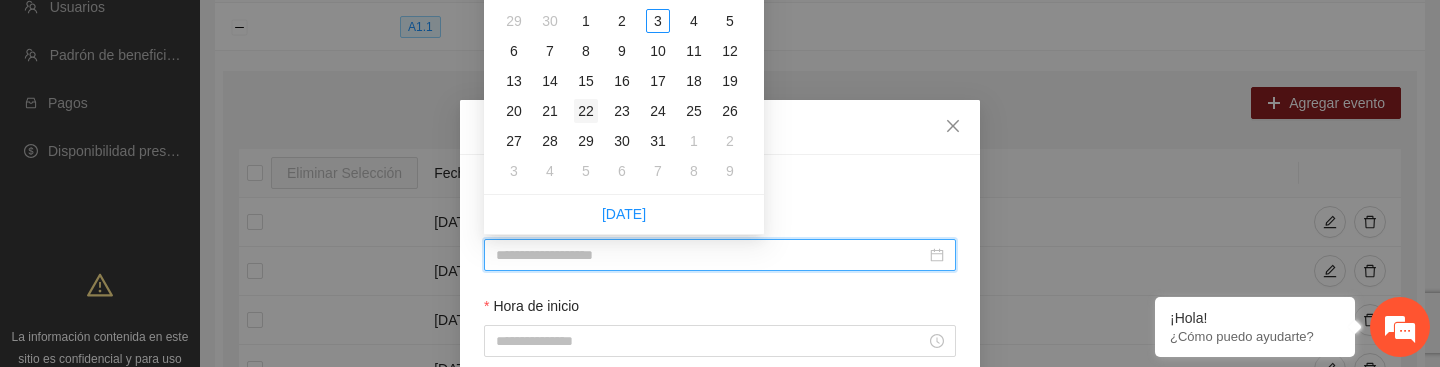 type on "**********" 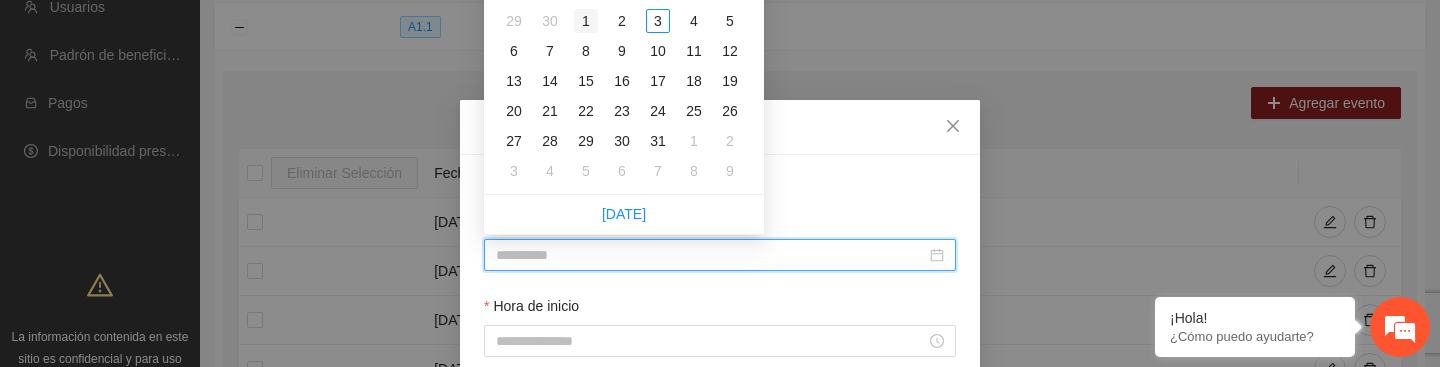 type on "**********" 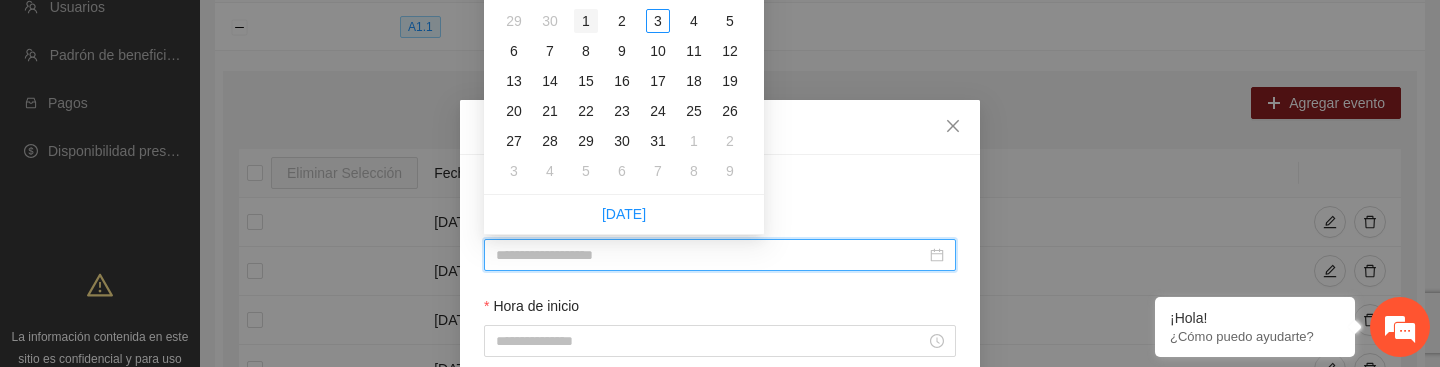 type on "**********" 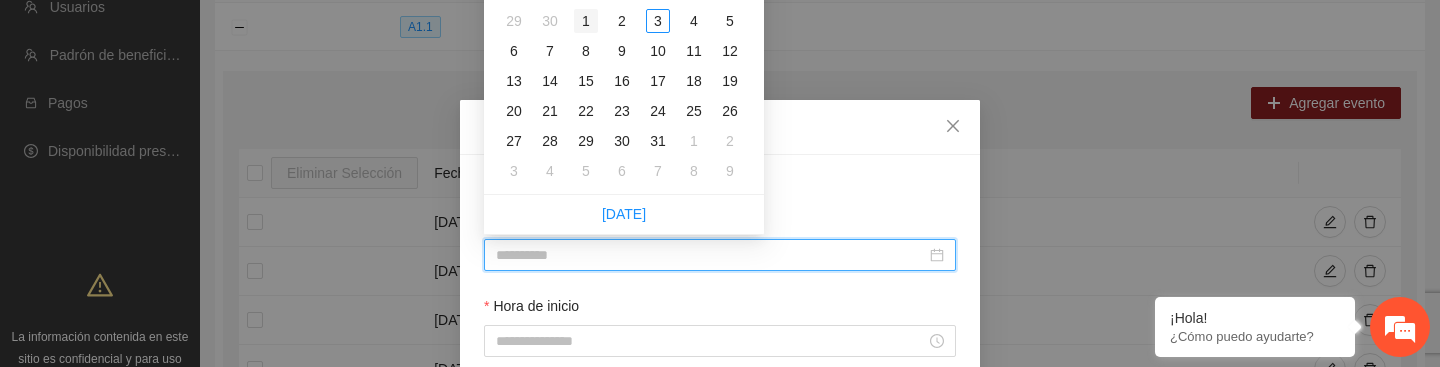 click on "1" at bounding box center (586, 21) 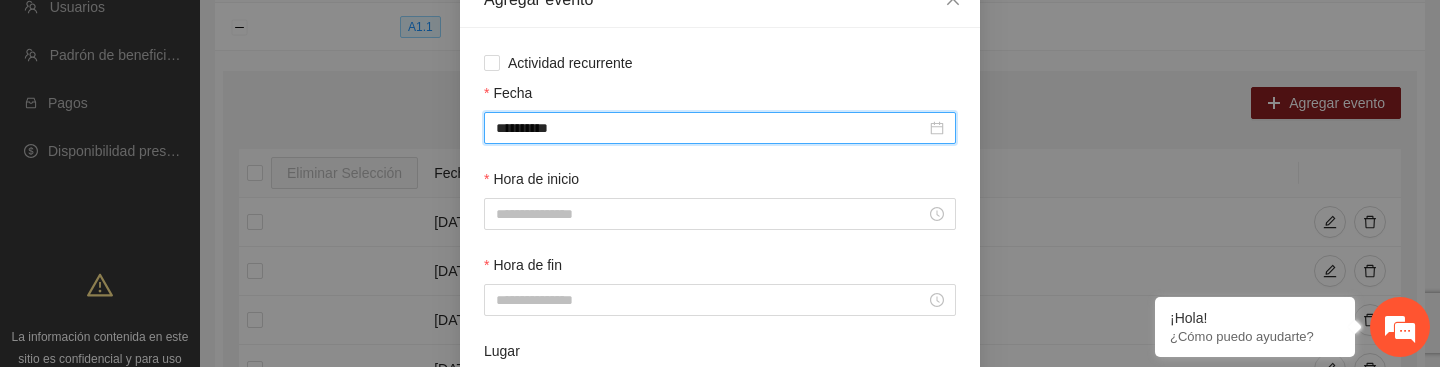 scroll, scrollTop: 128, scrollLeft: 0, axis: vertical 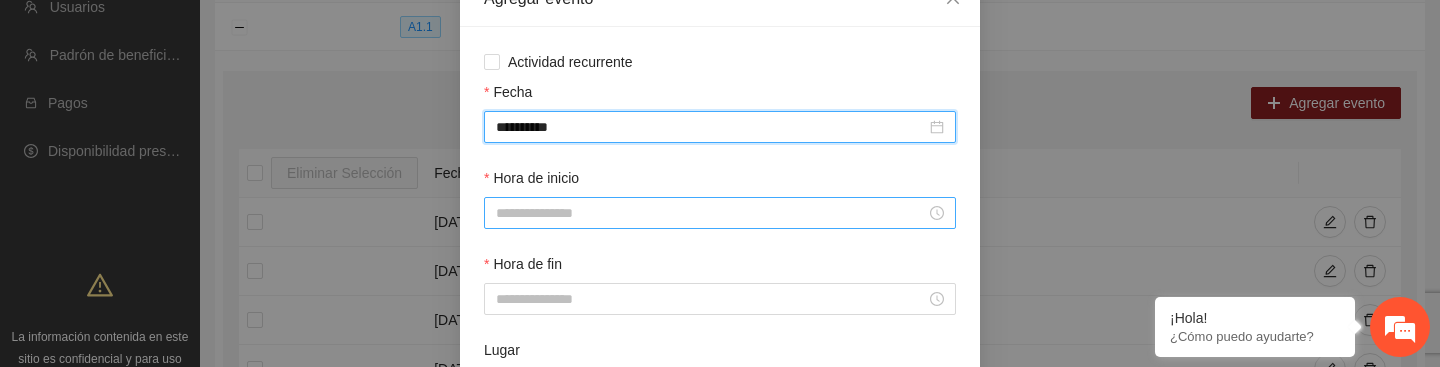click at bounding box center [720, 213] 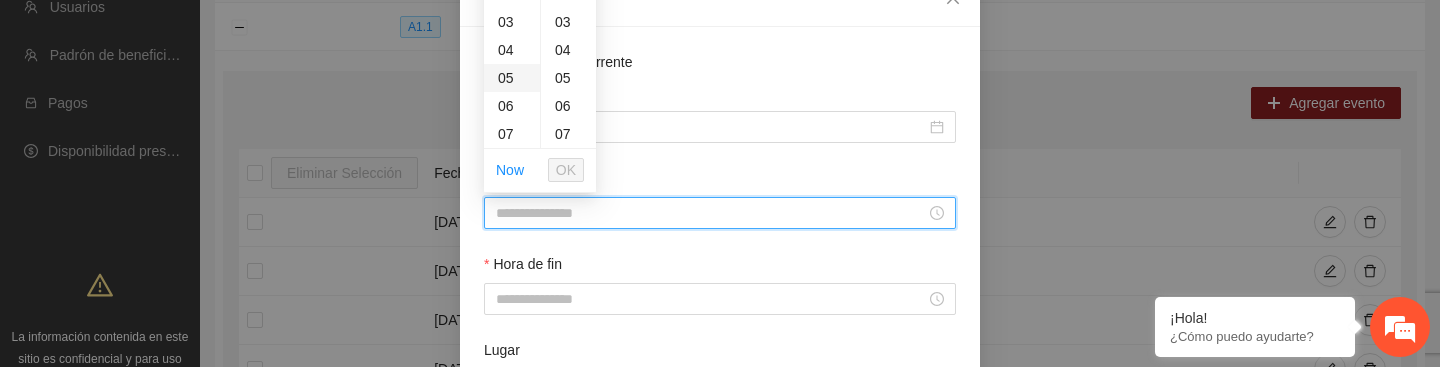 click on "05" at bounding box center [512, 78] 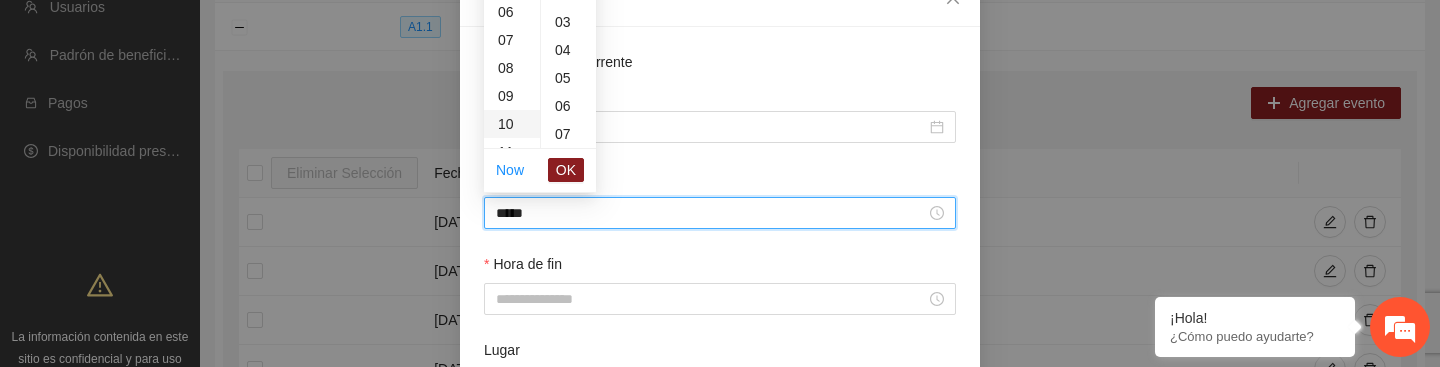 scroll, scrollTop: 140, scrollLeft: 0, axis: vertical 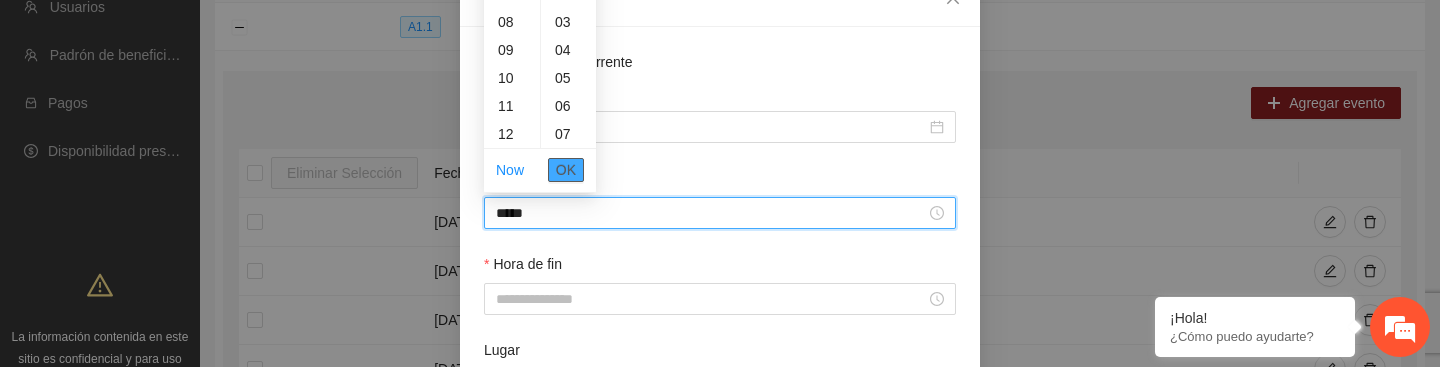 click on "OK" at bounding box center (566, 170) 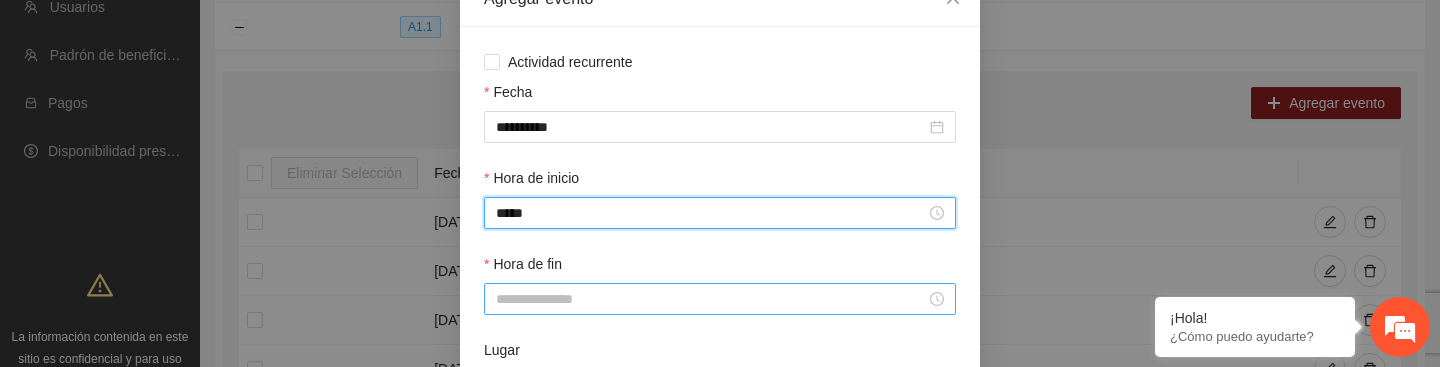 click on "Hora de fin" at bounding box center (711, 299) 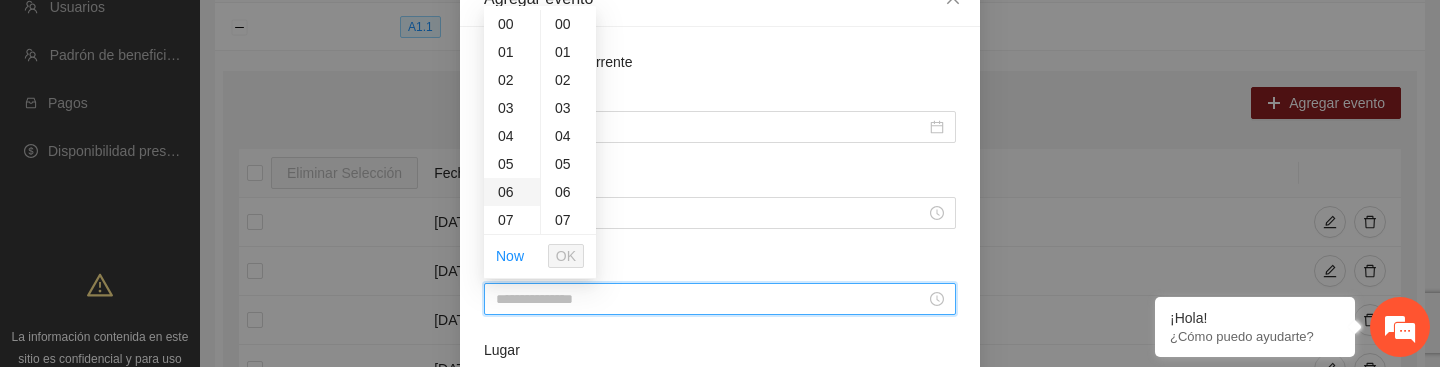 click on "06" at bounding box center [512, 192] 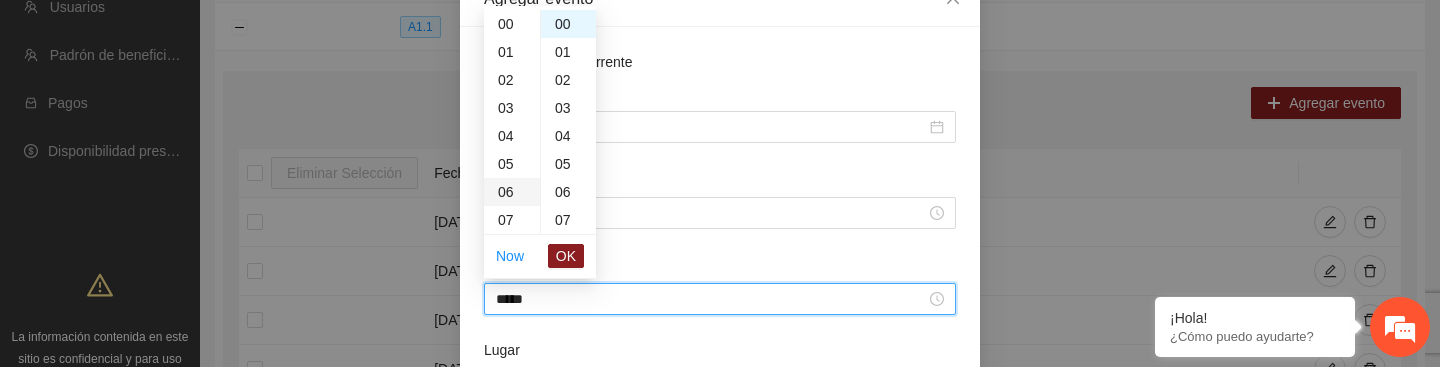 scroll, scrollTop: 168, scrollLeft: 0, axis: vertical 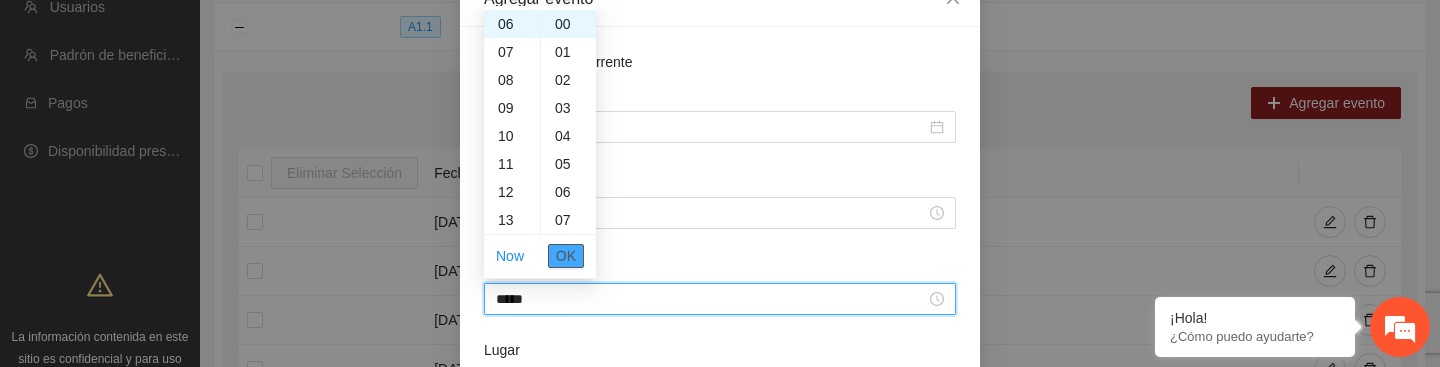 click on "OK" at bounding box center (566, 256) 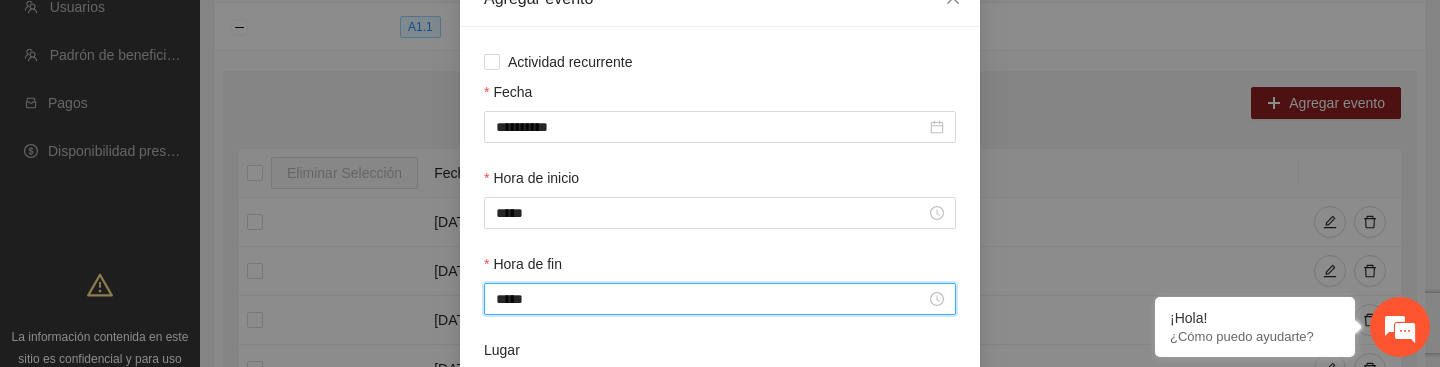 scroll, scrollTop: 287, scrollLeft: 0, axis: vertical 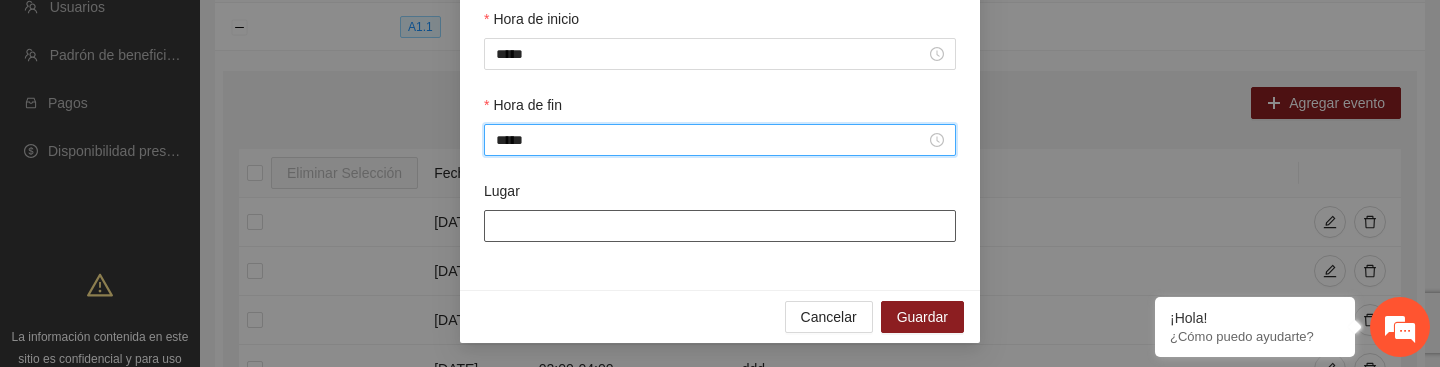 click on "Lugar" at bounding box center (720, 226) 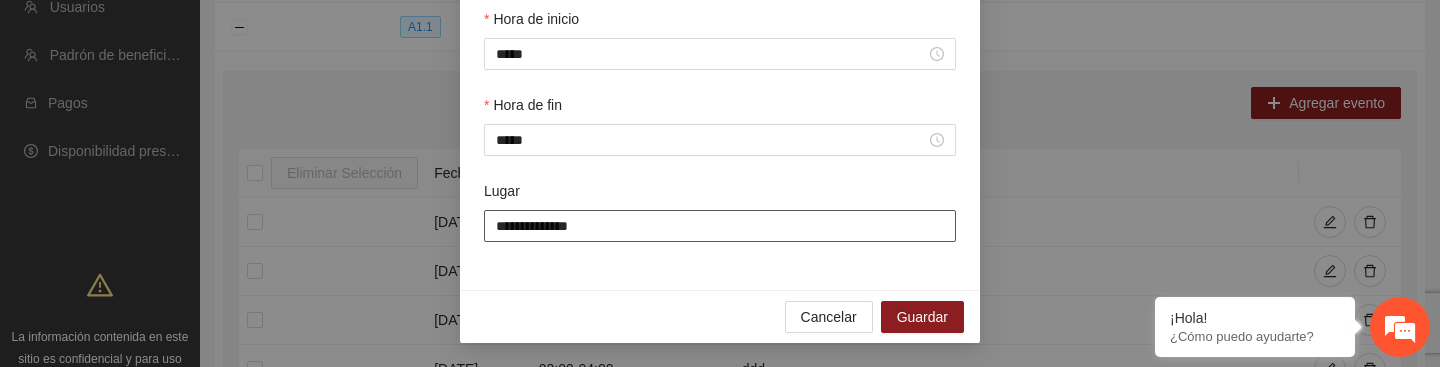 type on "**********" 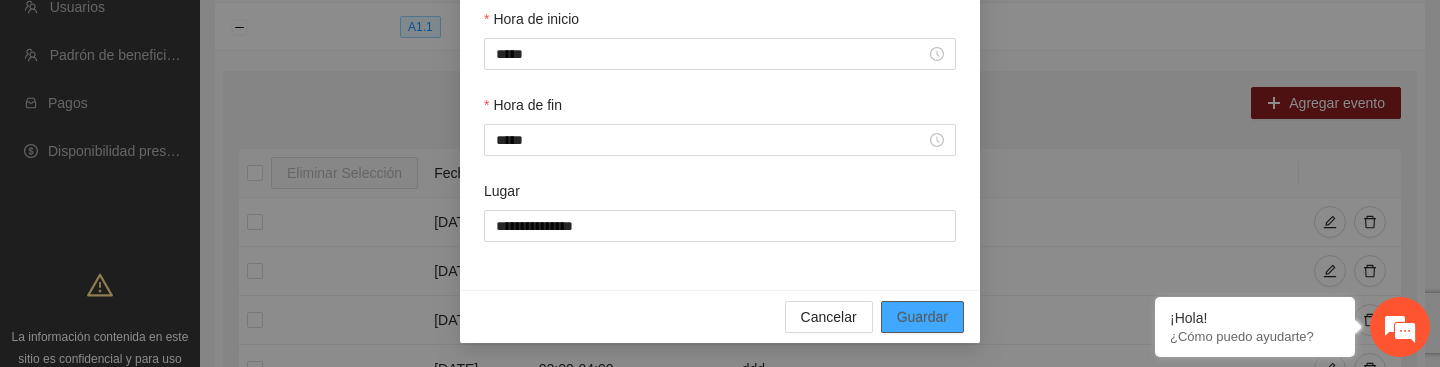 click on "Guardar" at bounding box center [922, 317] 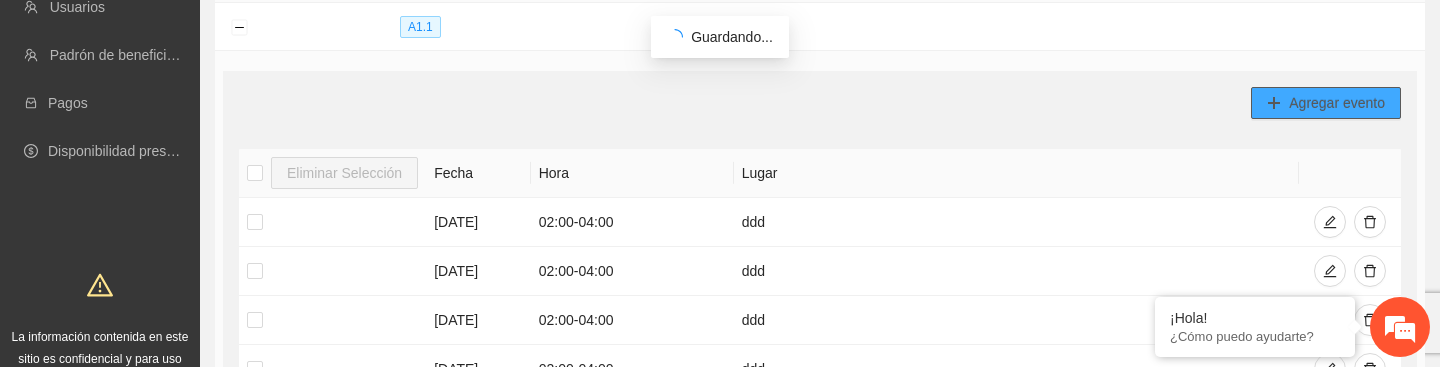 scroll, scrollTop: 0, scrollLeft: 0, axis: both 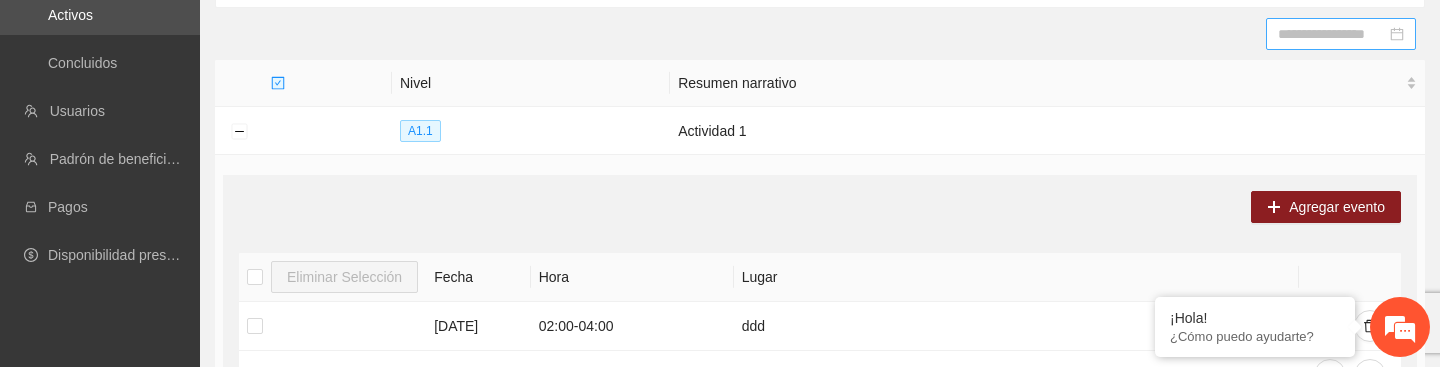 click at bounding box center (1332, 34) 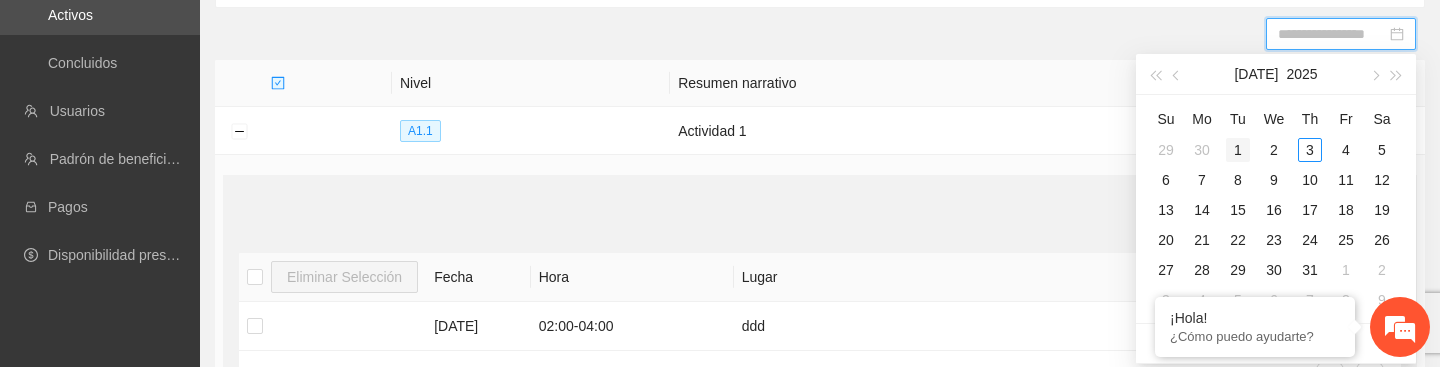 type on "**********" 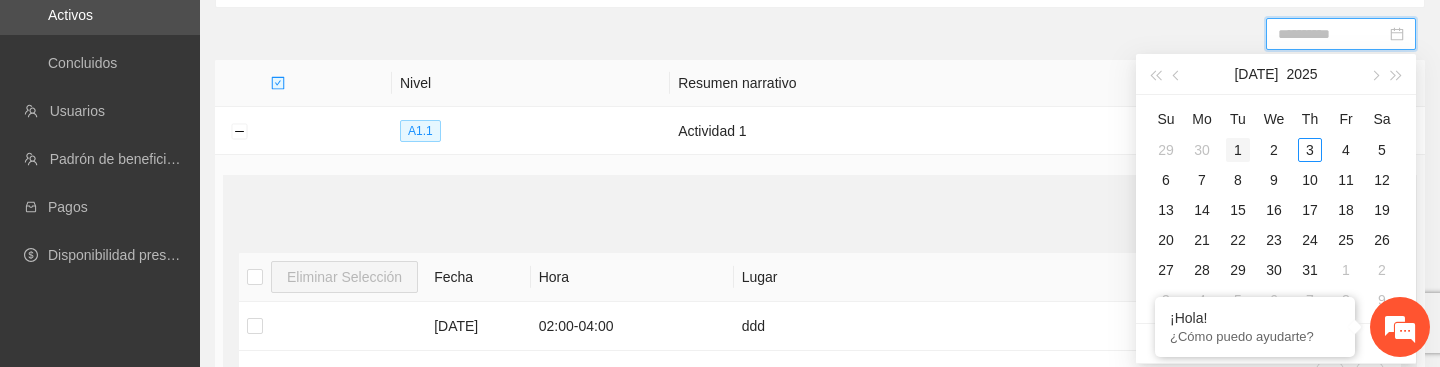 click on "1" at bounding box center [1238, 150] 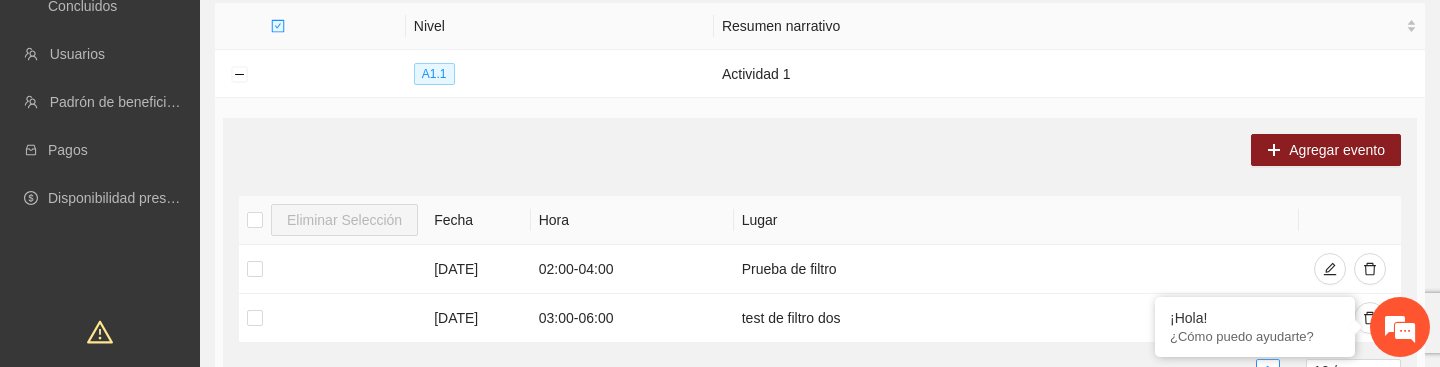 scroll, scrollTop: 254, scrollLeft: 0, axis: vertical 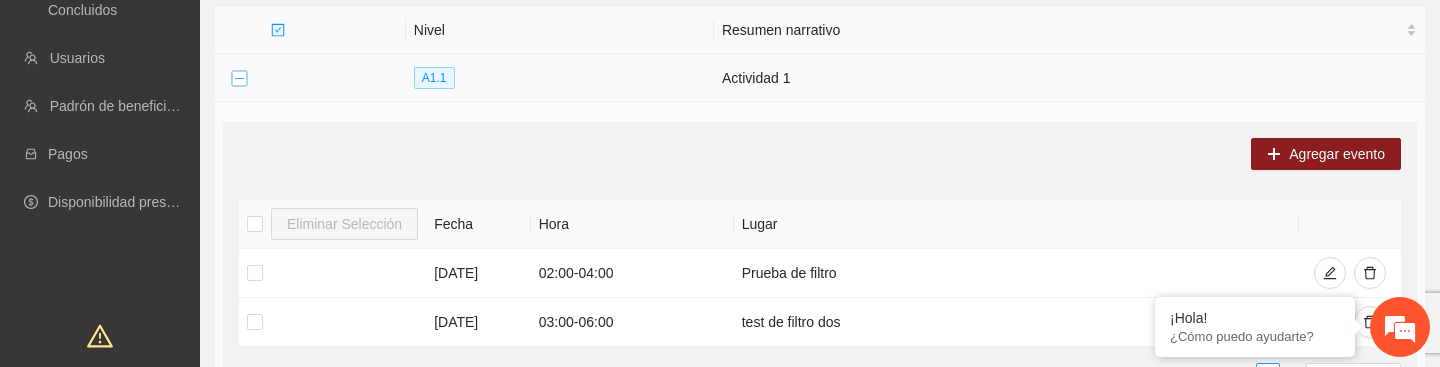 click at bounding box center [239, 79] 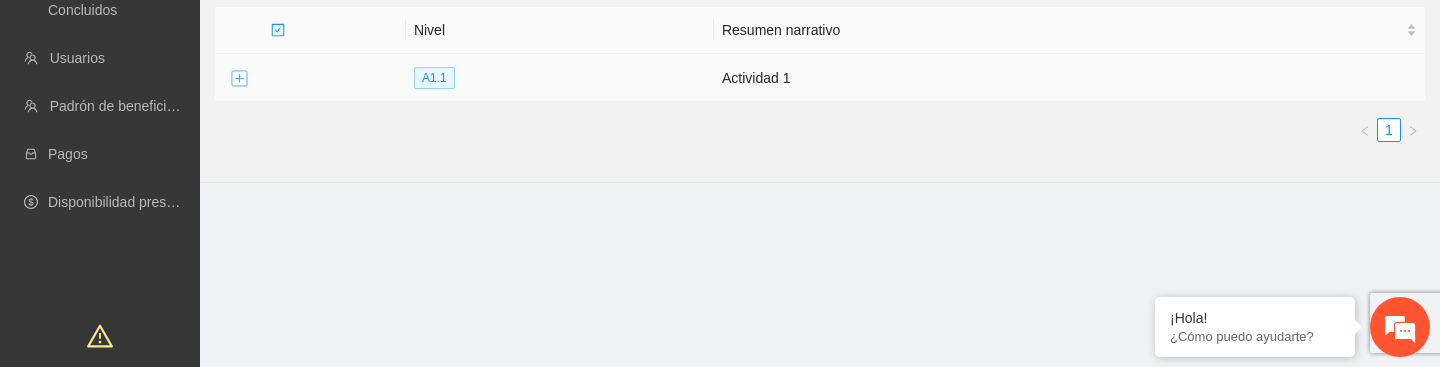 click at bounding box center [239, 79] 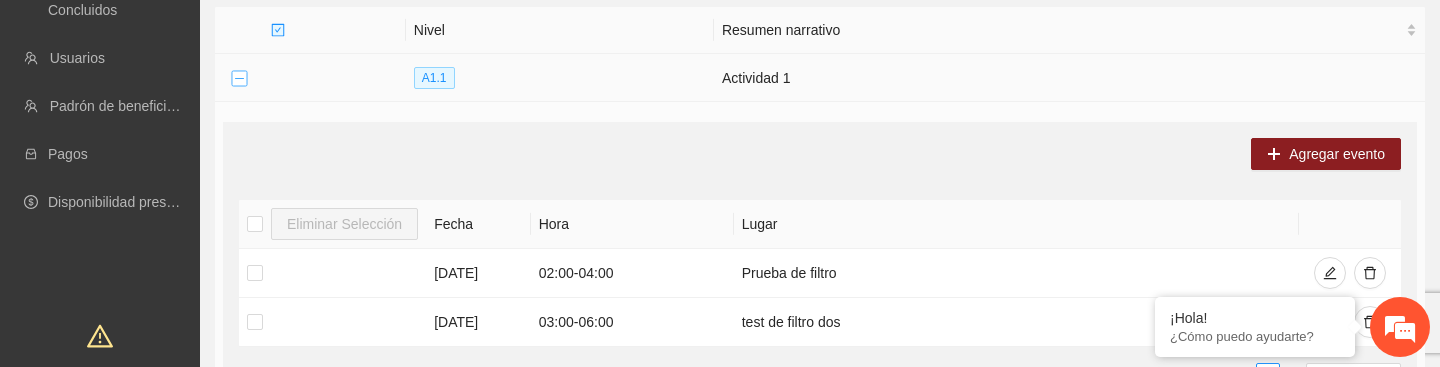 click at bounding box center (239, 79) 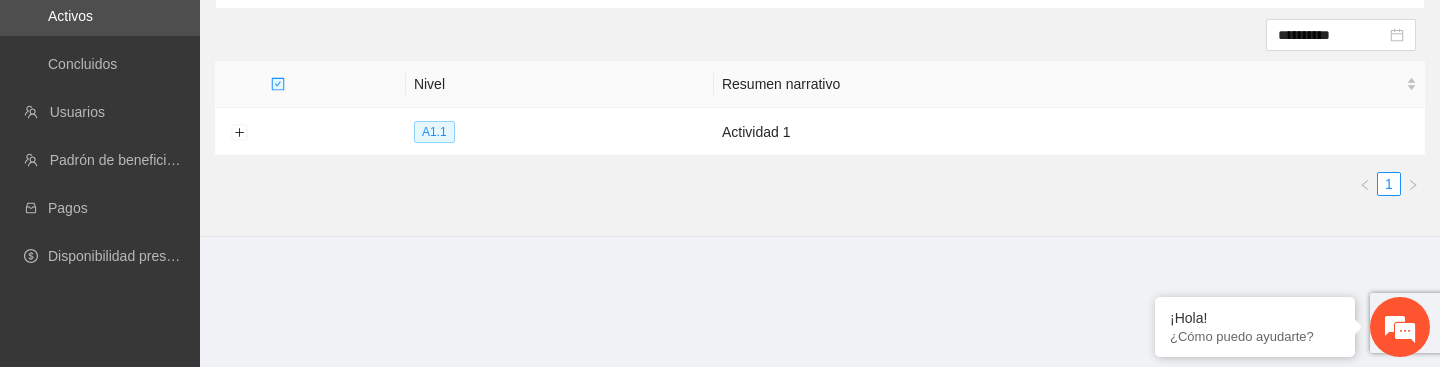 scroll, scrollTop: 198, scrollLeft: 0, axis: vertical 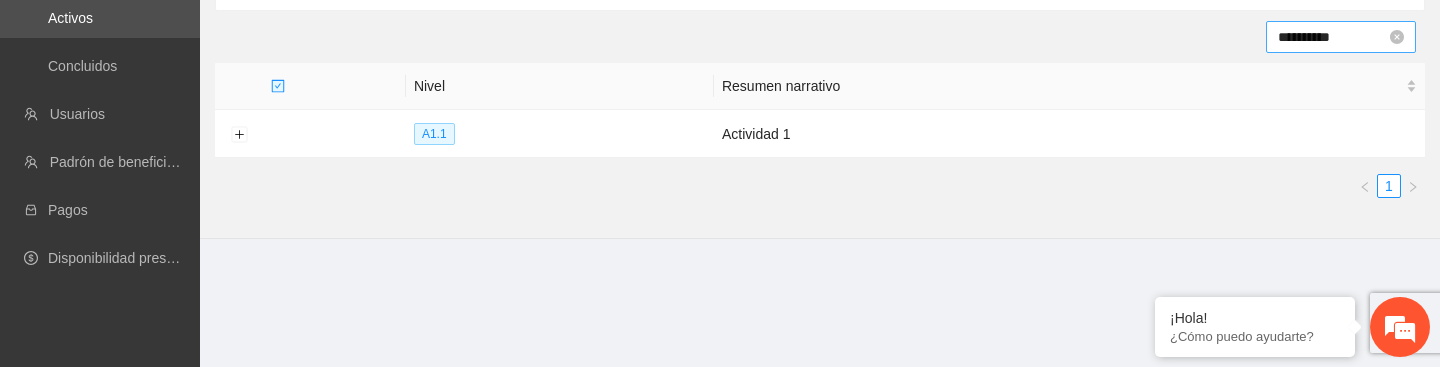 click on "**********" at bounding box center (1332, 37) 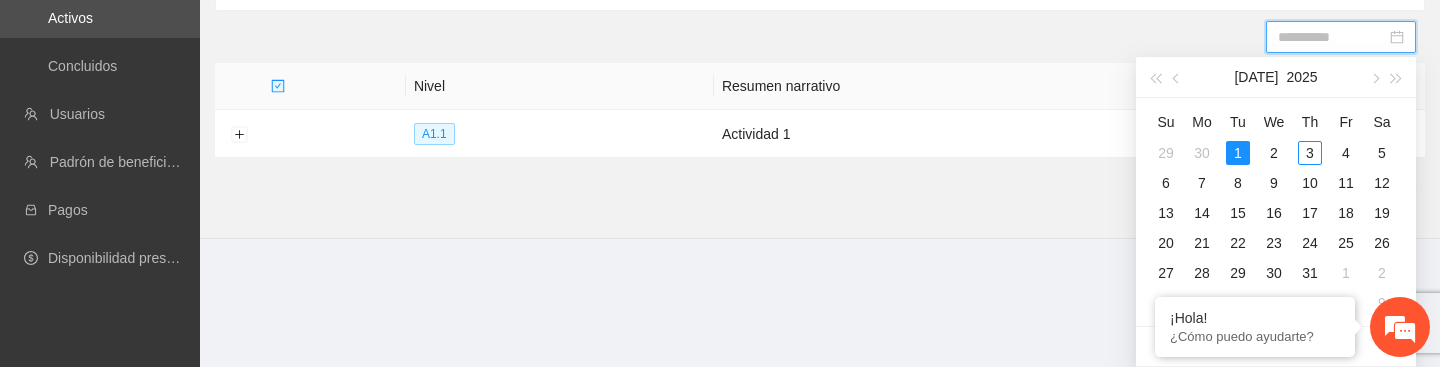 click on "1" at bounding box center [1238, 153] 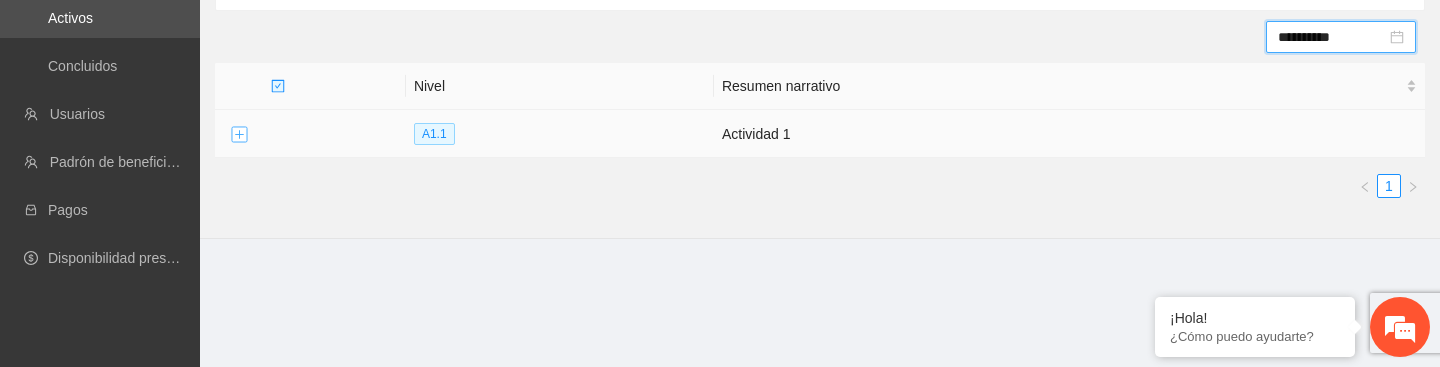 click at bounding box center (239, 135) 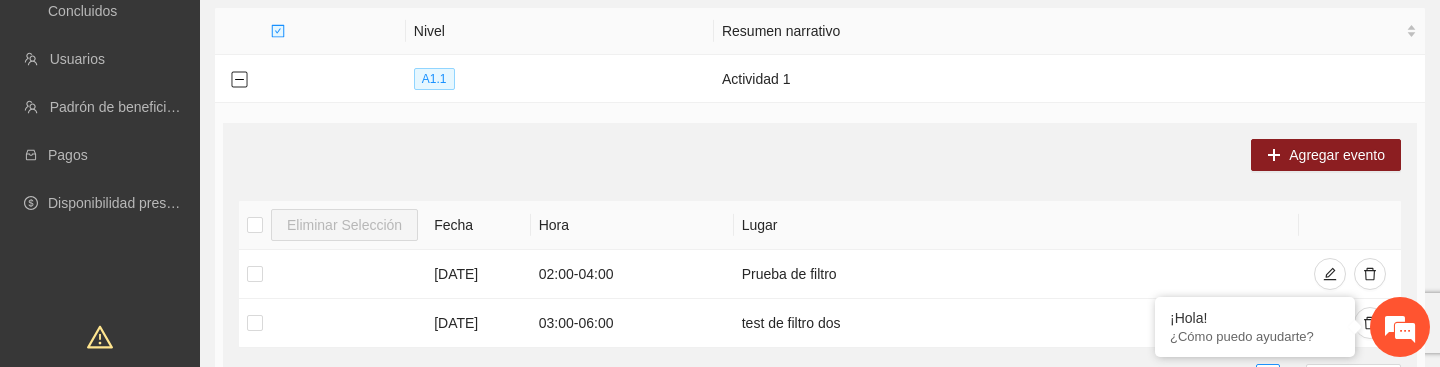 scroll, scrollTop: 250, scrollLeft: 0, axis: vertical 